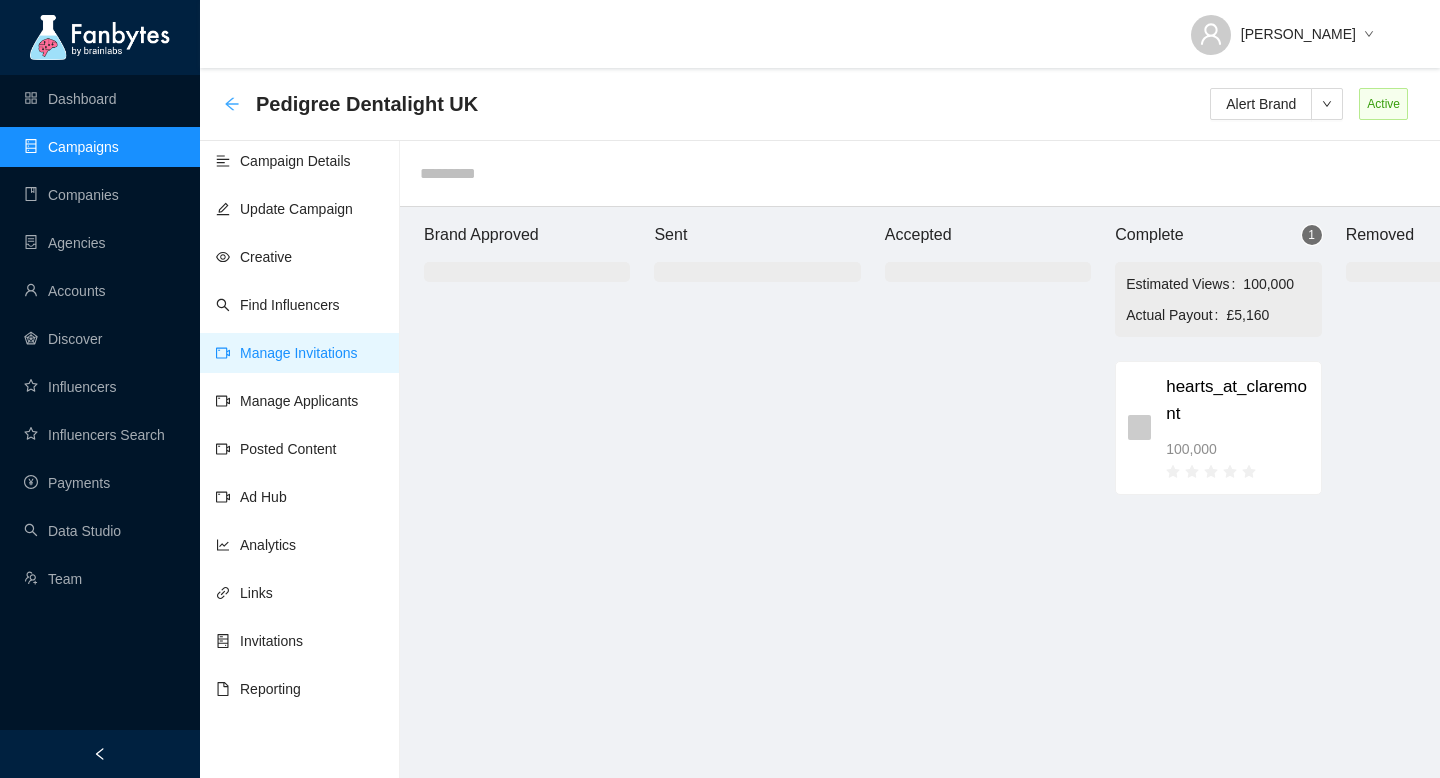 scroll, scrollTop: 20, scrollLeft: 86, axis: both 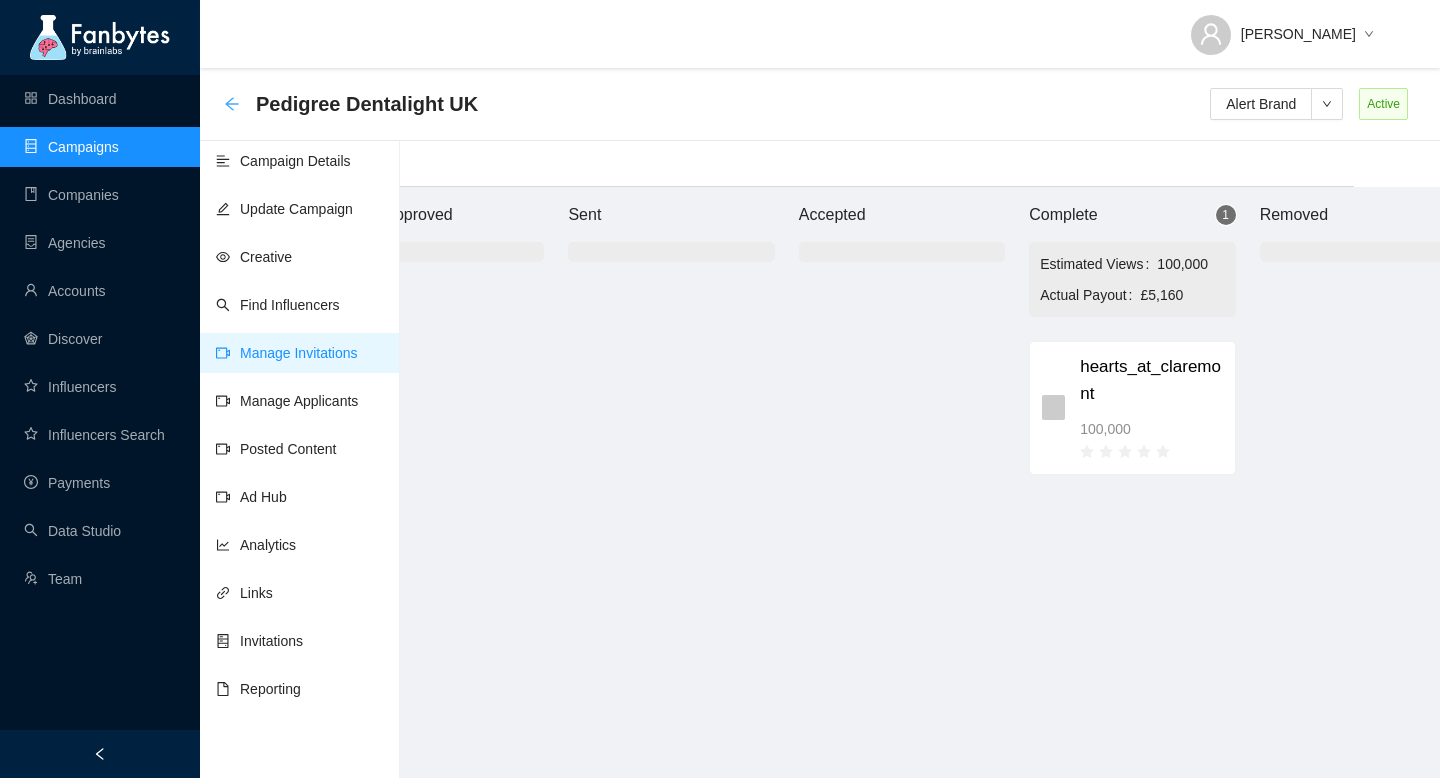 click 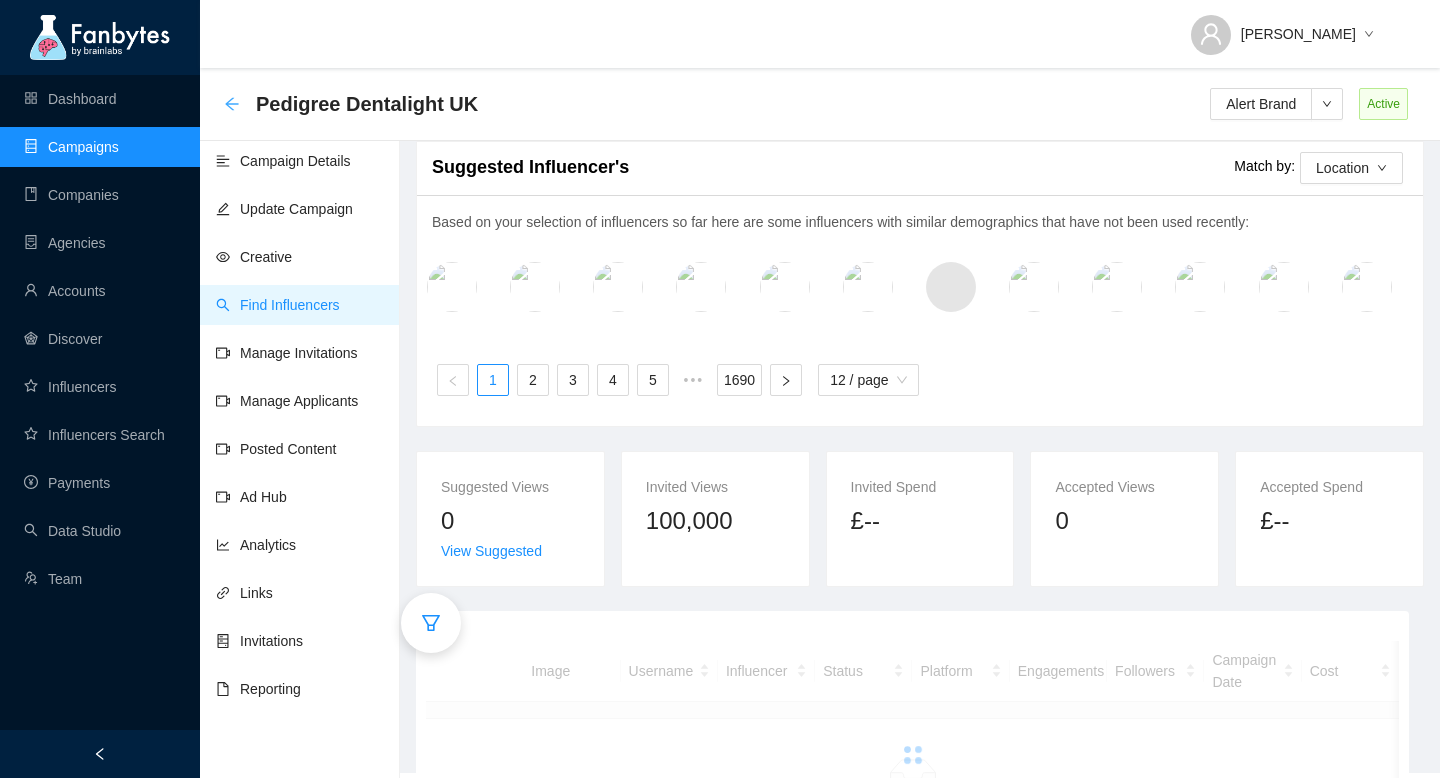 scroll, scrollTop: 20, scrollLeft: 0, axis: vertical 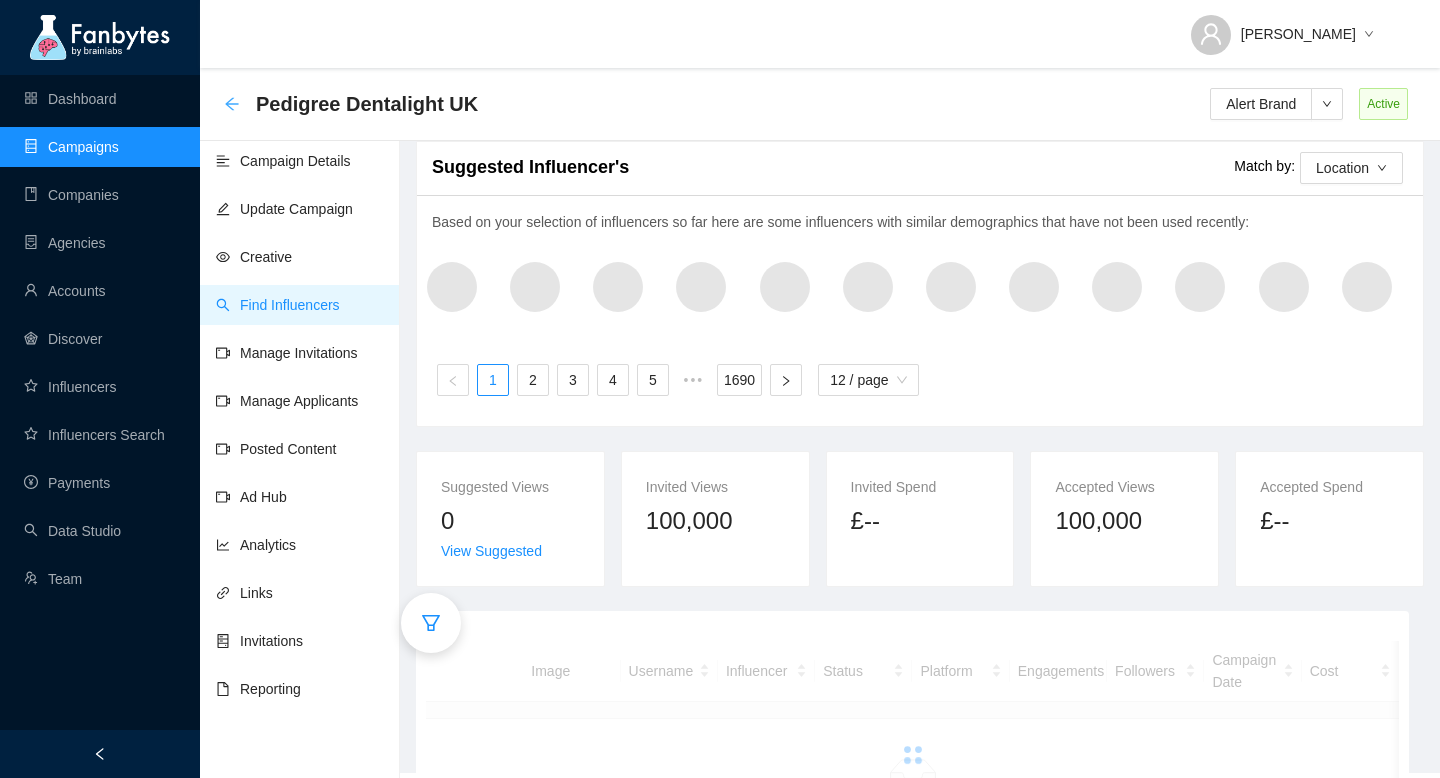 click 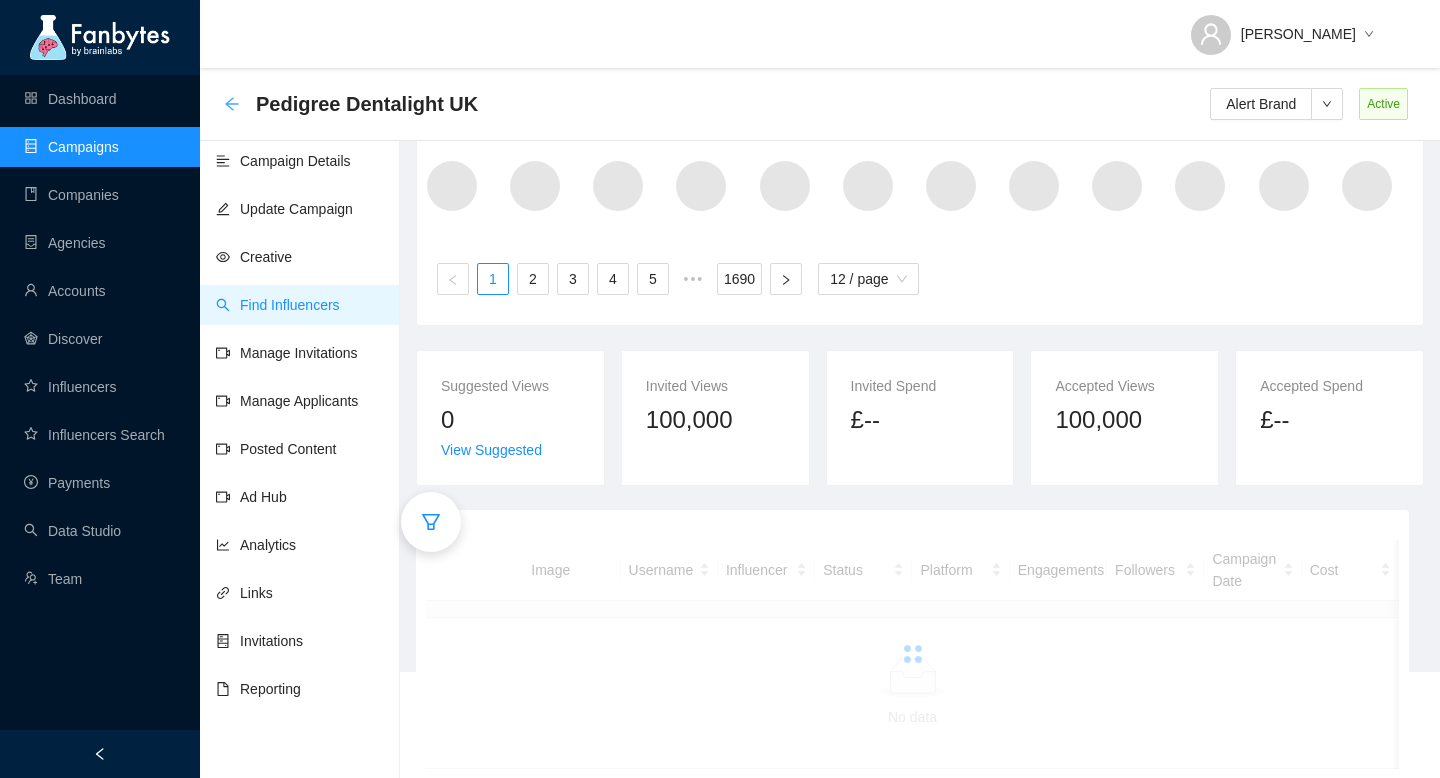 click 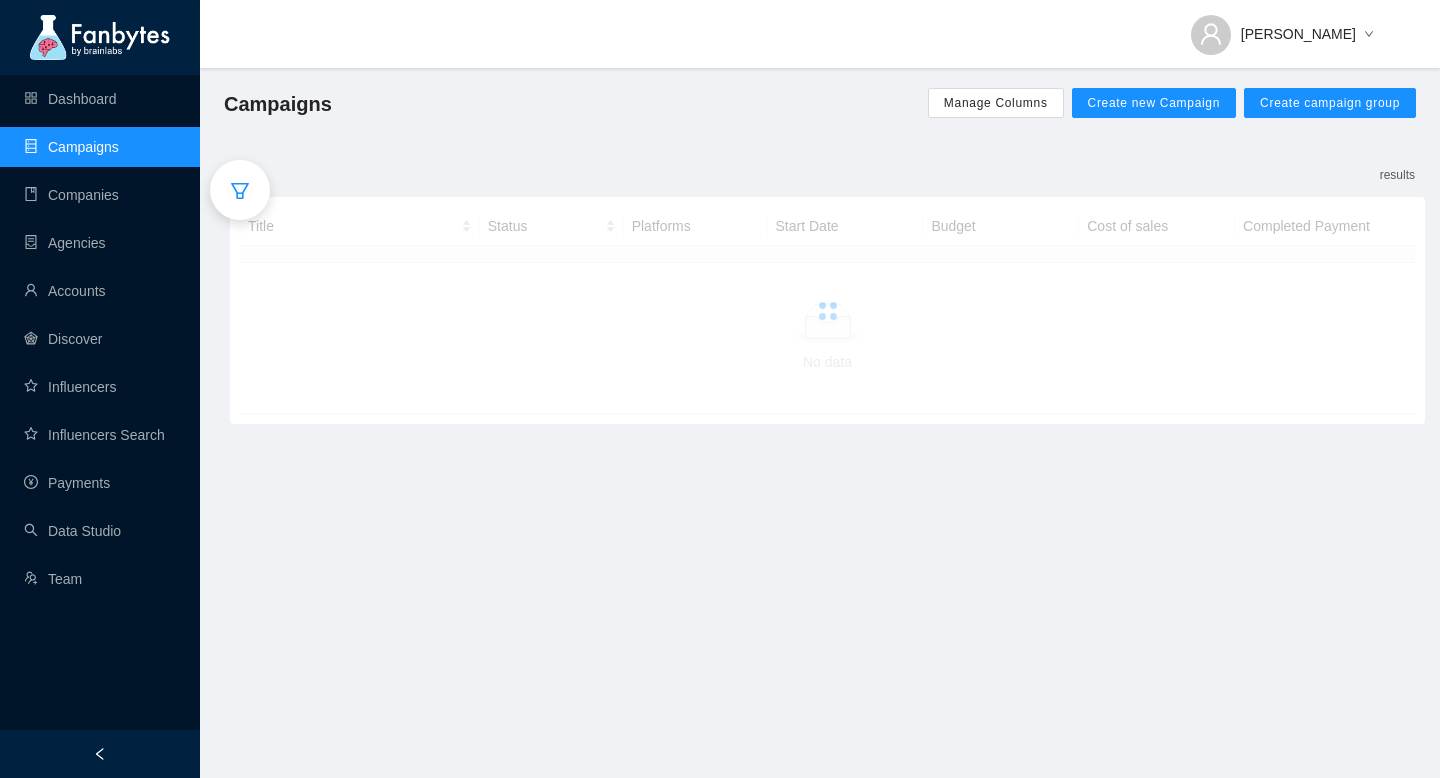 scroll, scrollTop: 0, scrollLeft: 0, axis: both 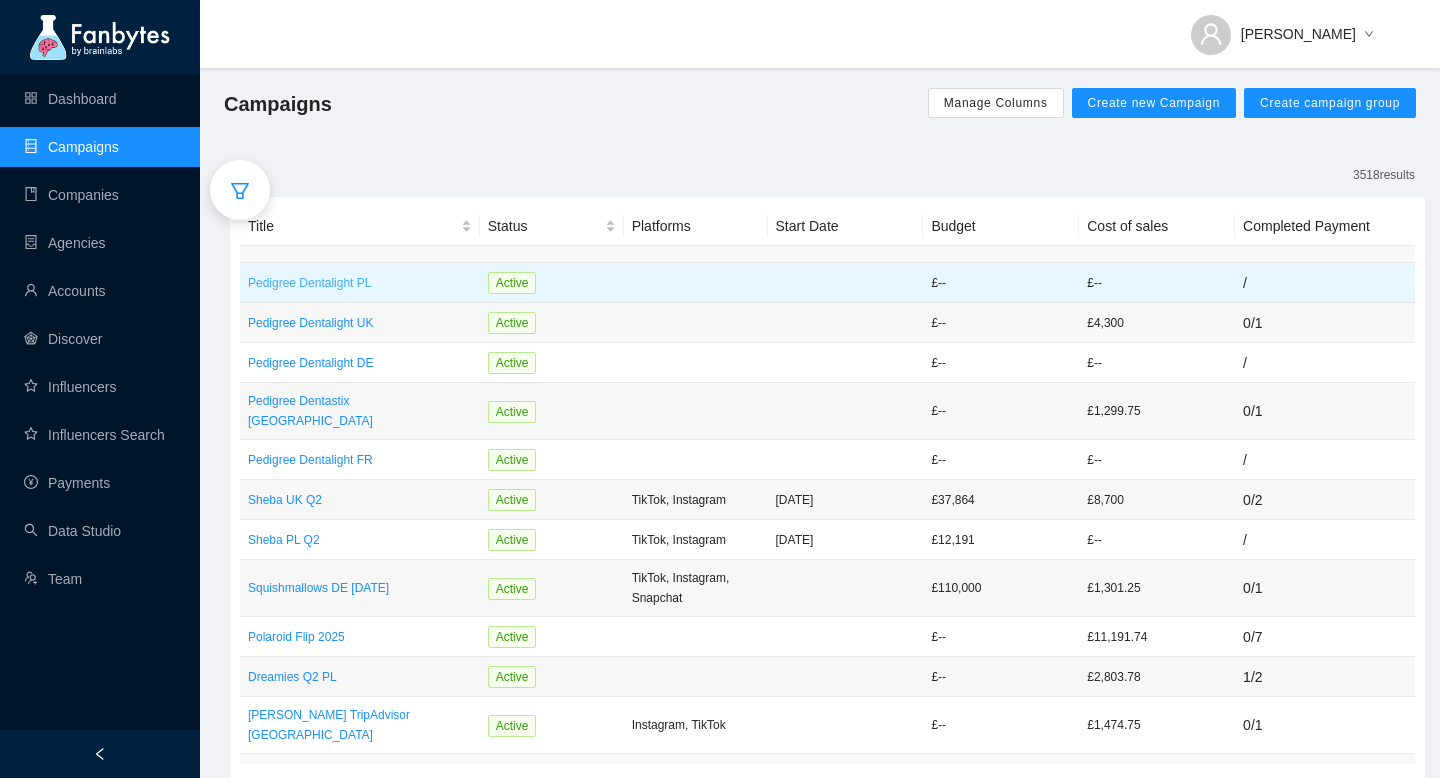 click on "Pedigree Dentalight PL" at bounding box center (360, 283) 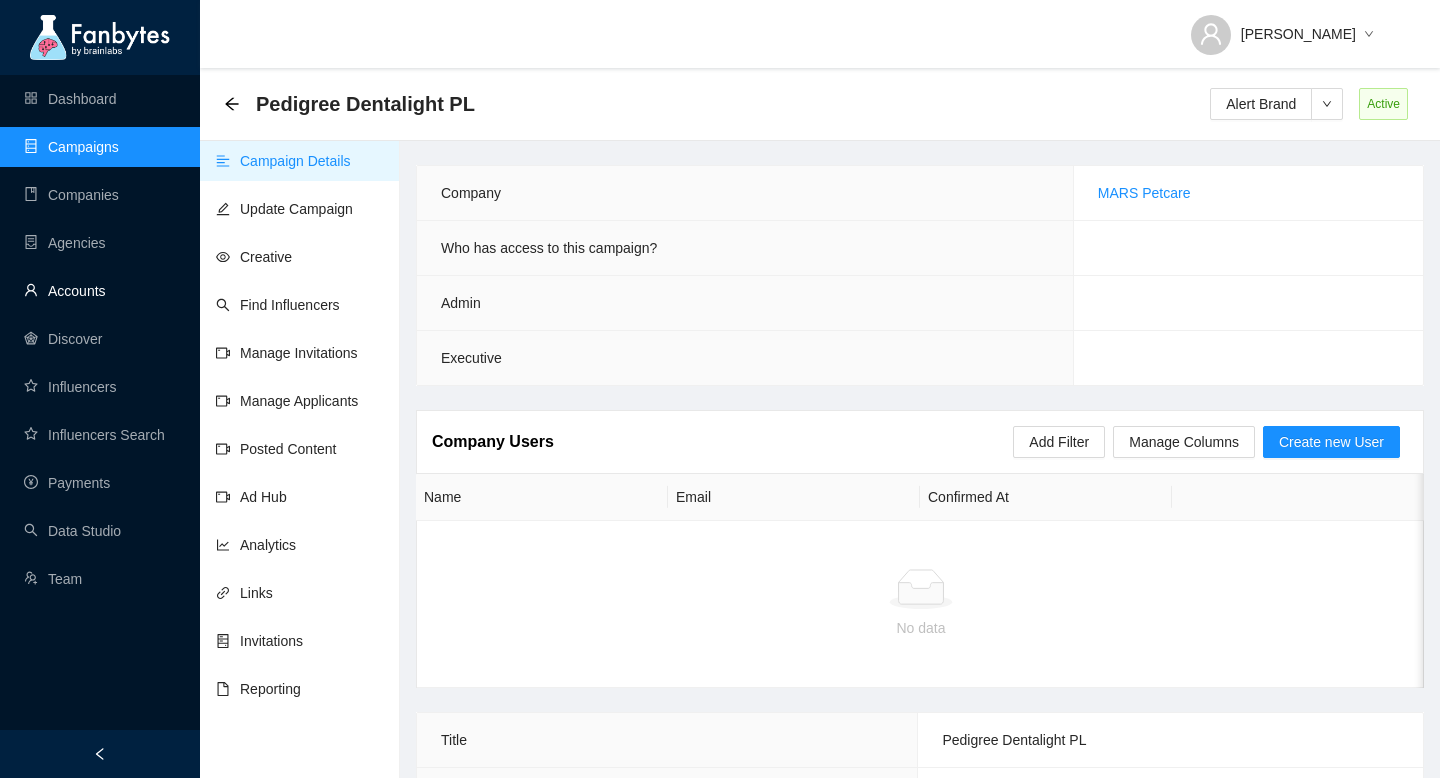 click on "Accounts" at bounding box center (65, 291) 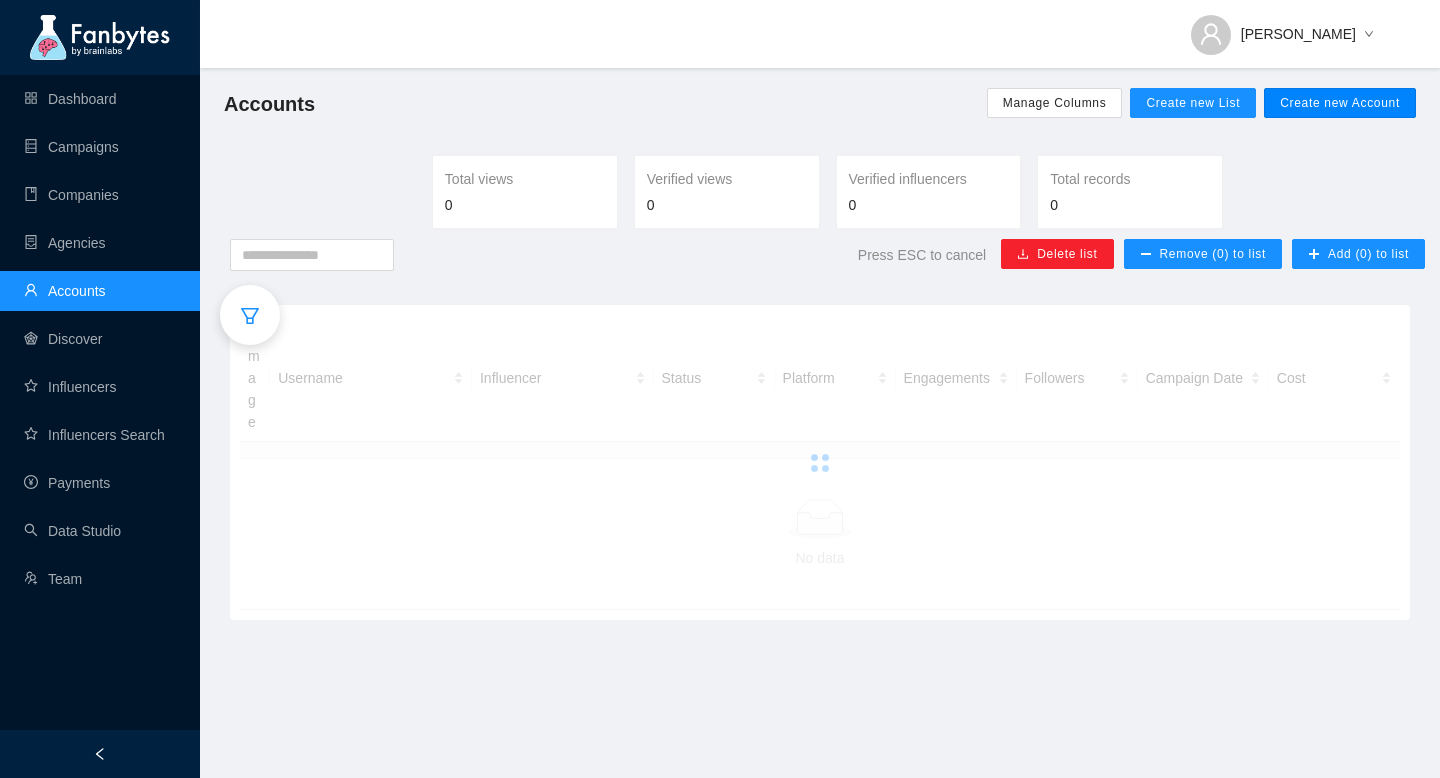 click on "Create new Account" at bounding box center [1340, 103] 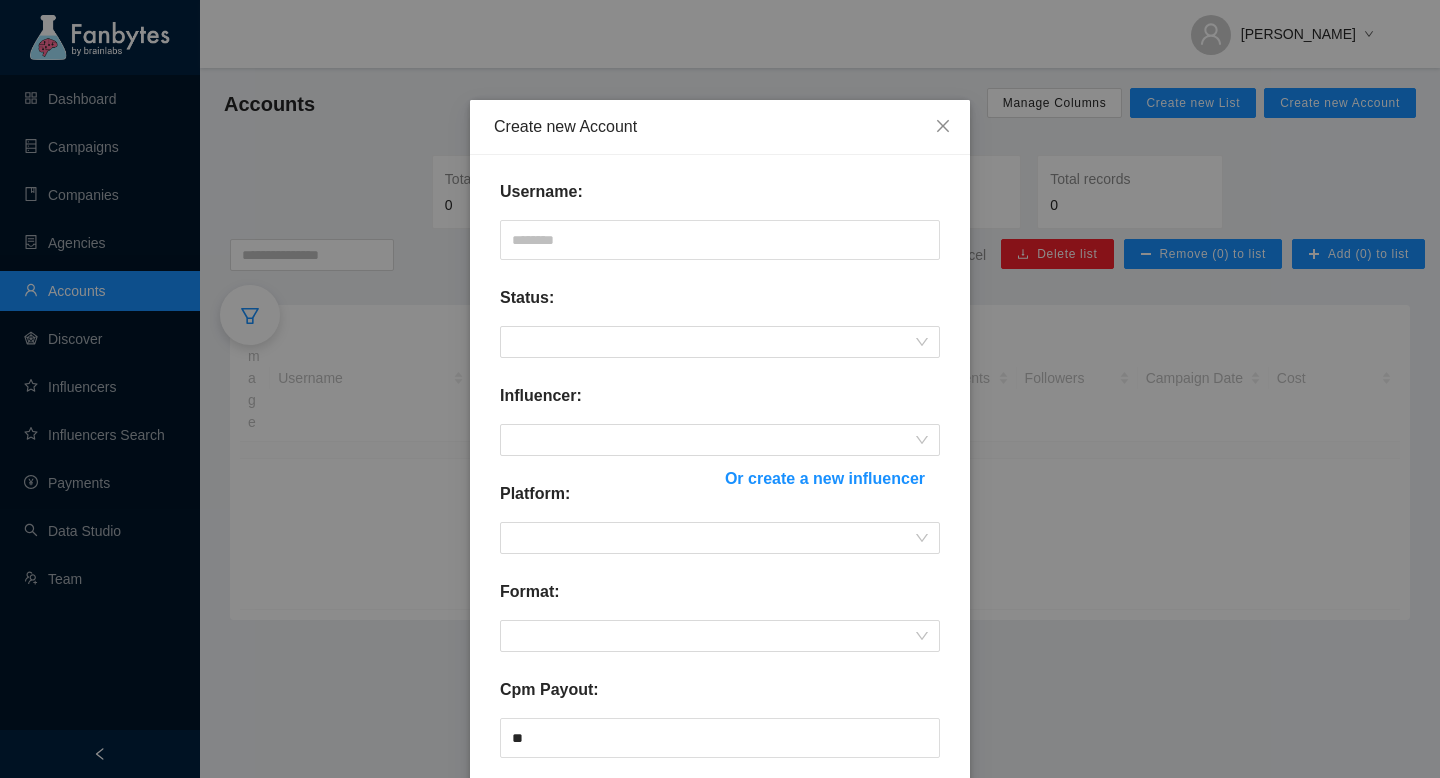 click on "Or create a new influencer" at bounding box center (825, 478) 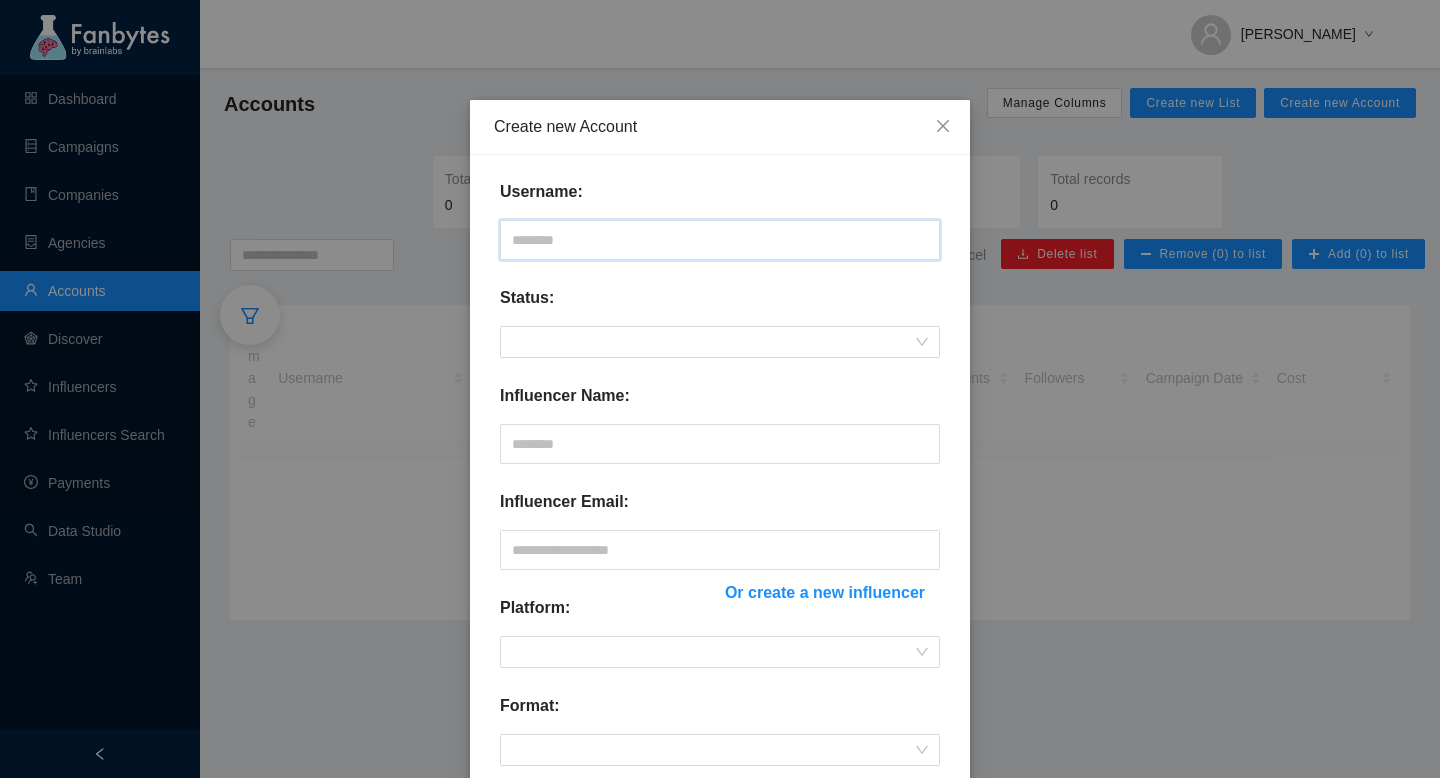click at bounding box center (720, 240) 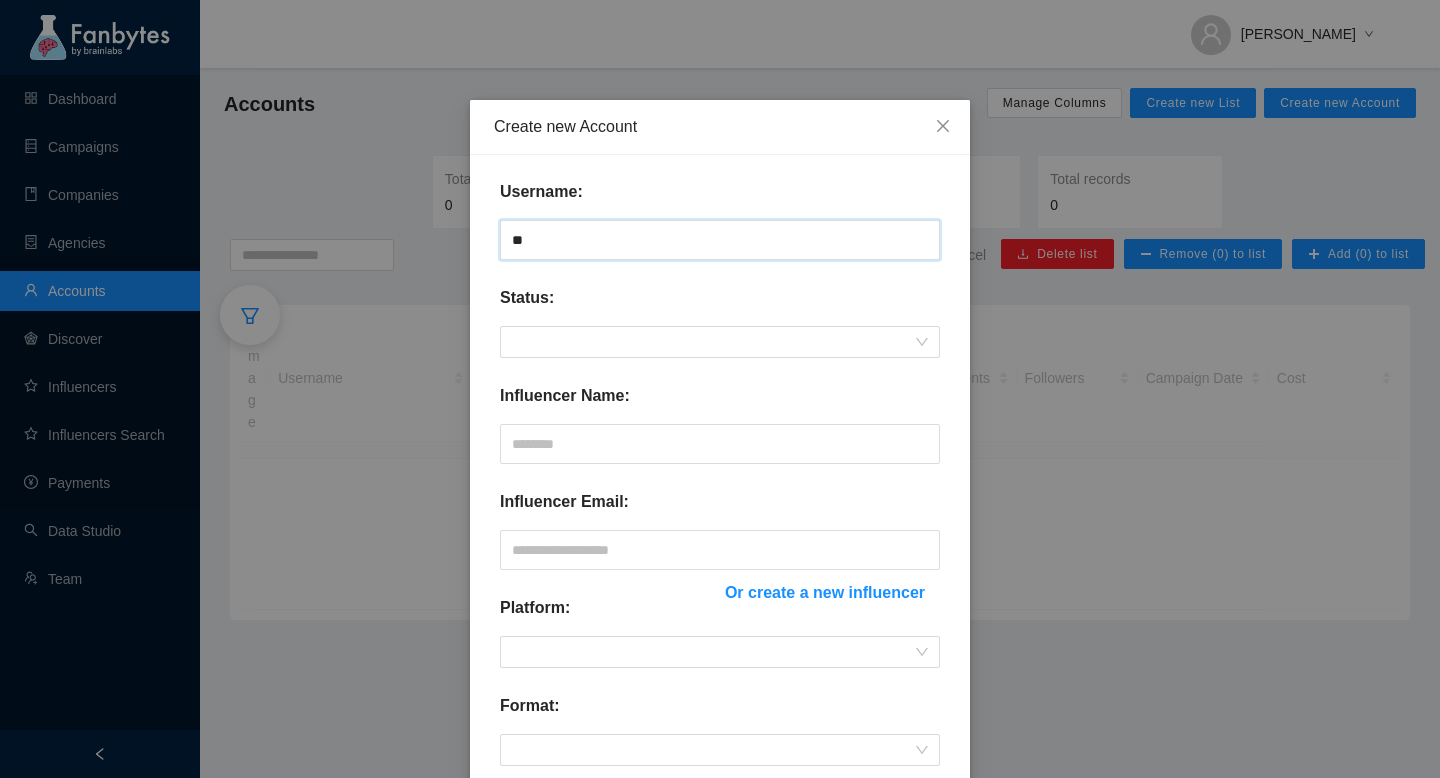 type on "*" 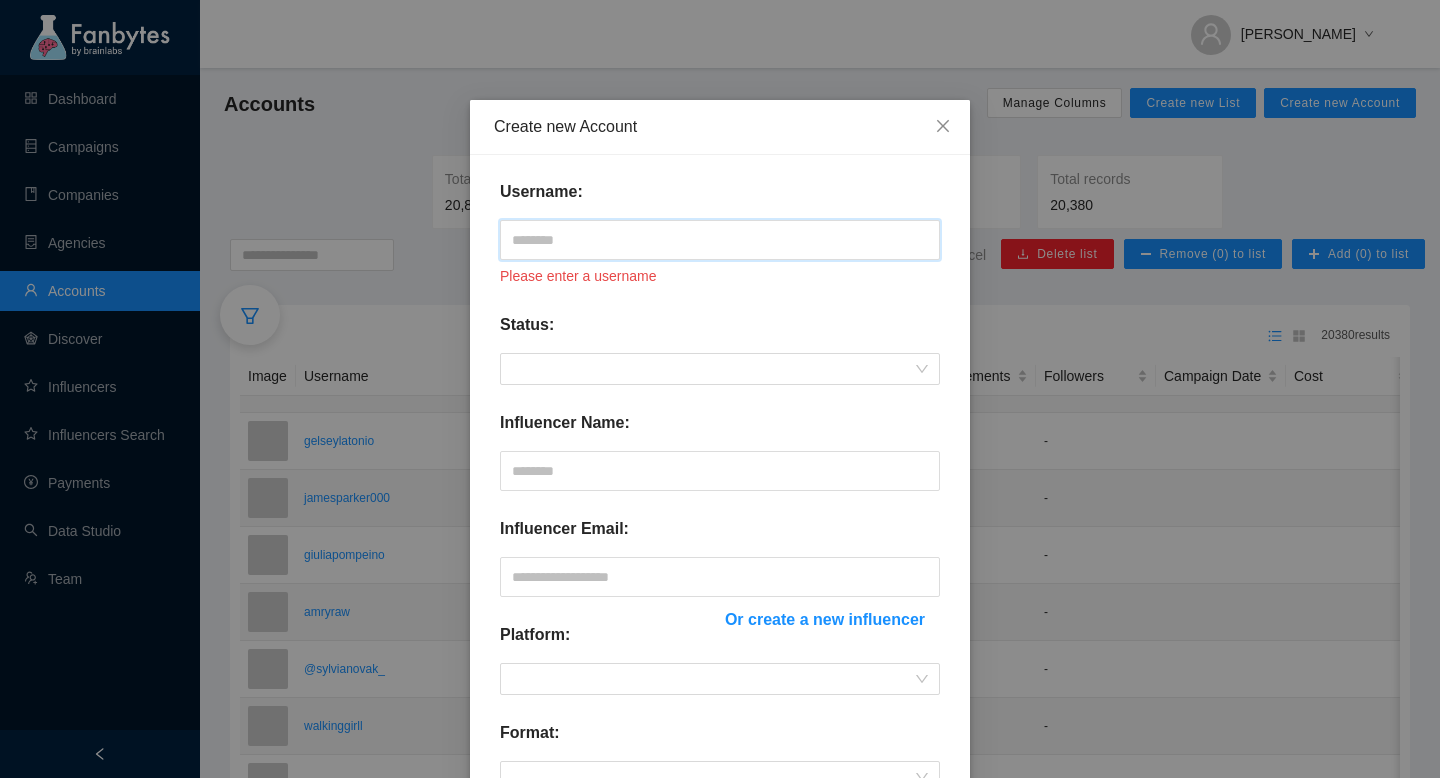paste on "**********" 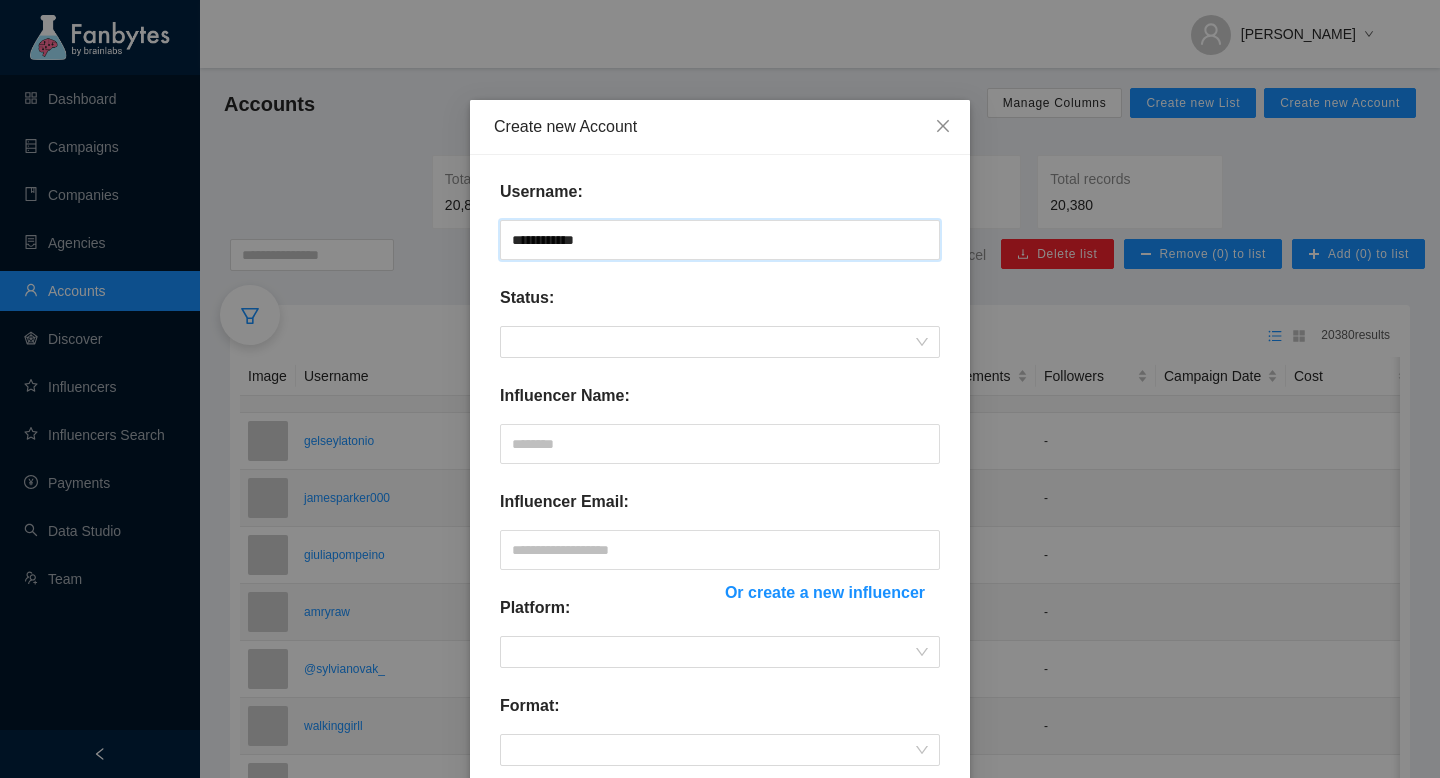 type on "**********" 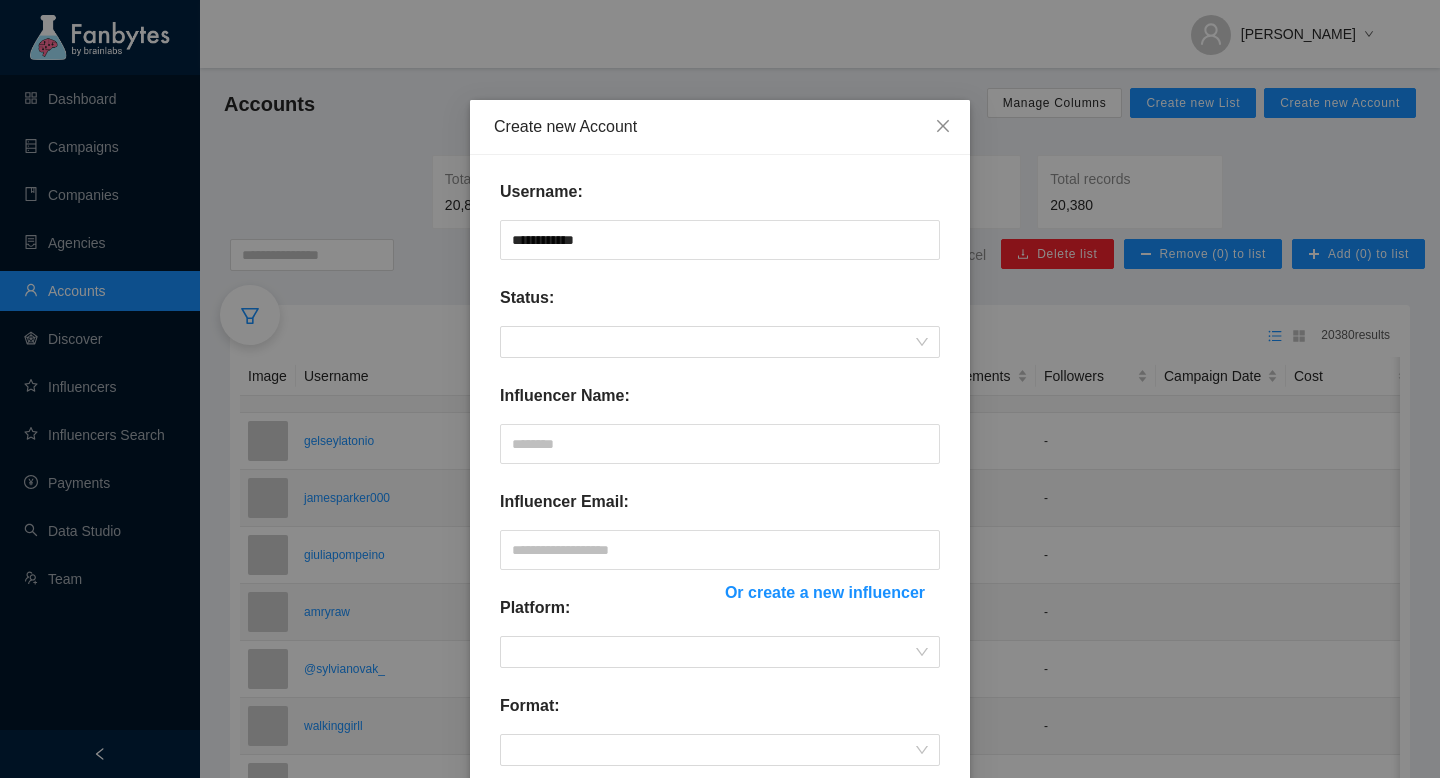 click on "**********" at bounding box center [720, 697] 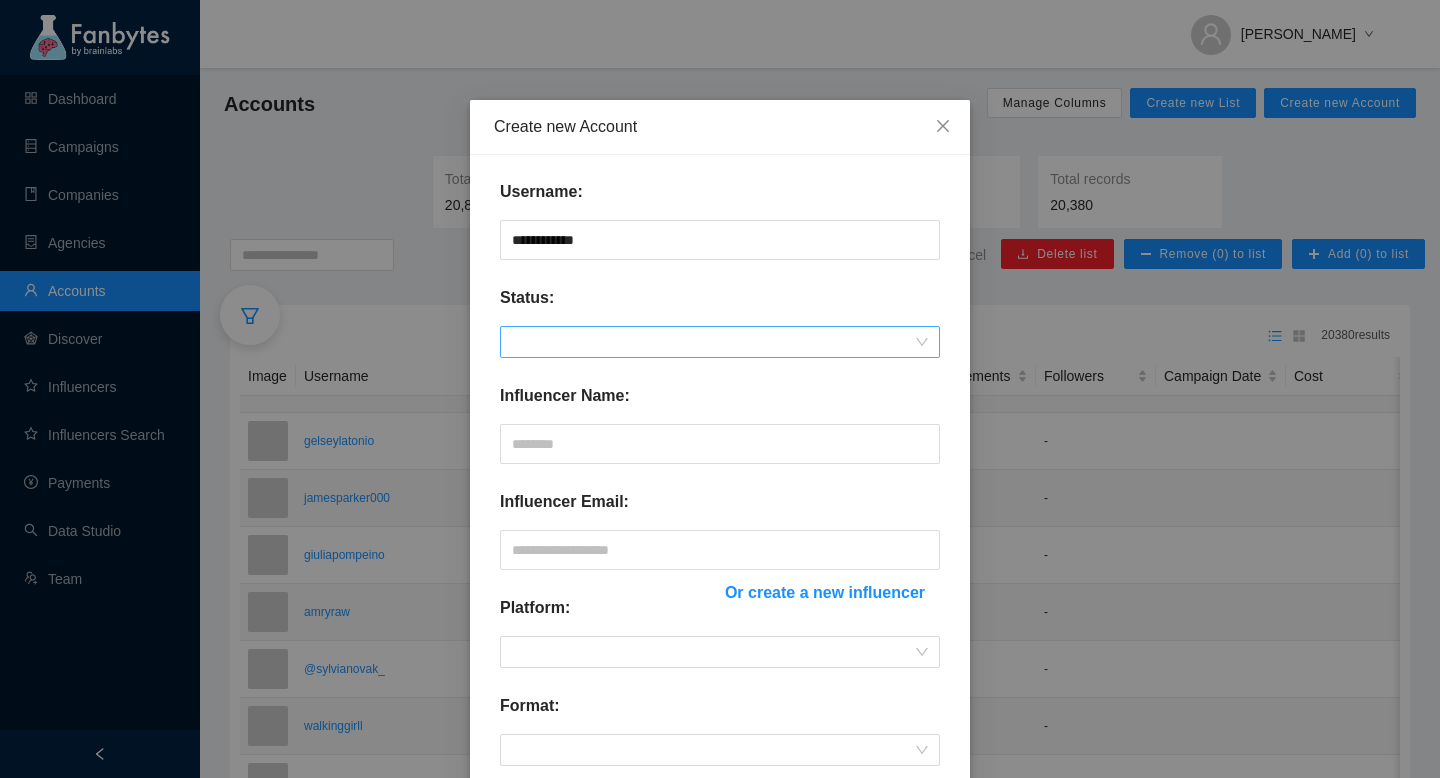 click at bounding box center (720, 342) 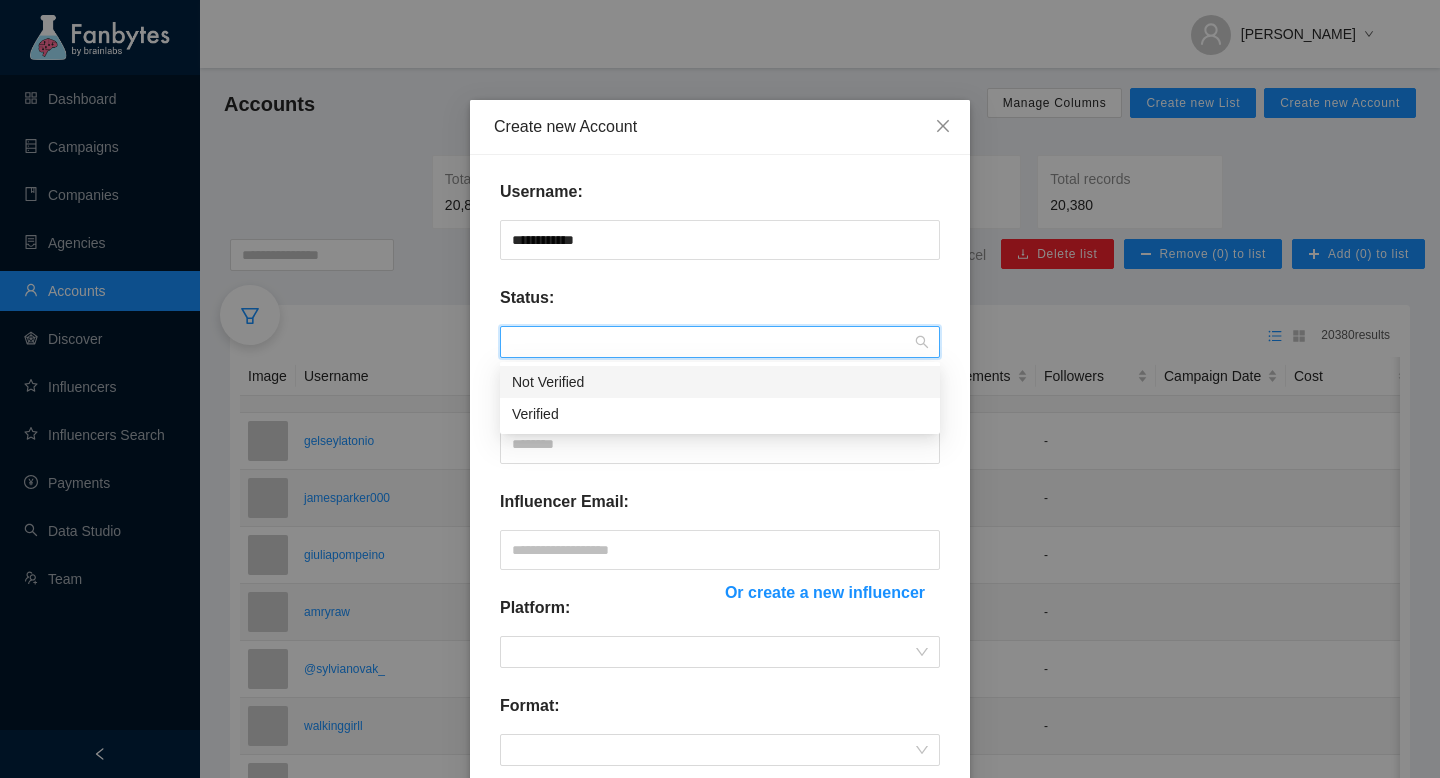 click on "Not Verified" at bounding box center (720, 382) 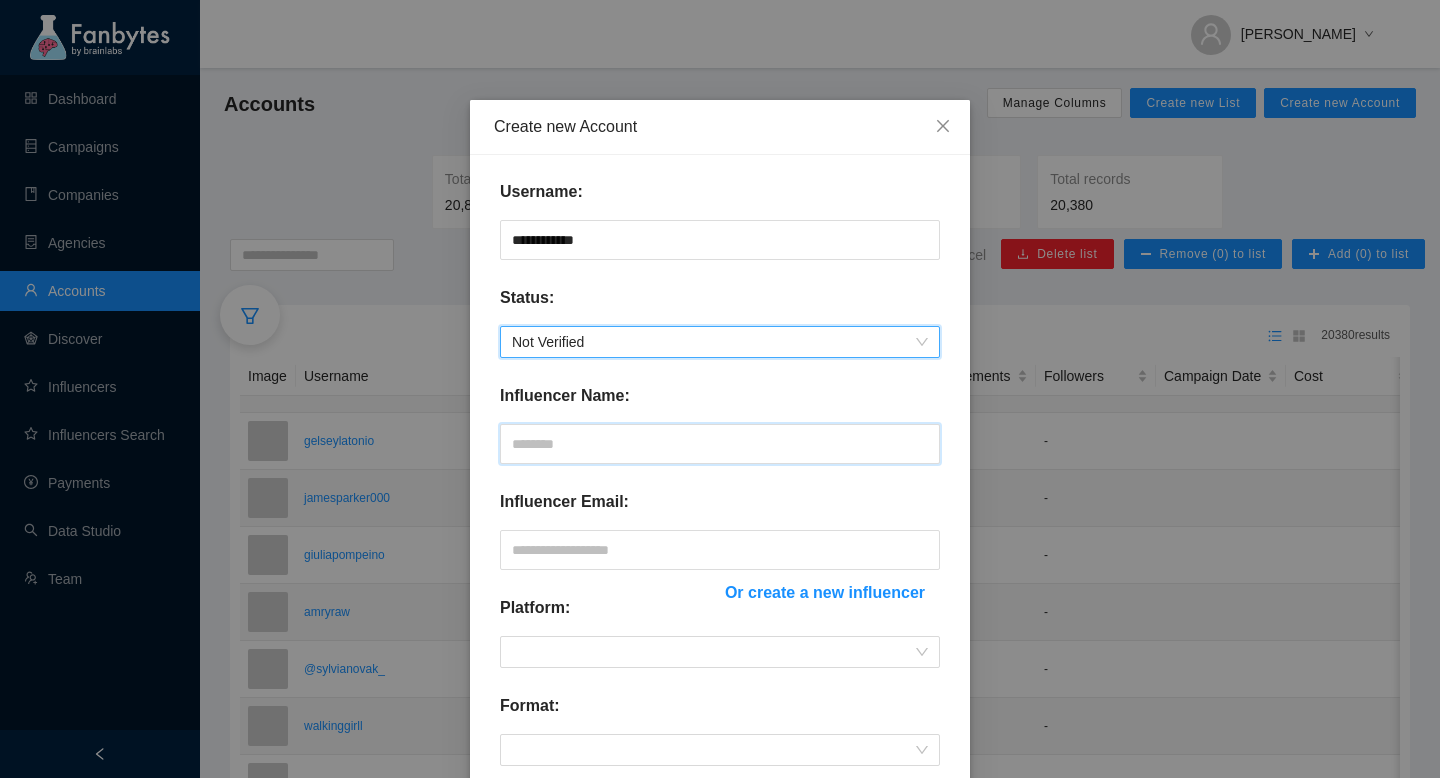 click at bounding box center (720, 444) 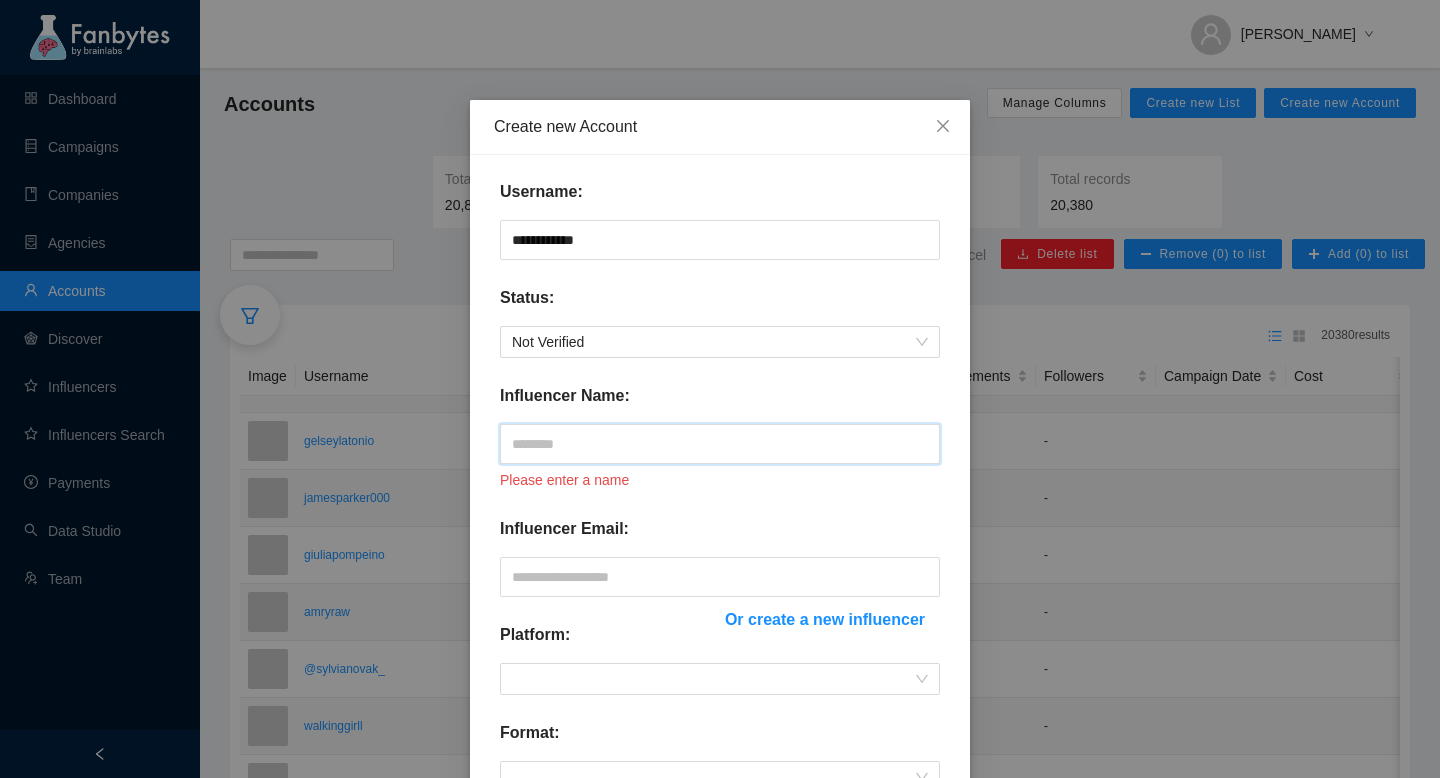 paste on "**********" 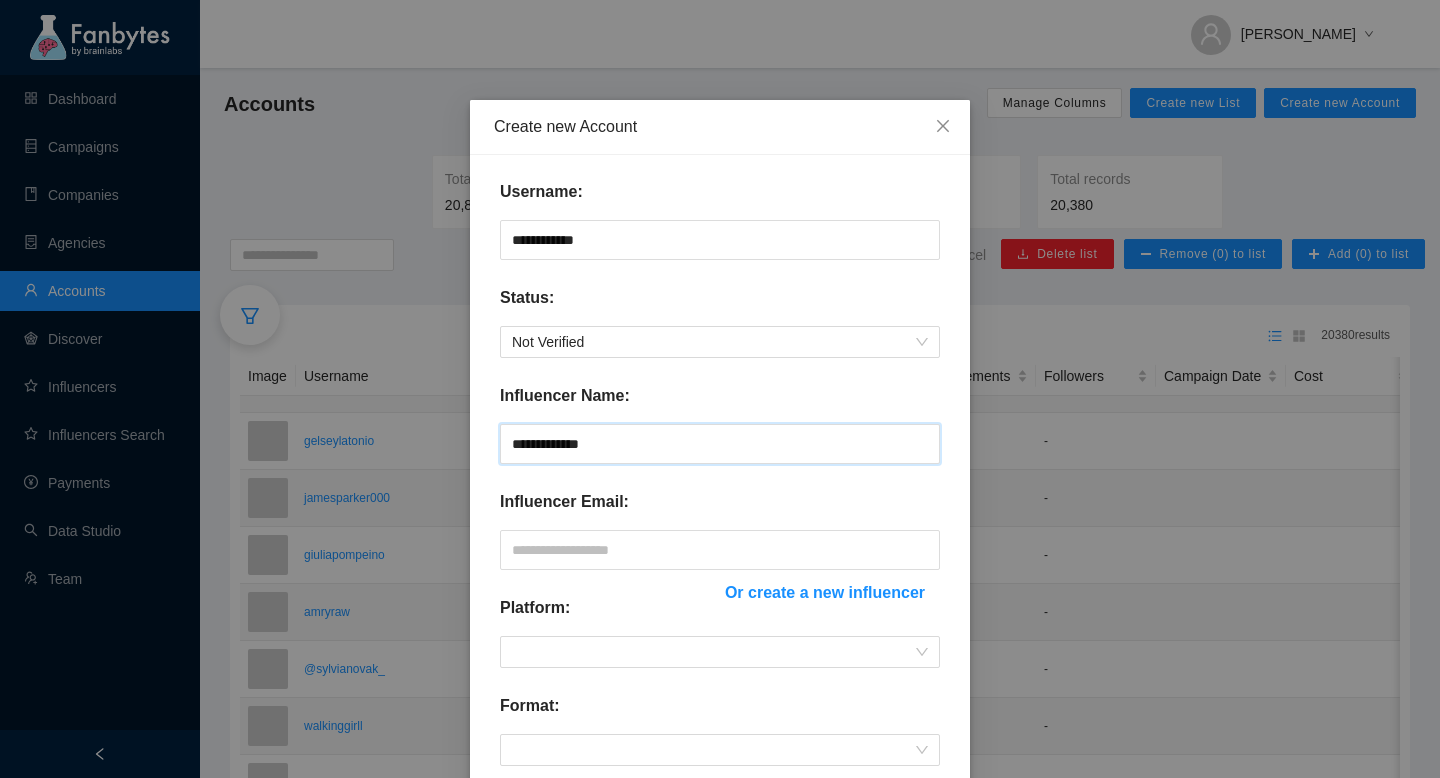 type on "**********" 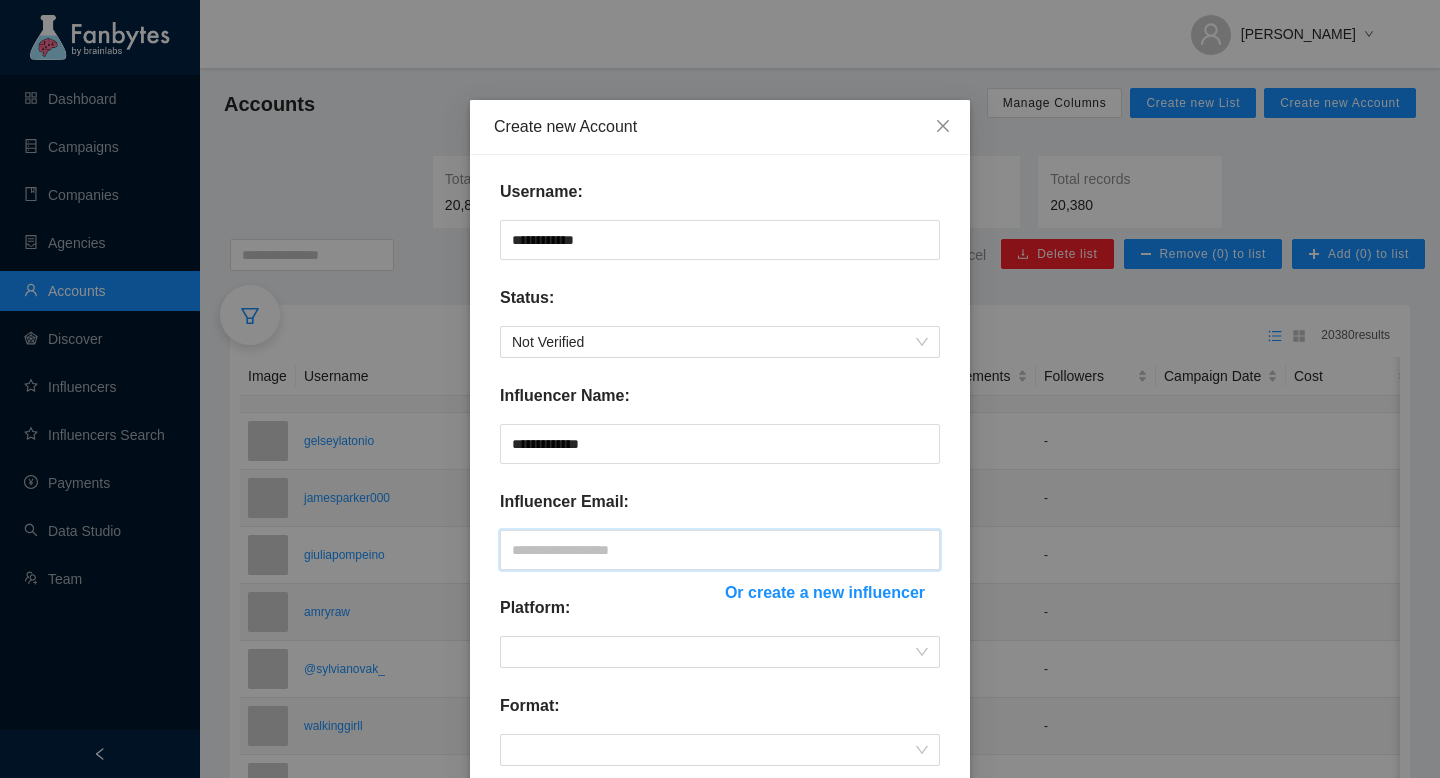 click at bounding box center (720, 550) 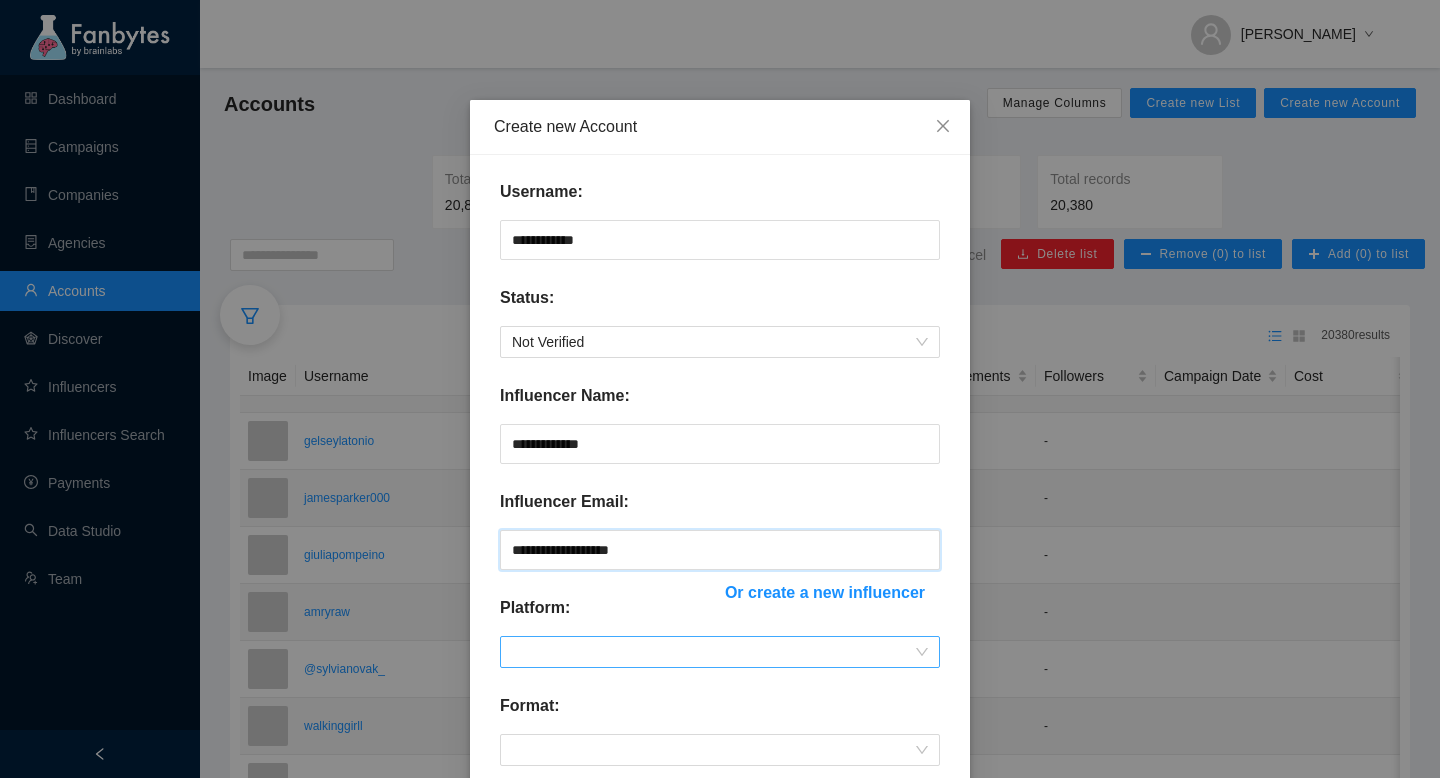 click at bounding box center (720, 652) 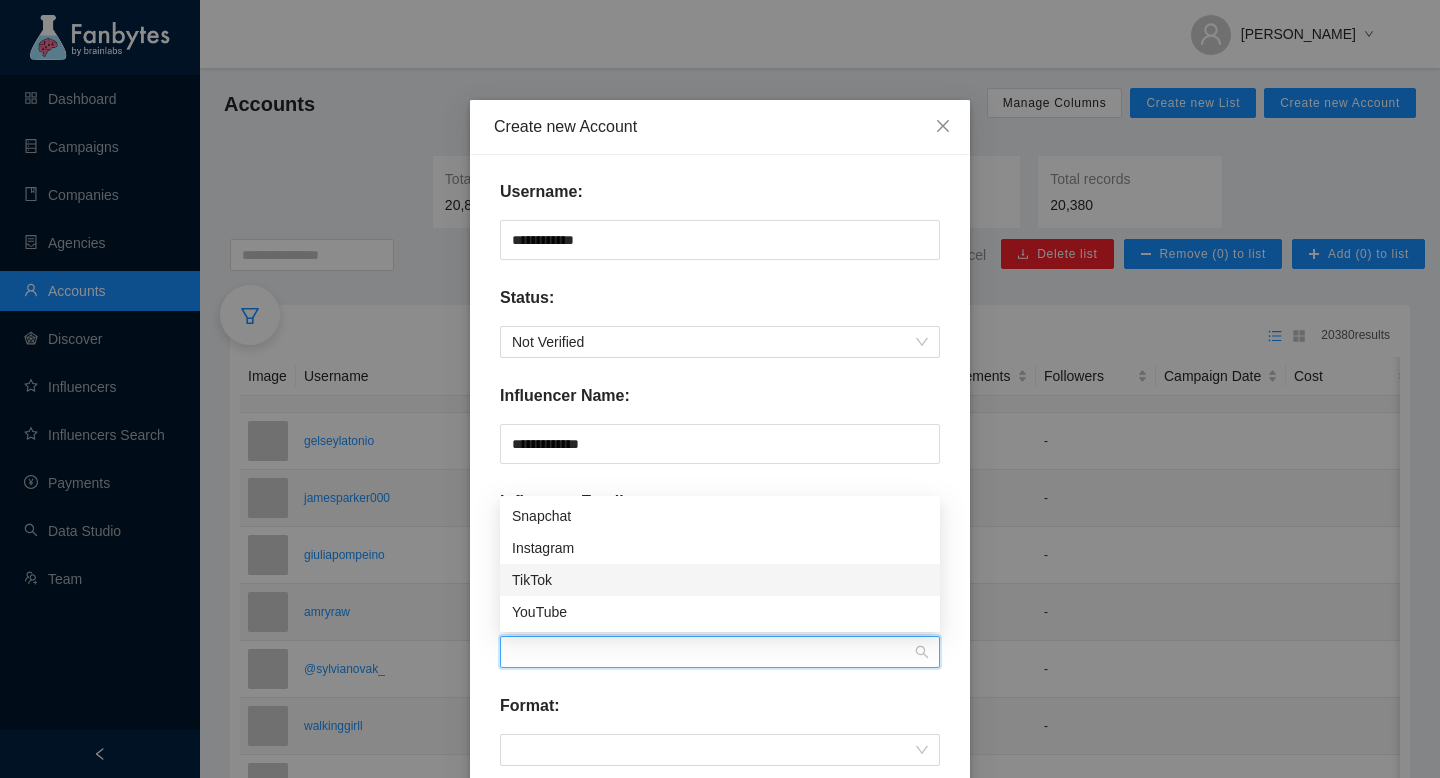 click on "TikTok" at bounding box center [720, 580] 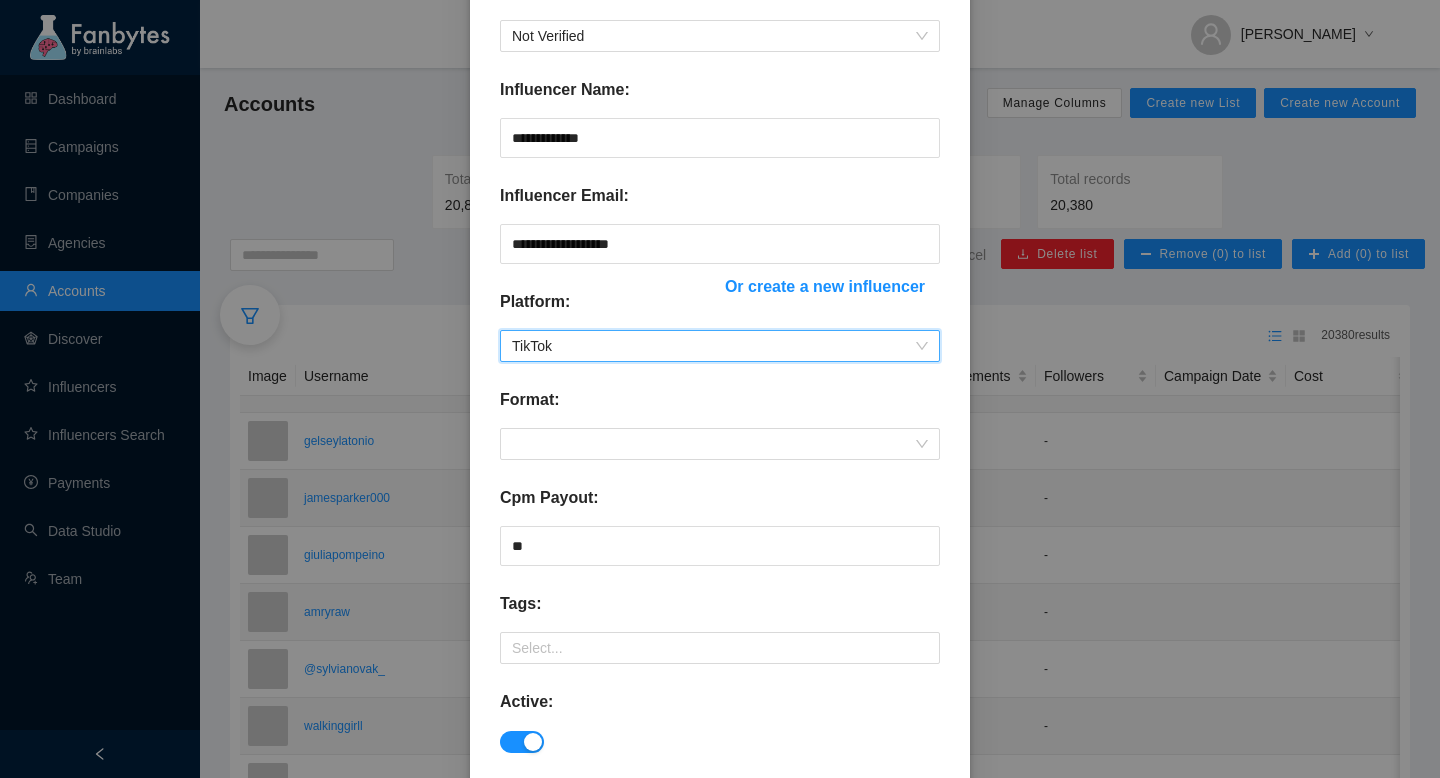 scroll, scrollTop: 308, scrollLeft: 0, axis: vertical 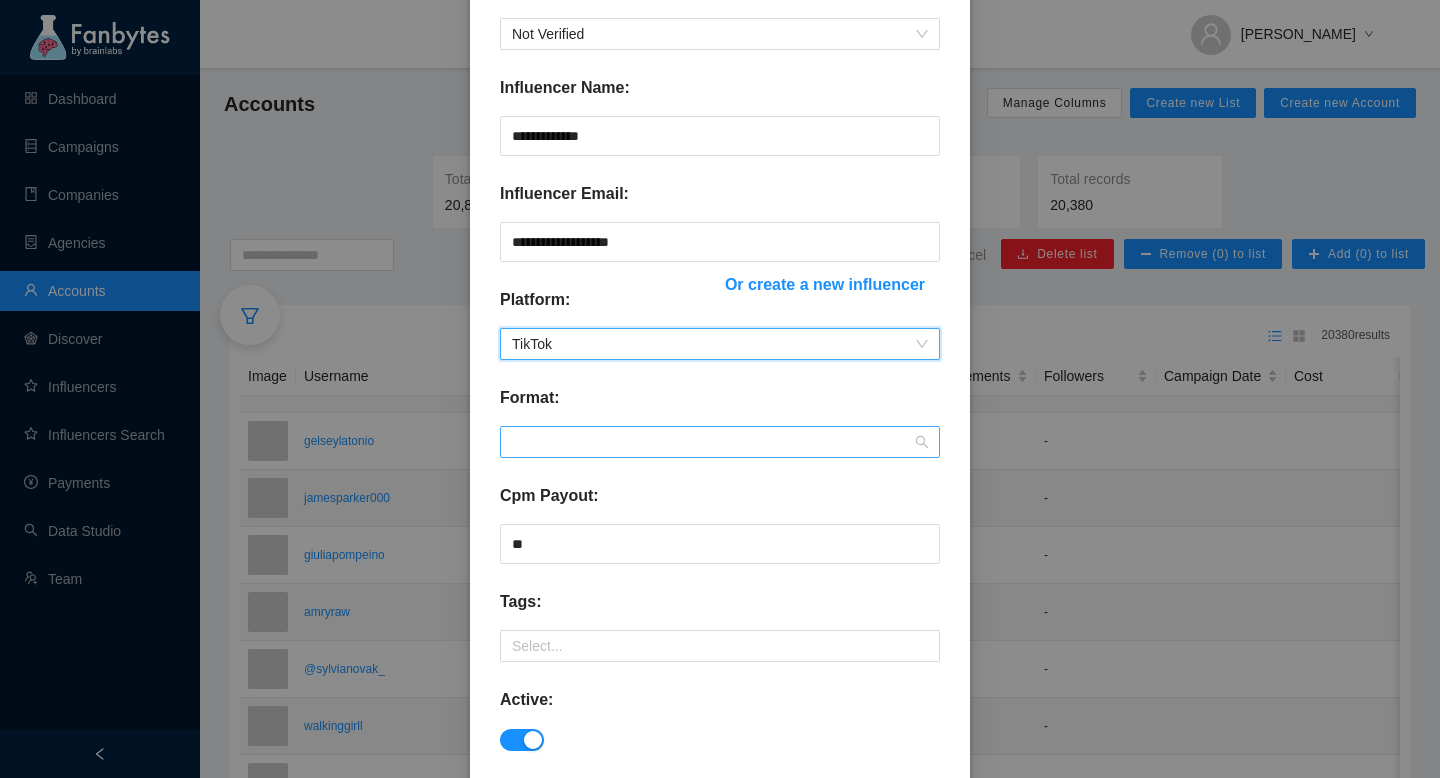 click at bounding box center [720, 442] 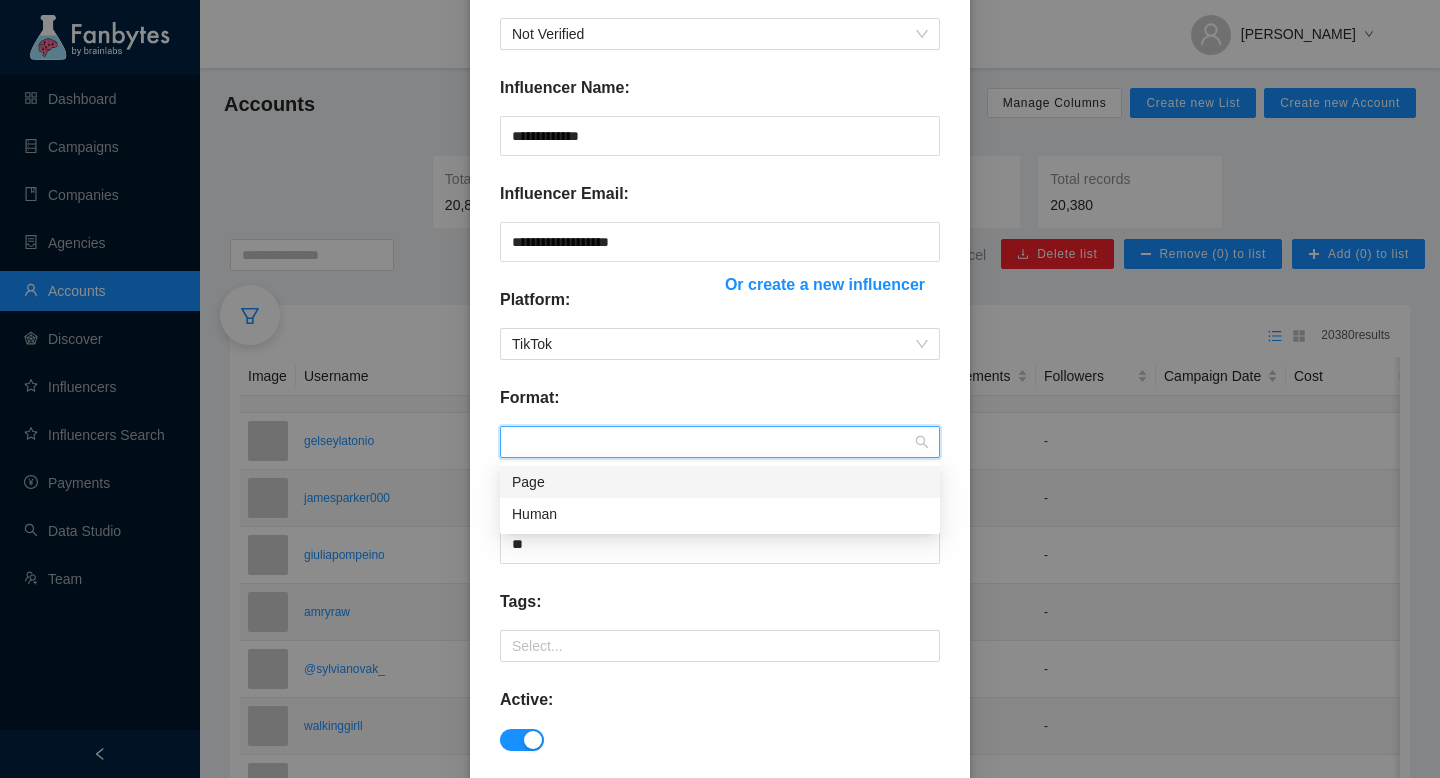 click on "Page" at bounding box center [720, 482] 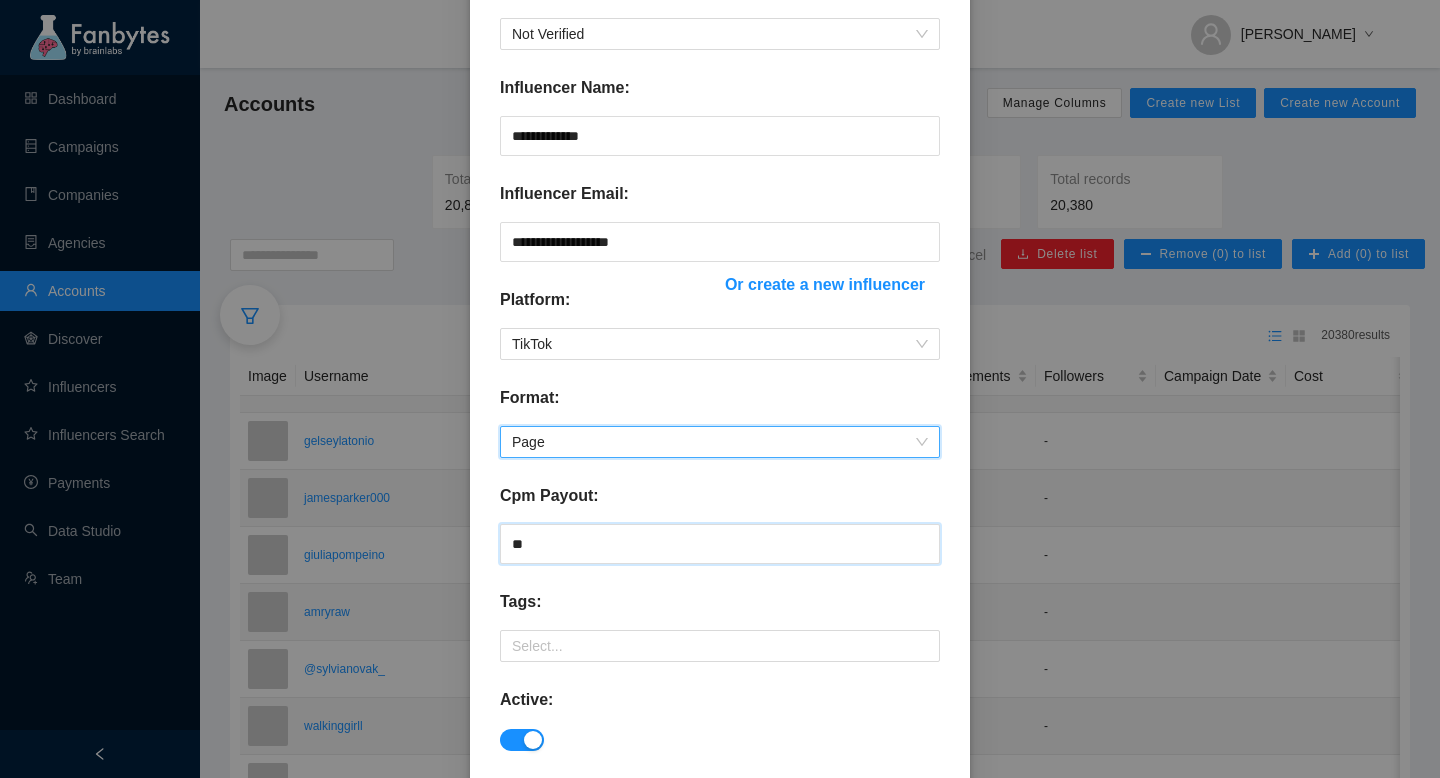 click on "**" at bounding box center [720, 544] 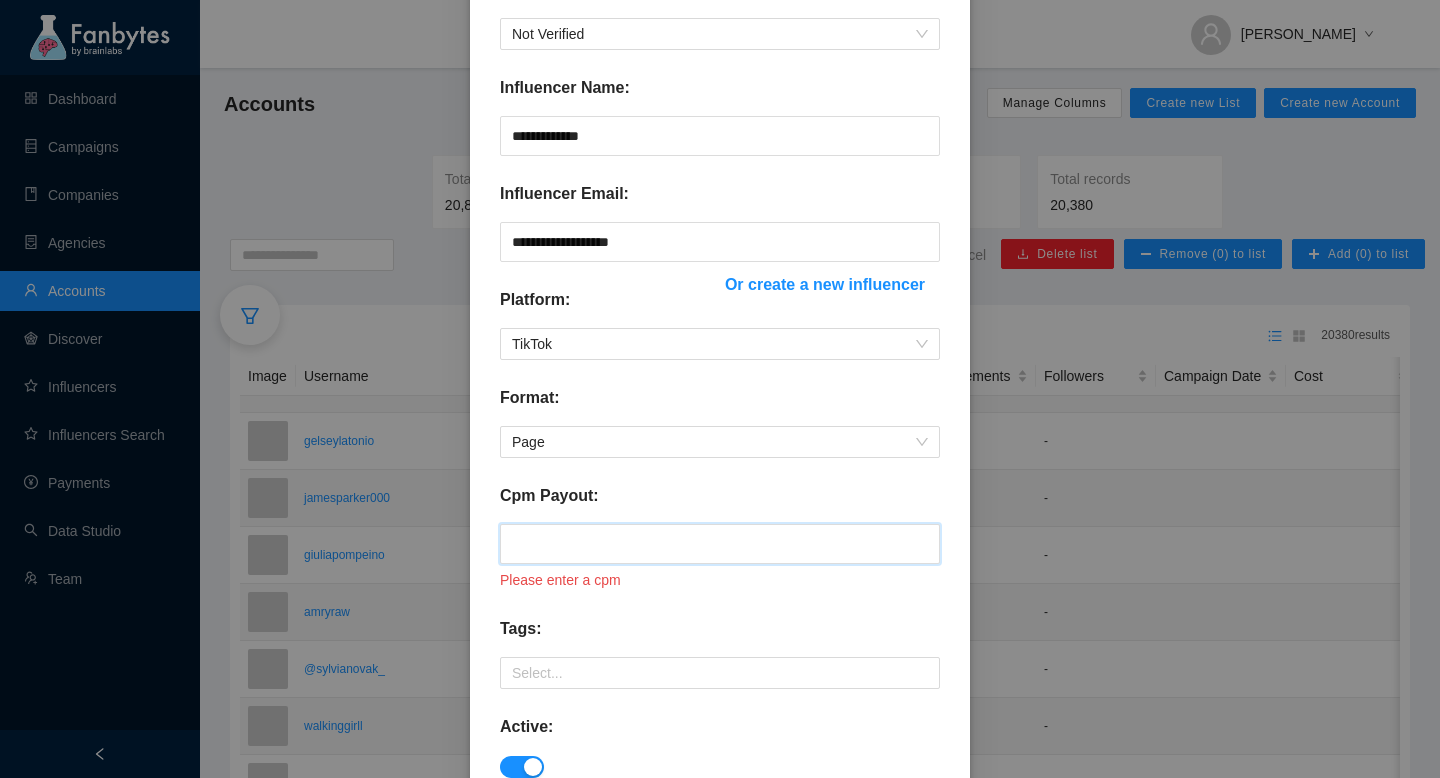 type on "**" 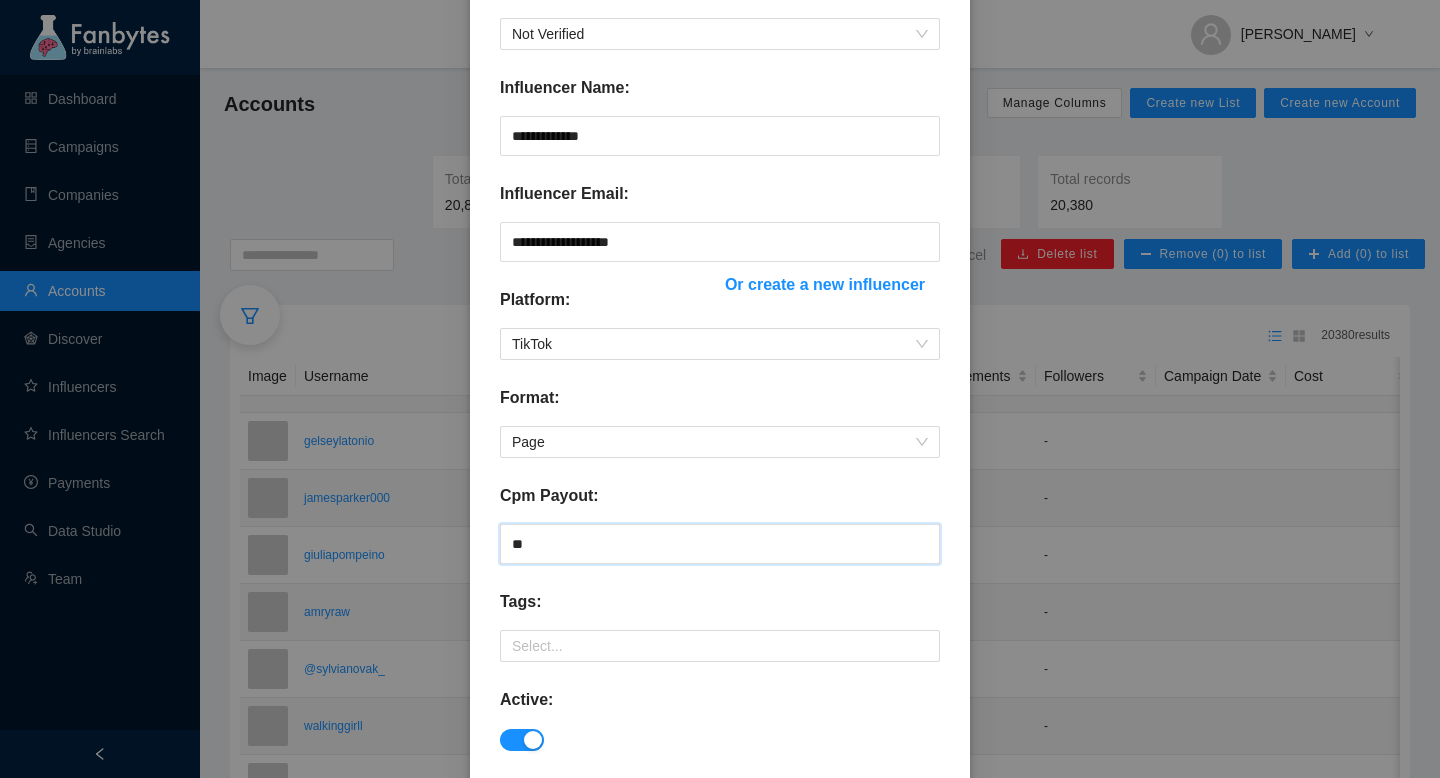 scroll, scrollTop: 485, scrollLeft: 0, axis: vertical 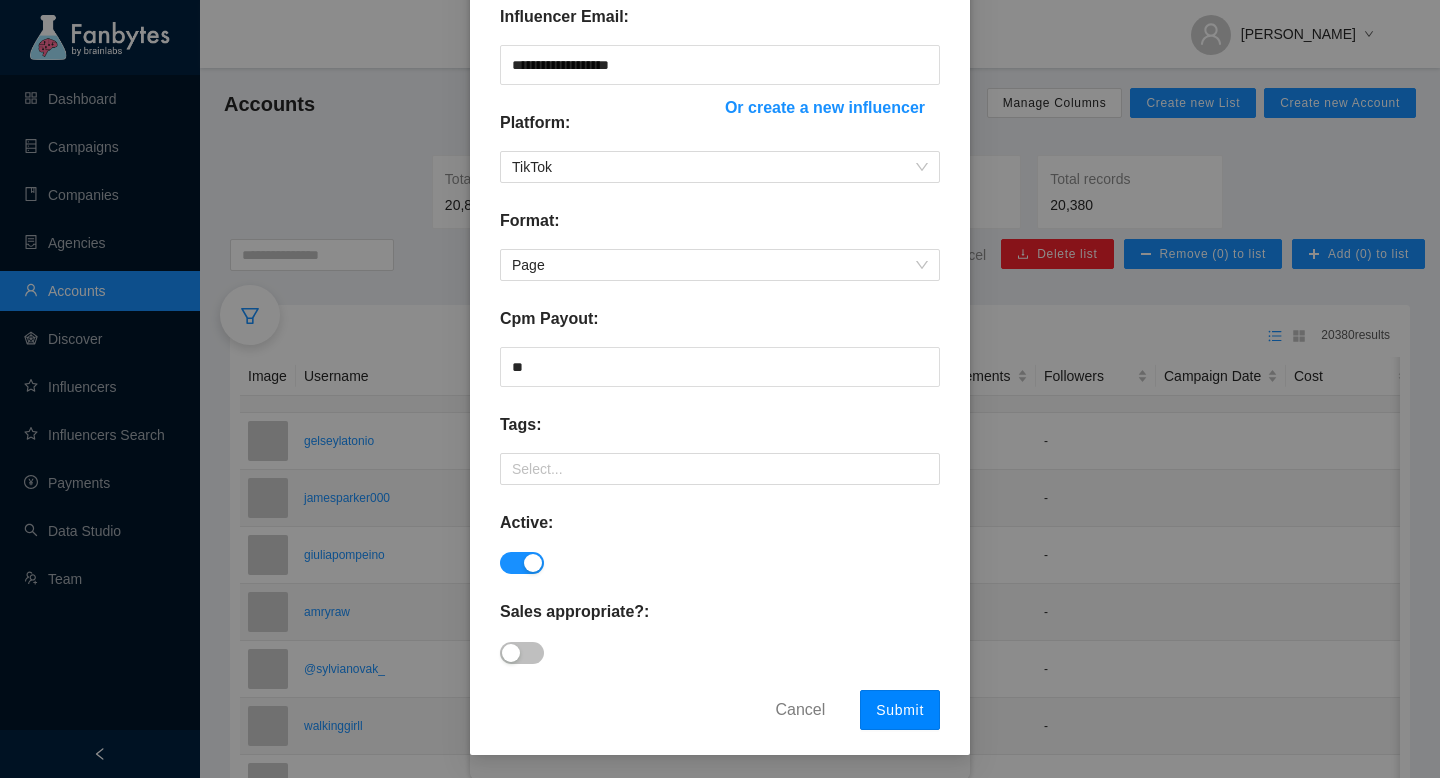 click on "Submit" at bounding box center [900, 710] 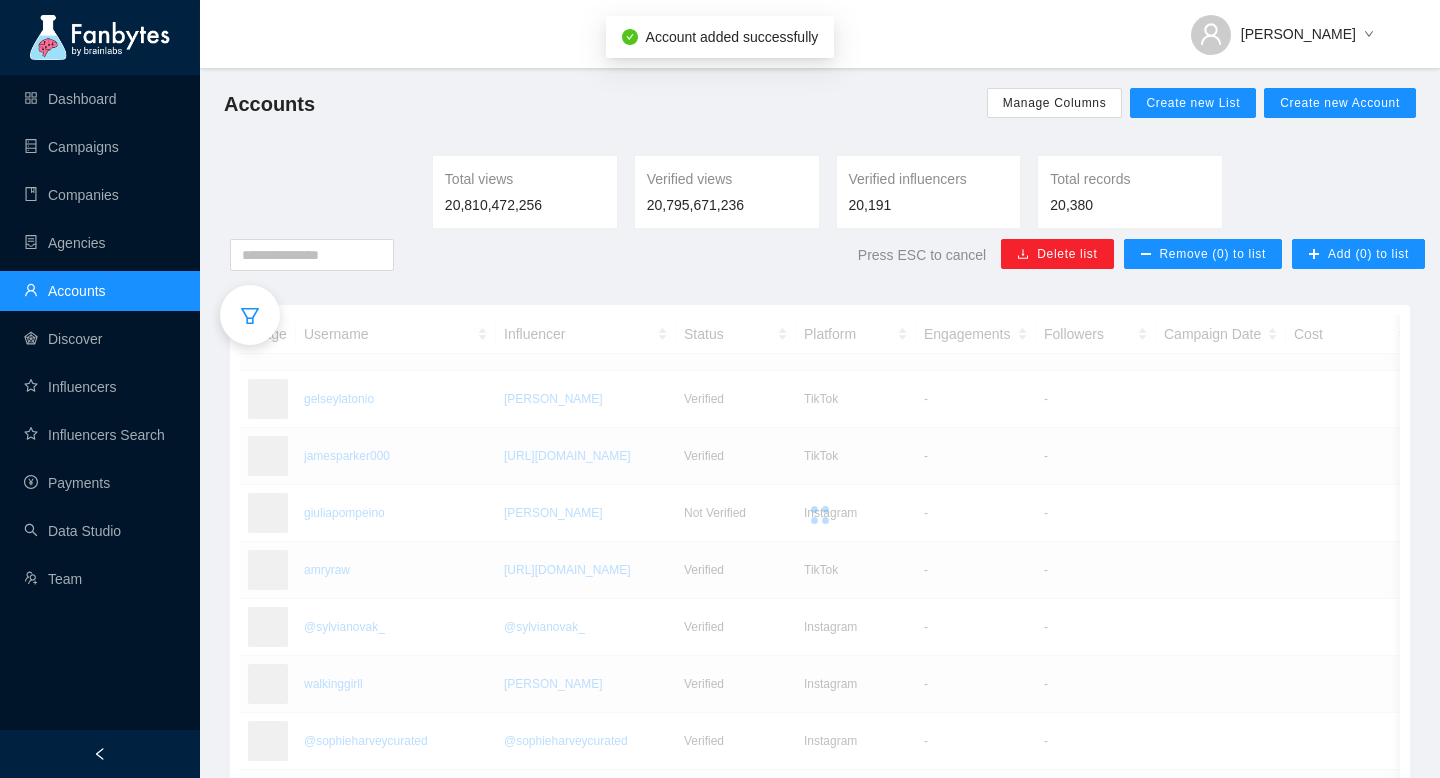 scroll, scrollTop: 385, scrollLeft: 0, axis: vertical 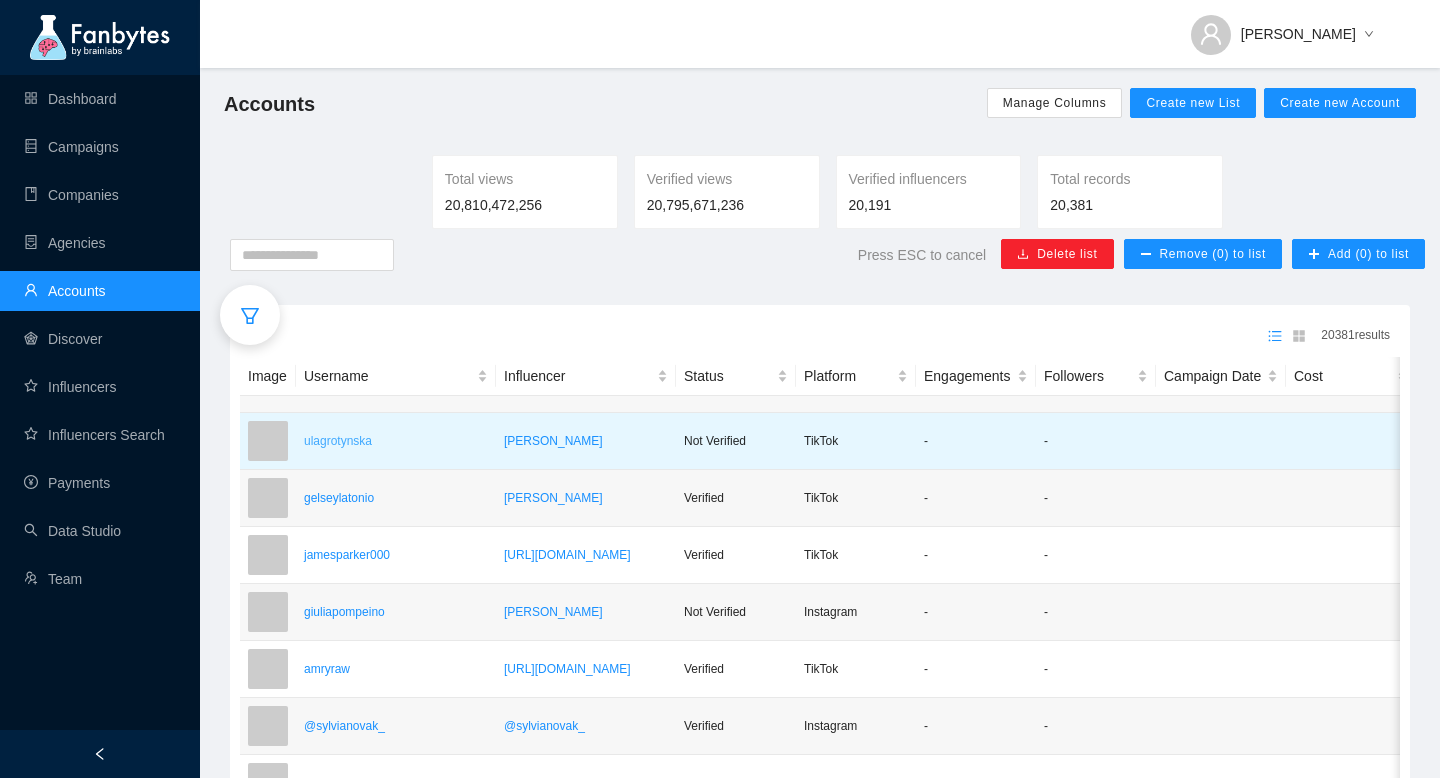 click on "ulagrotynska" at bounding box center [396, 441] 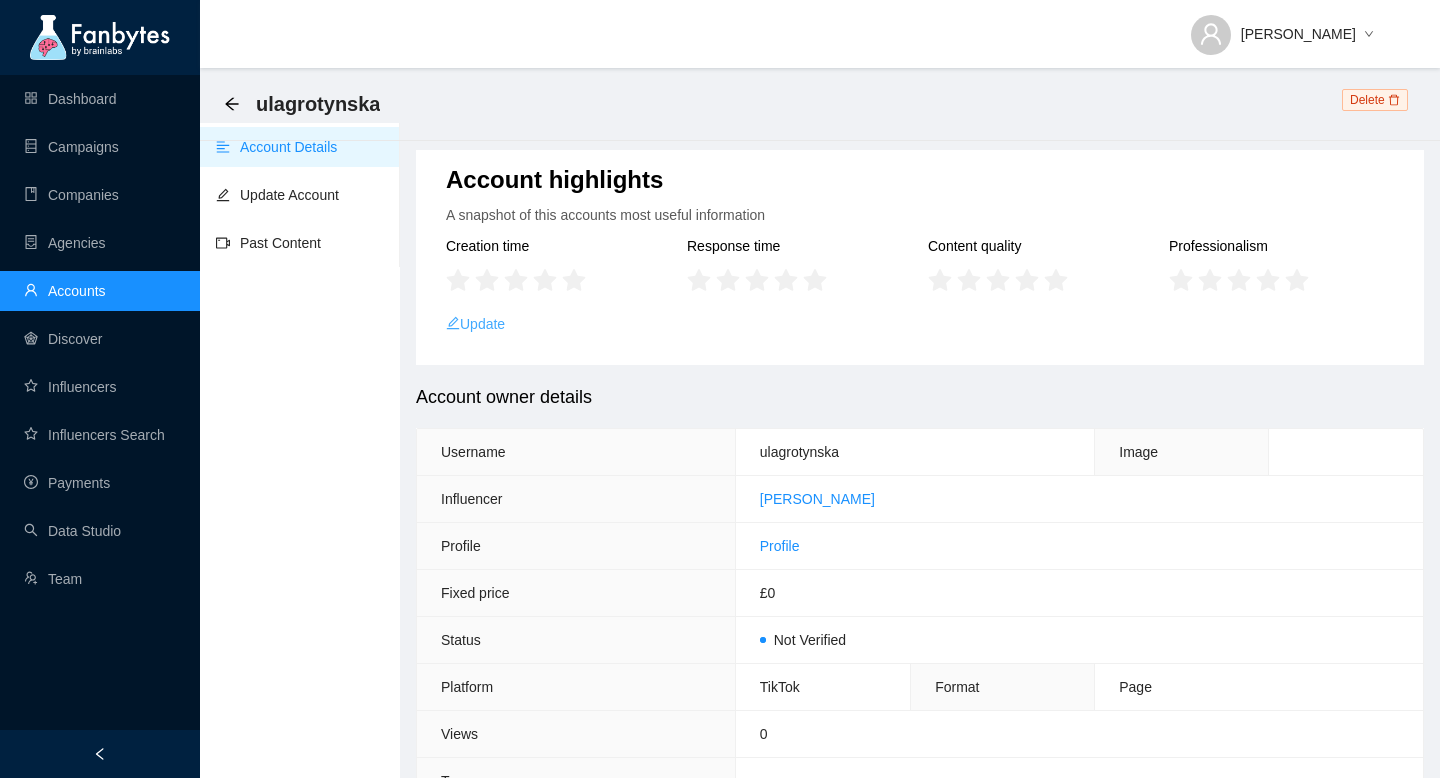 click on "Update" at bounding box center (475, 324) 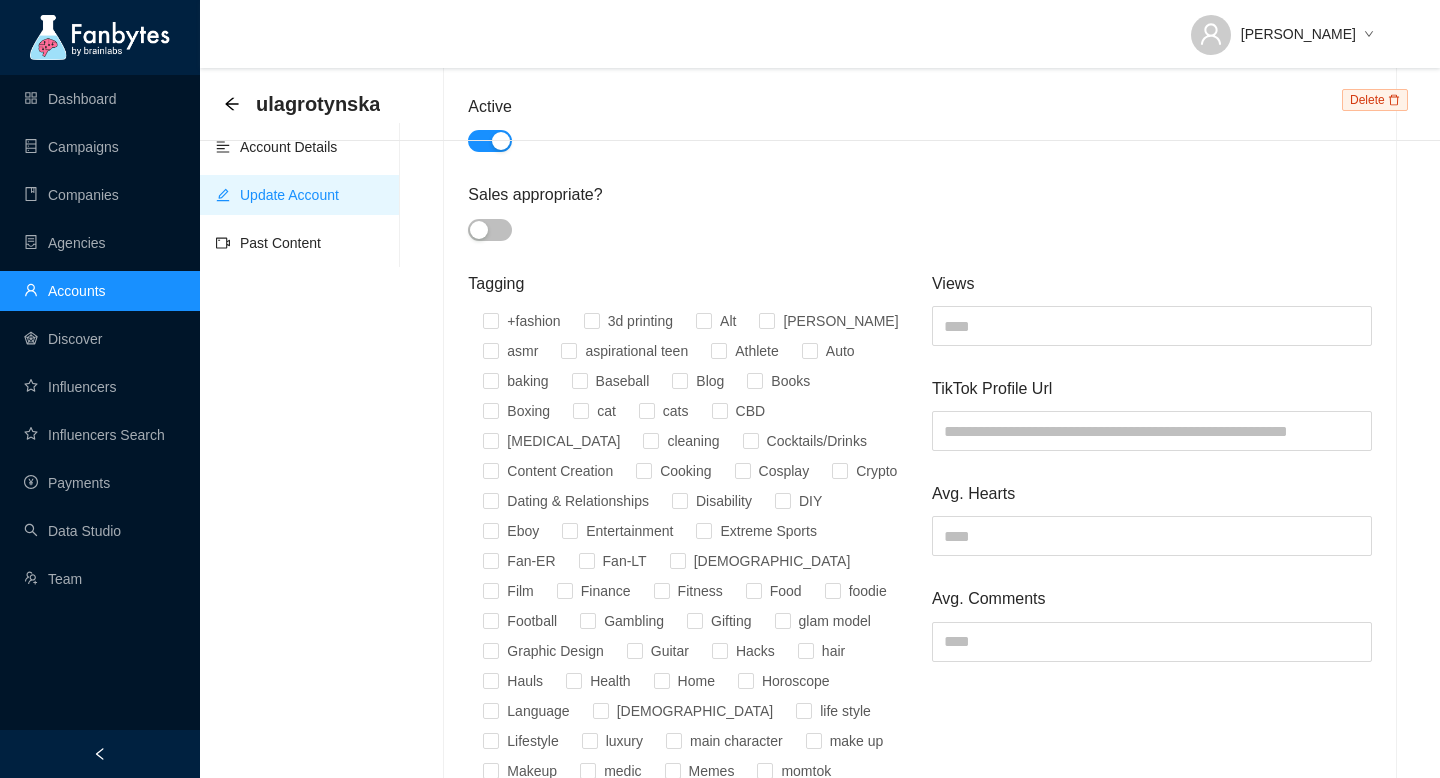scroll, scrollTop: 874, scrollLeft: 0, axis: vertical 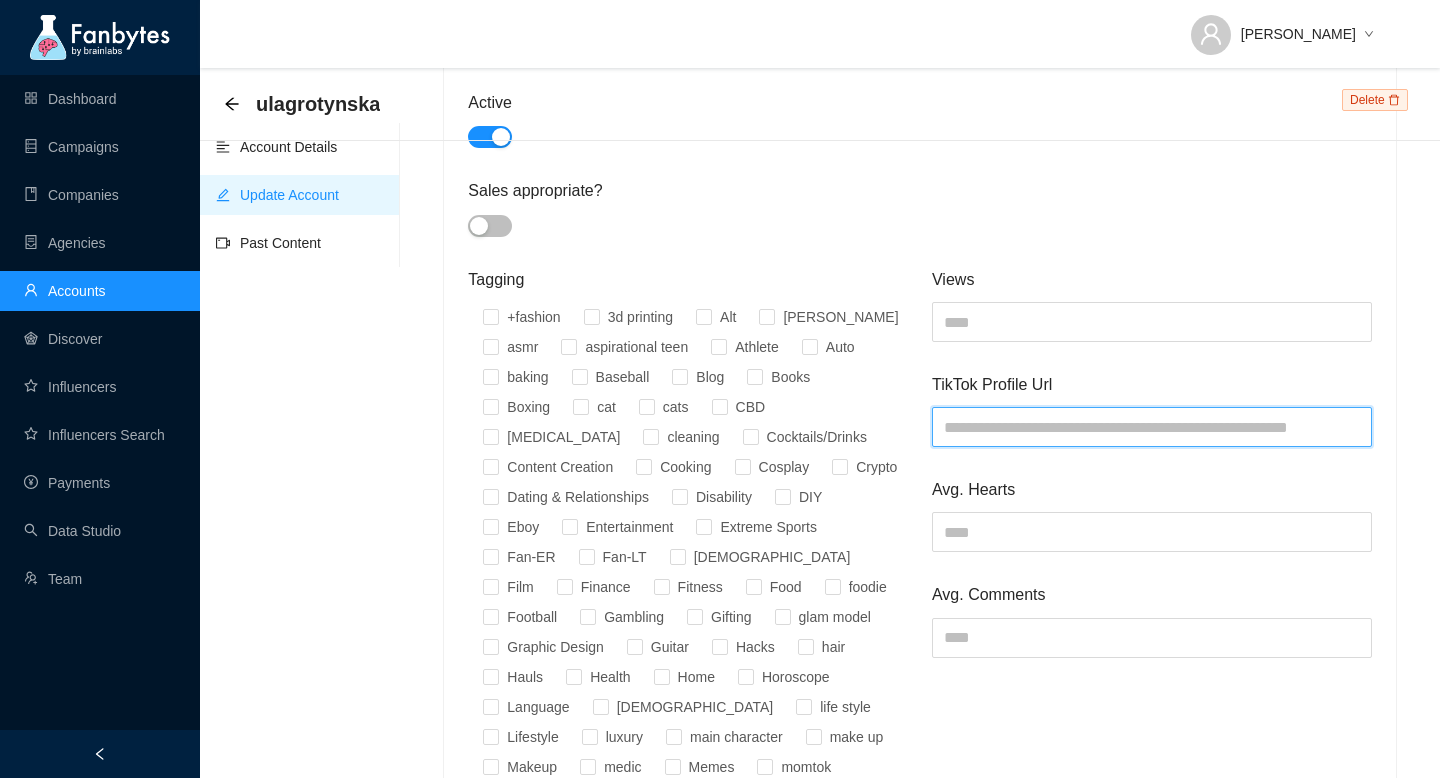 click at bounding box center [1152, 427] 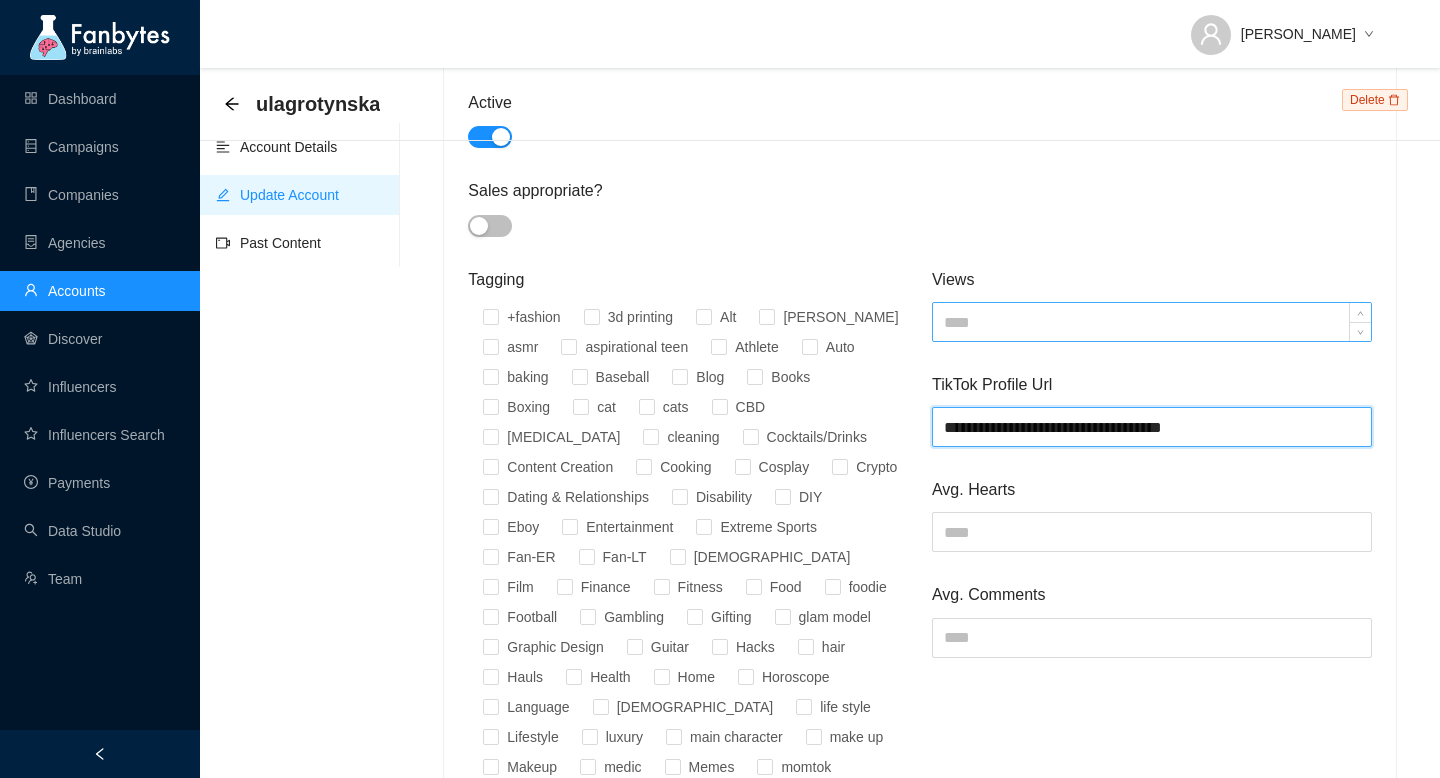 type on "**********" 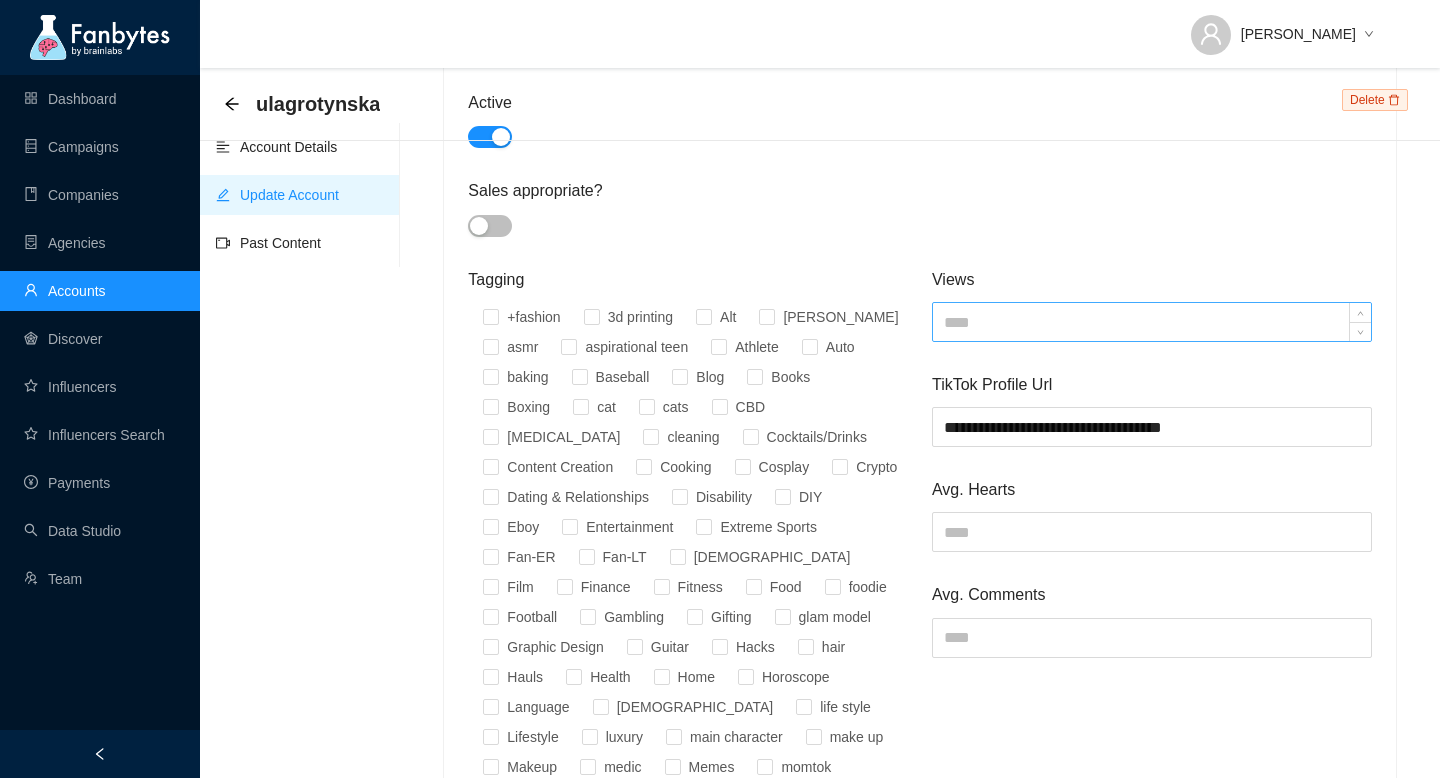 click at bounding box center [1152, 322] 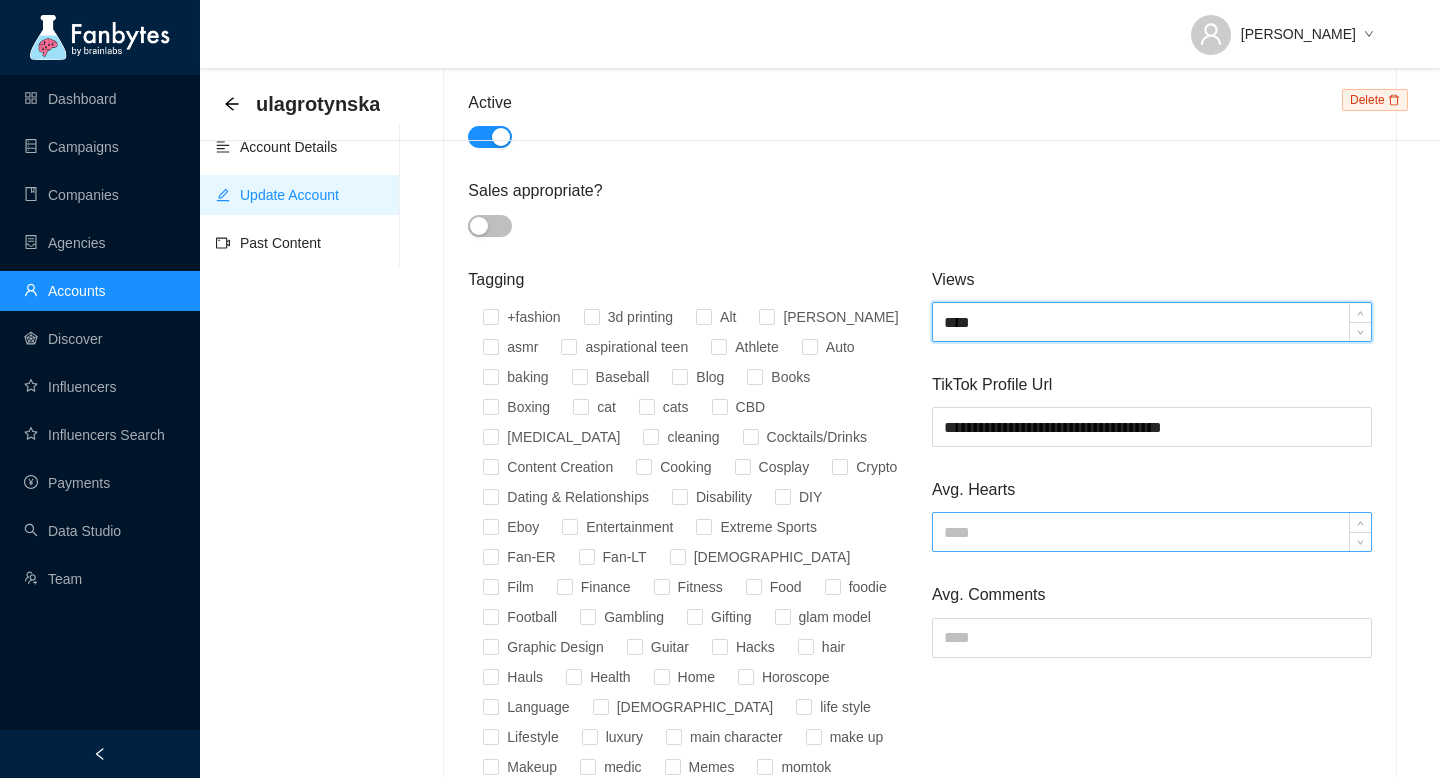 type on "****" 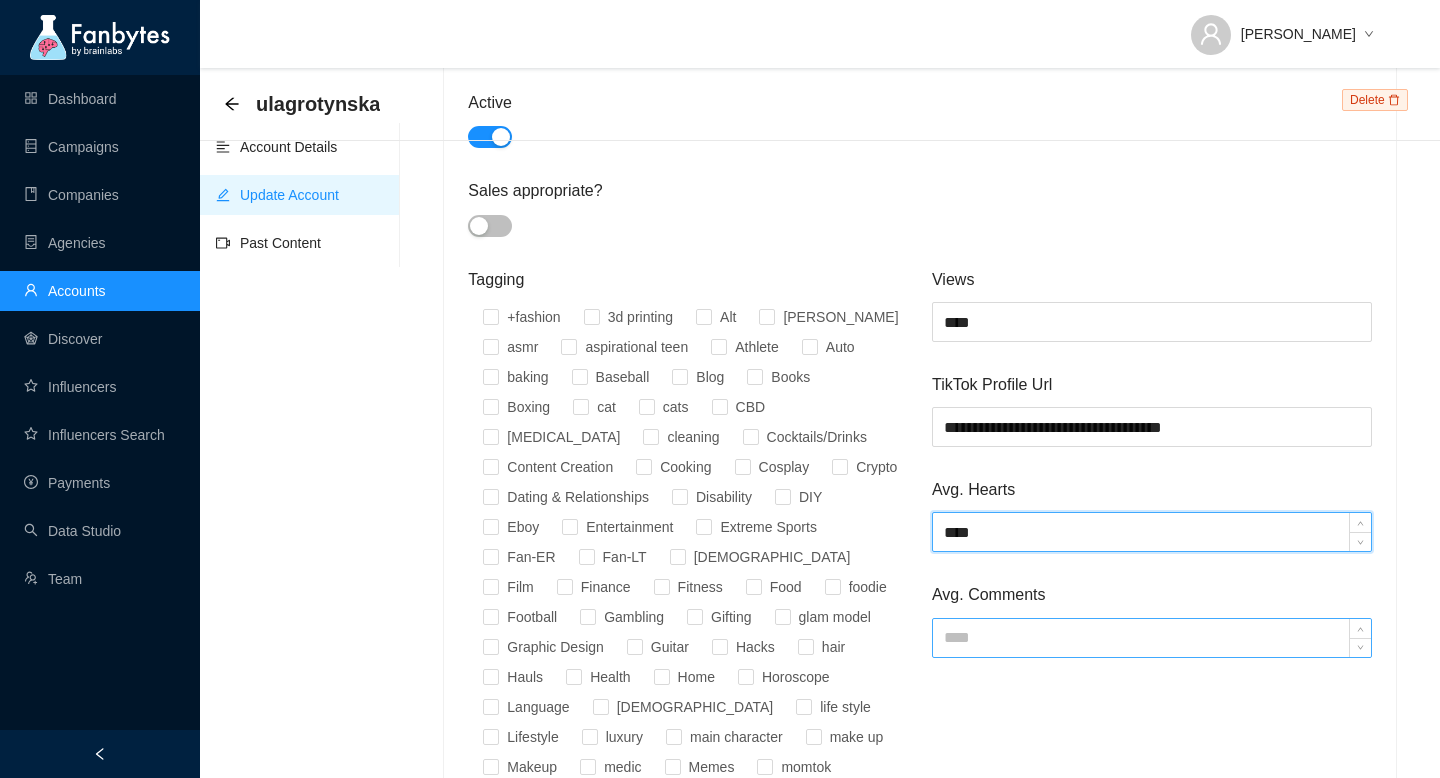 type on "****" 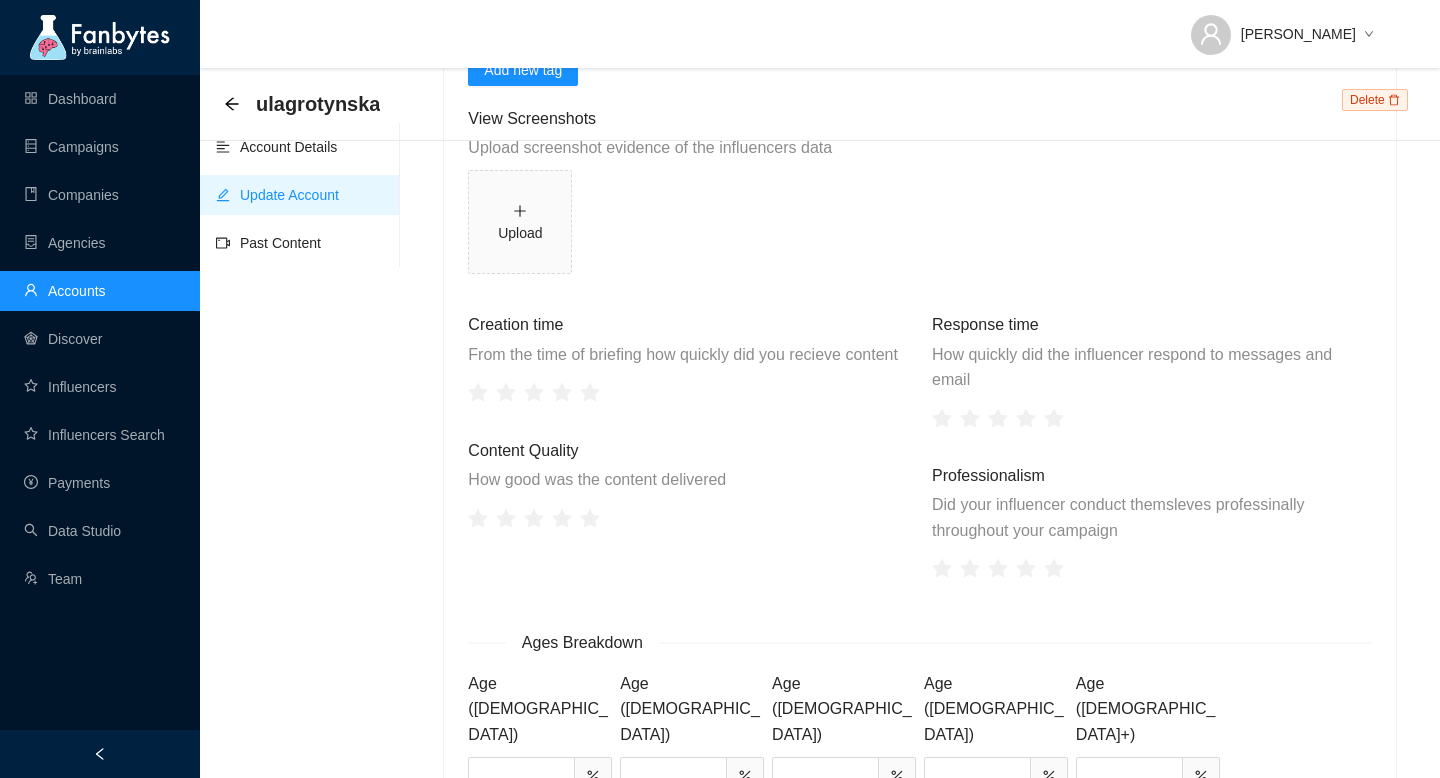 scroll, scrollTop: 2333, scrollLeft: 0, axis: vertical 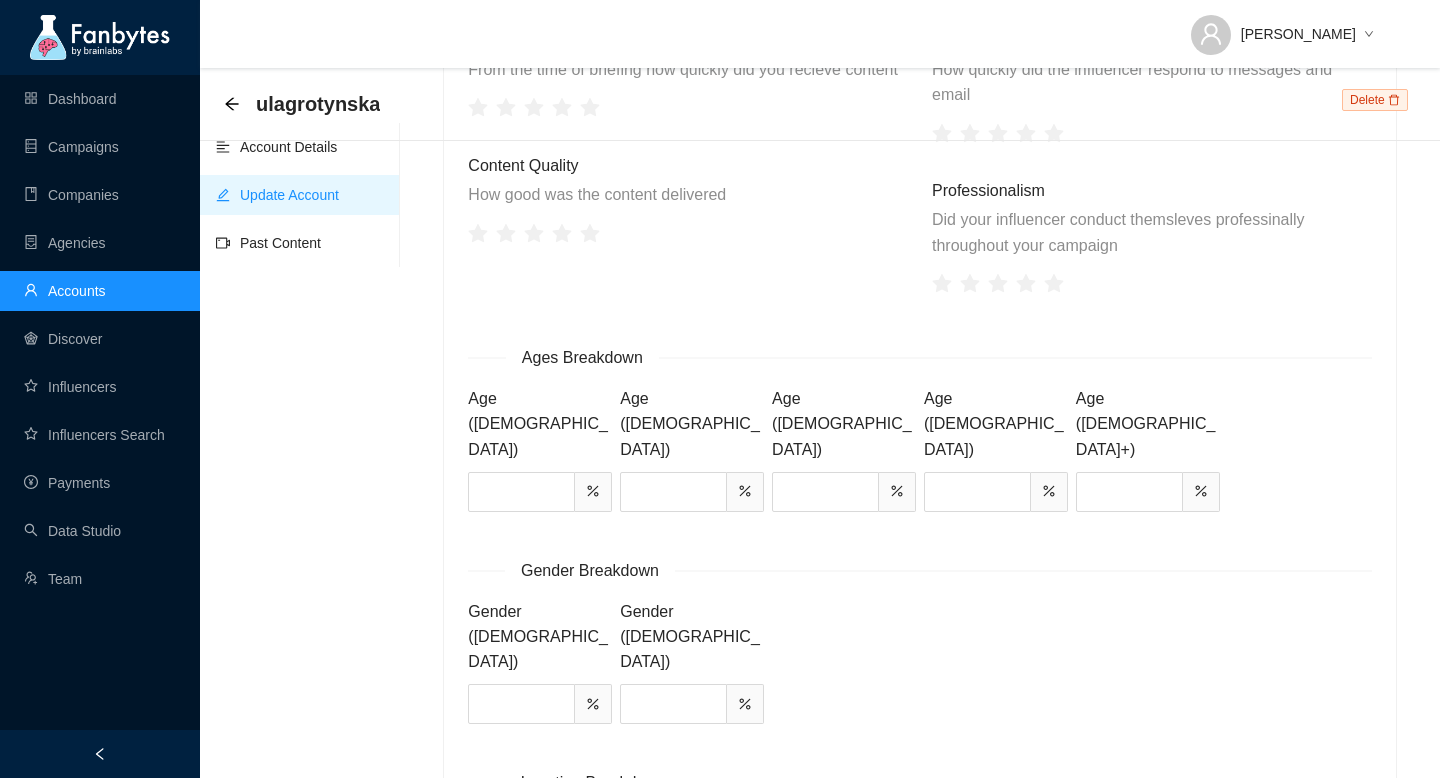 type on "****" 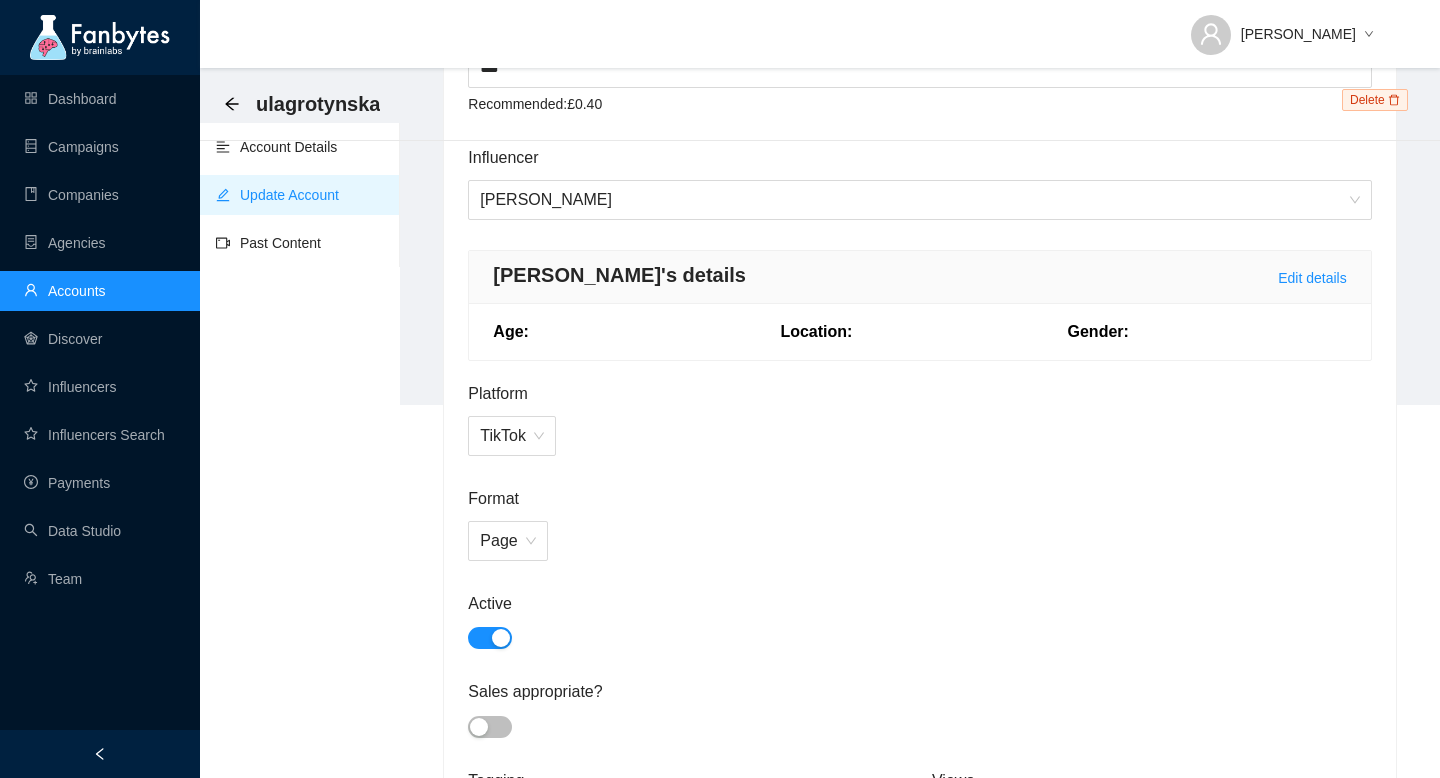 scroll, scrollTop: 0, scrollLeft: 0, axis: both 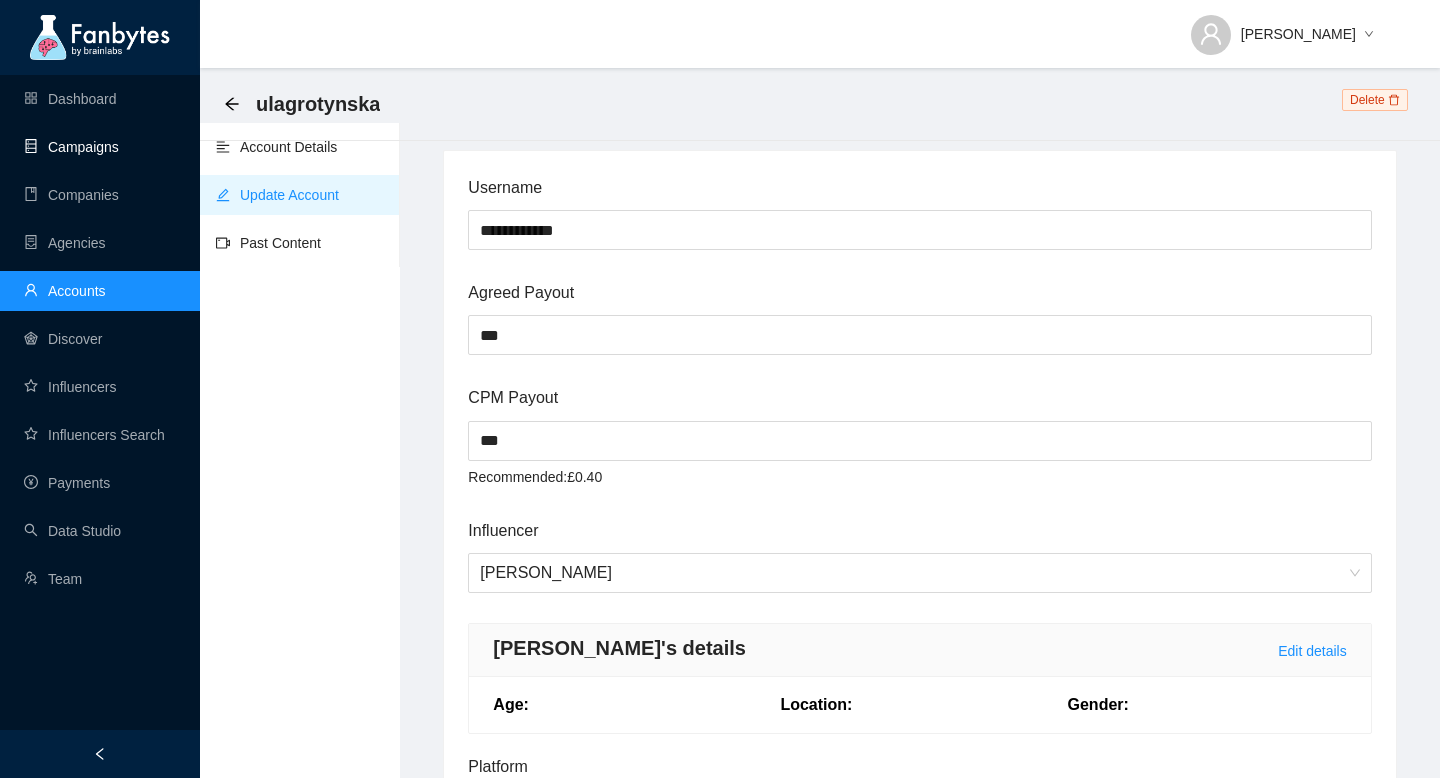 click on "Campaigns" at bounding box center [71, 147] 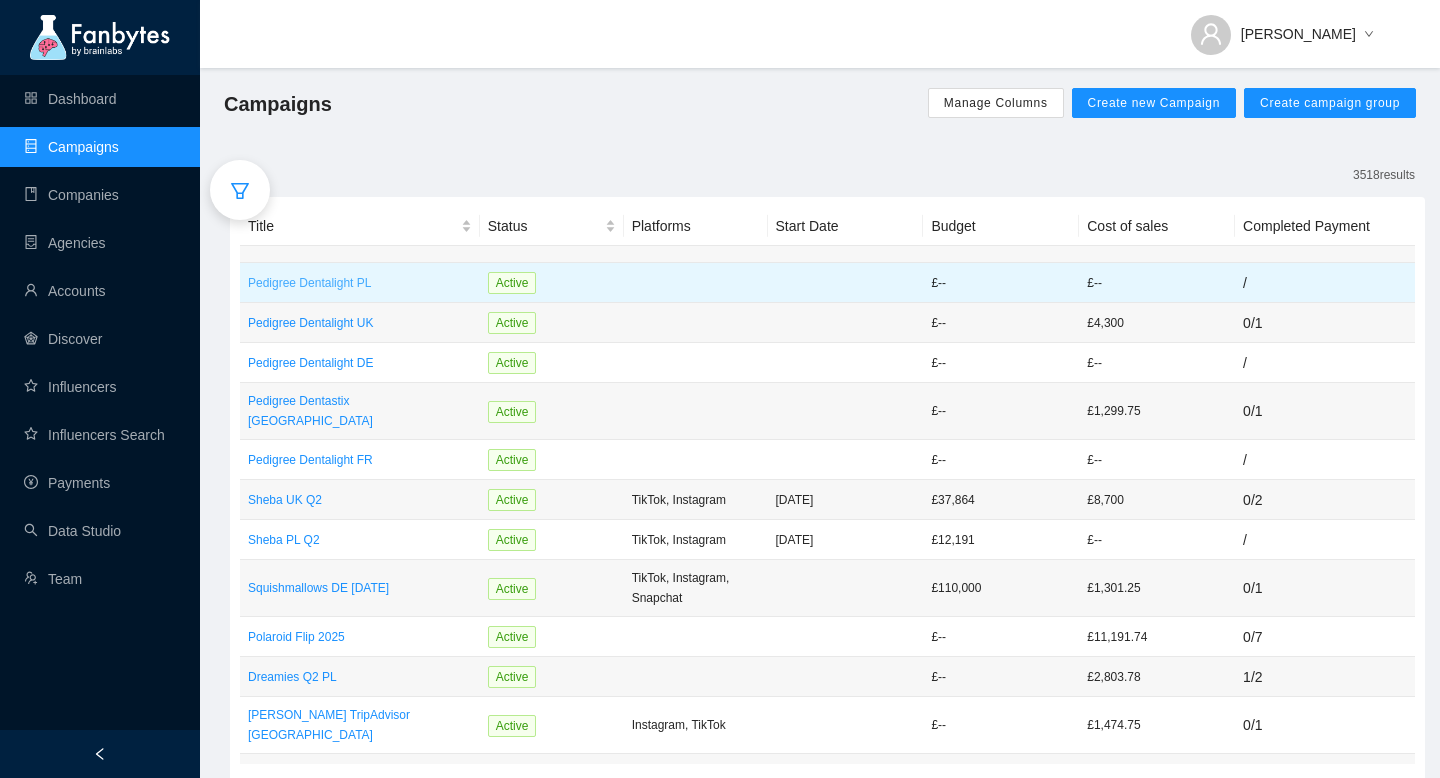 click on "Pedigree Dentalight PL" at bounding box center (360, 283) 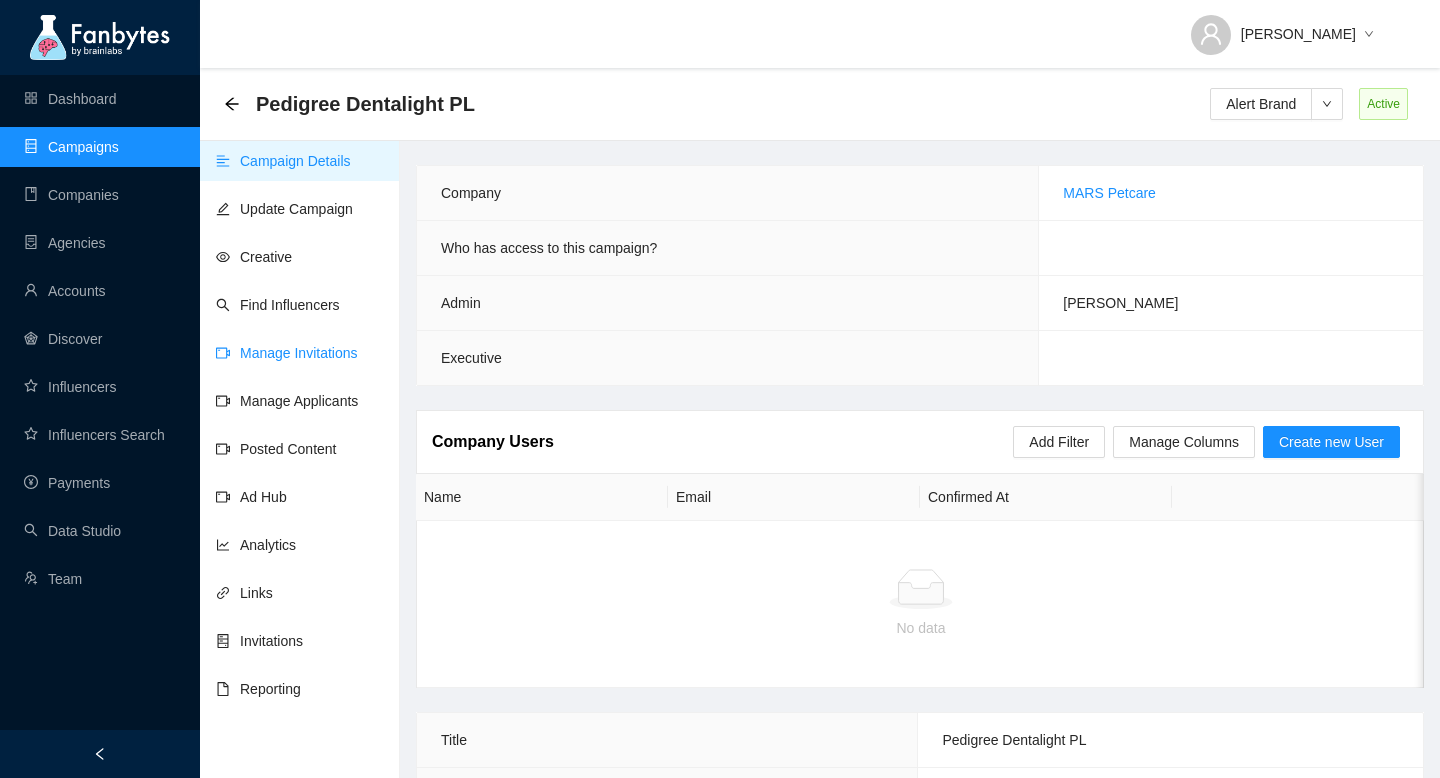 click on "Manage Invitations" at bounding box center [287, 353] 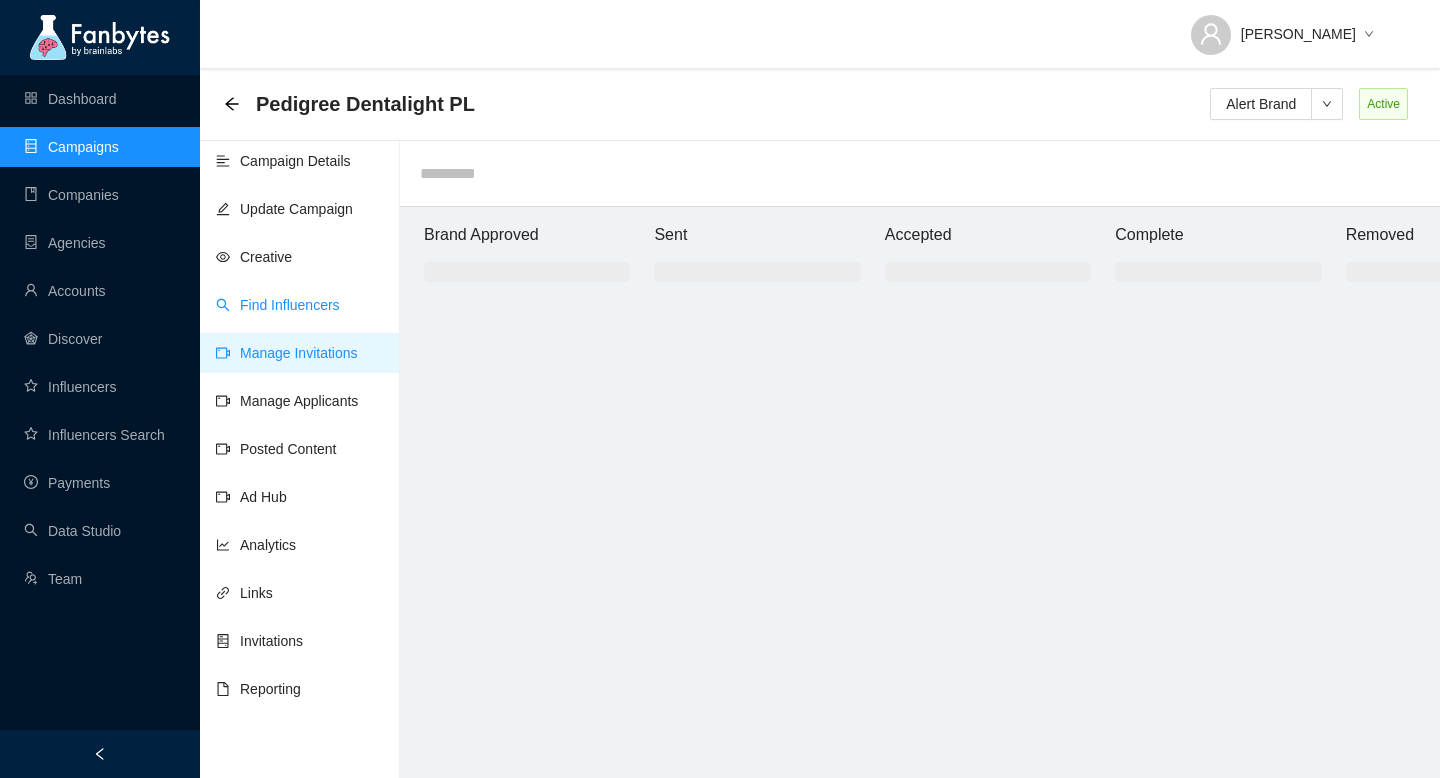 click on "Find Influencers" at bounding box center [278, 305] 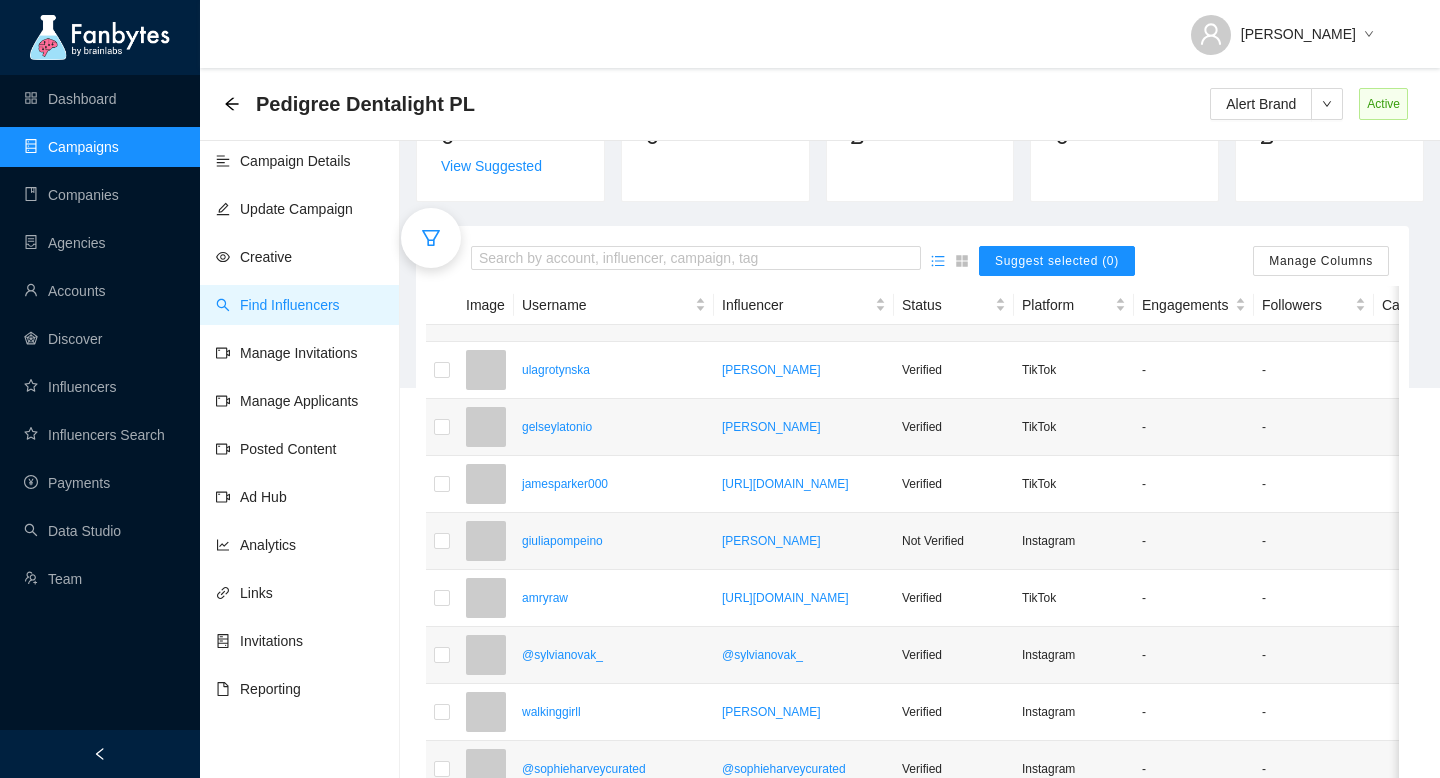 scroll, scrollTop: 406, scrollLeft: 0, axis: vertical 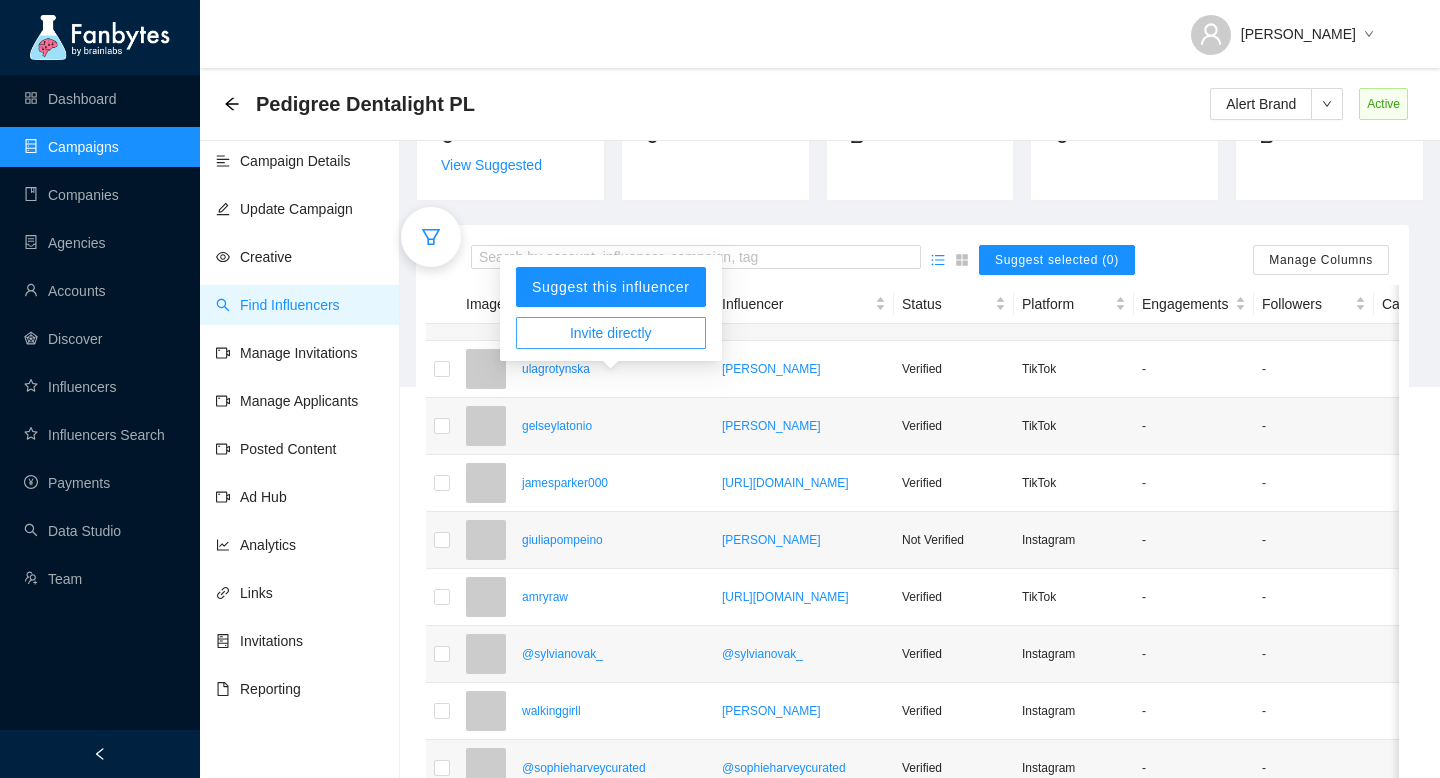 click on "Invite directly" at bounding box center [611, 333] 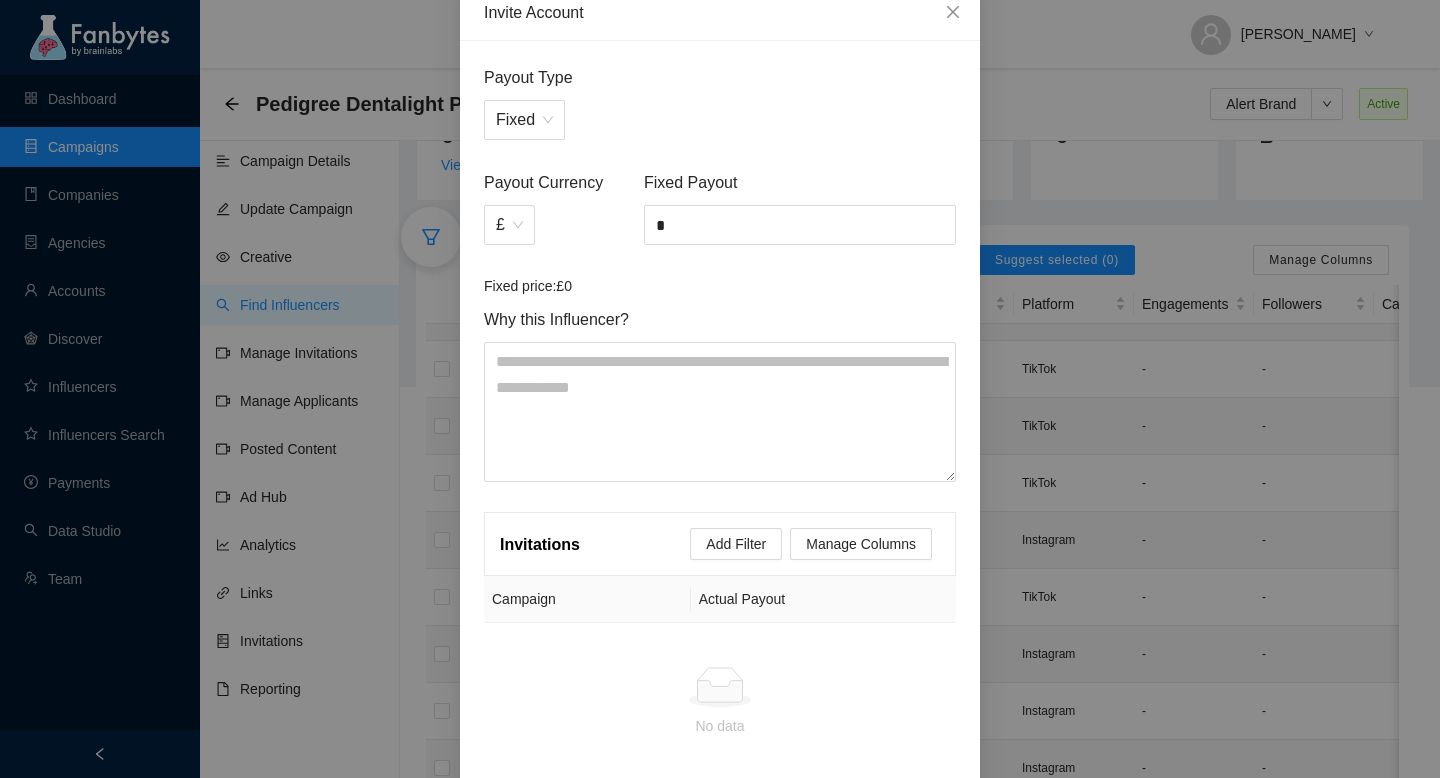 scroll, scrollTop: 111, scrollLeft: 0, axis: vertical 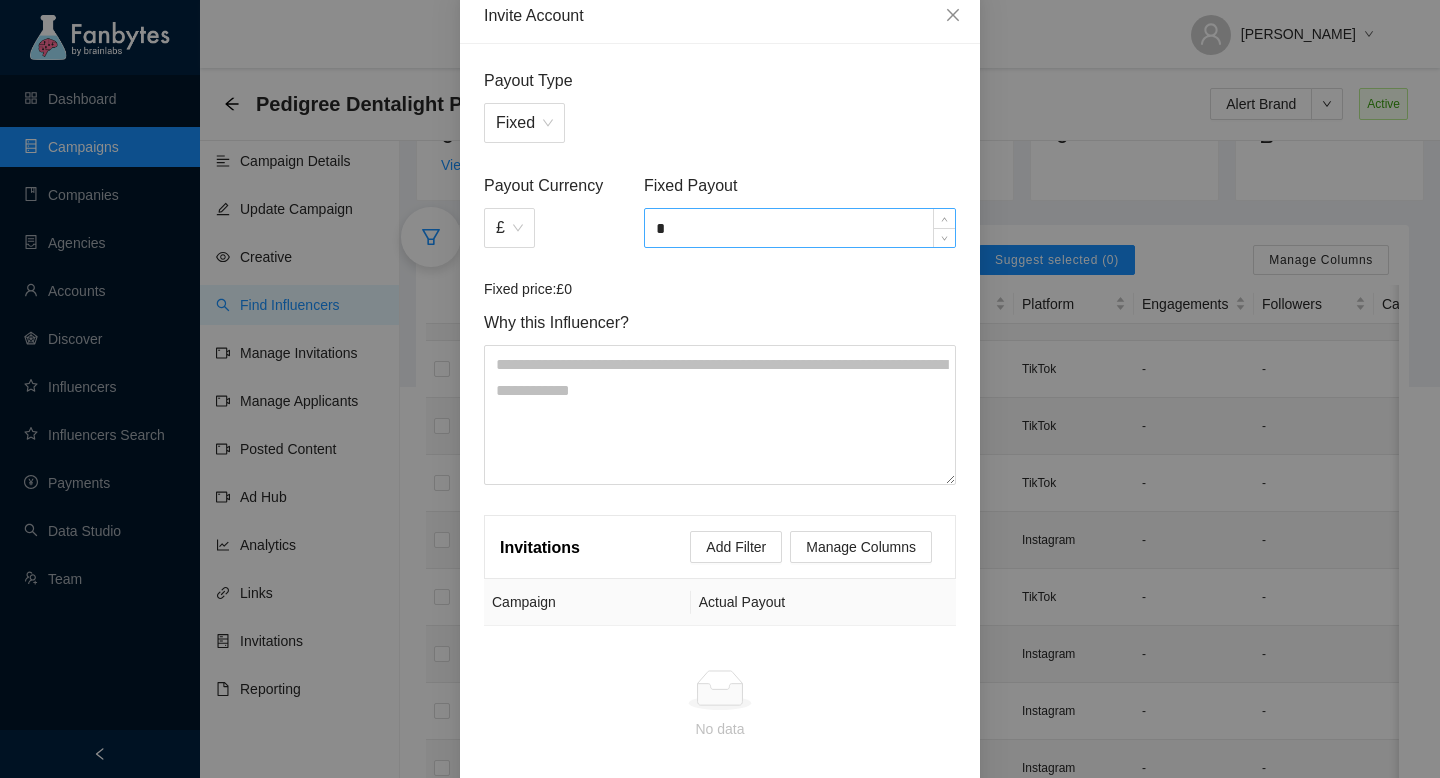 click on "*" at bounding box center (800, 228) 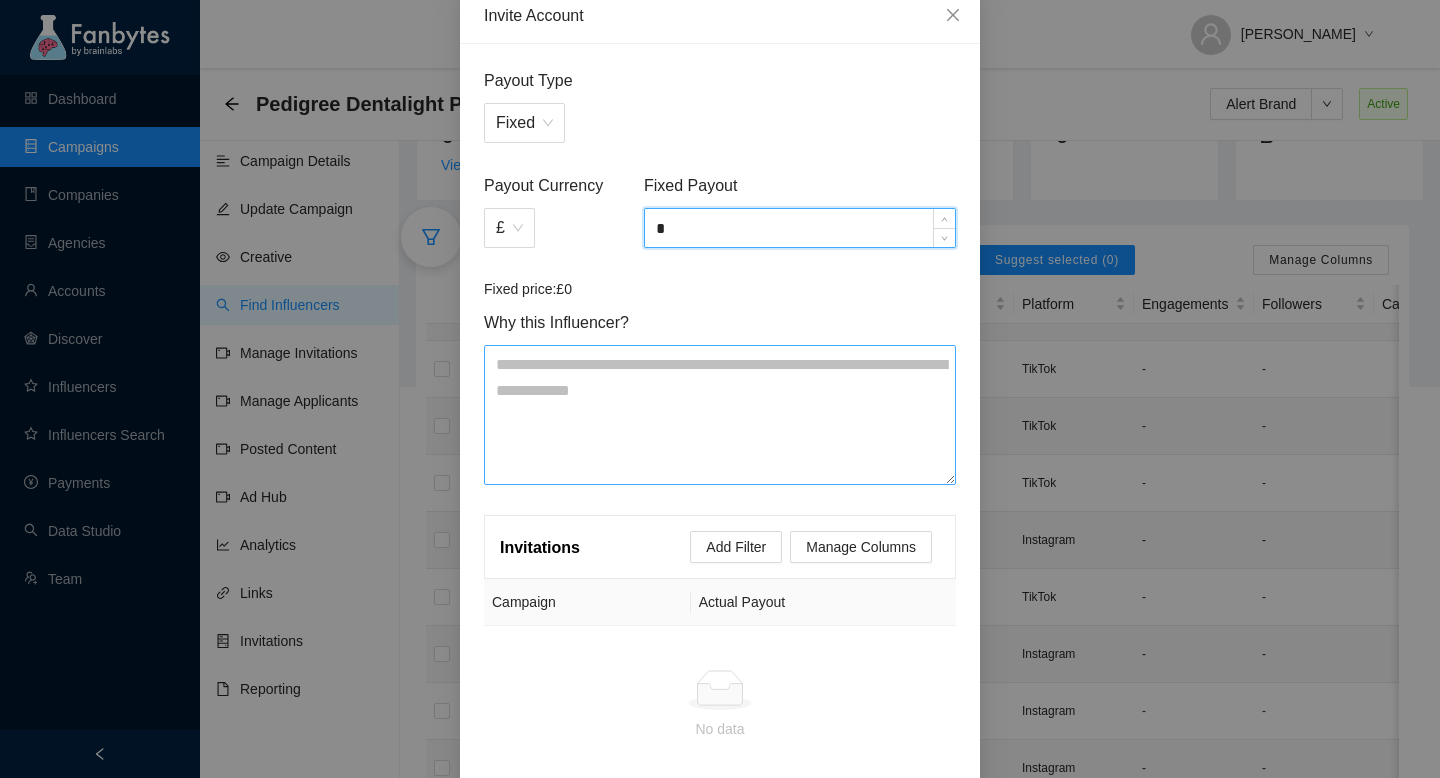 scroll, scrollTop: 219, scrollLeft: 0, axis: vertical 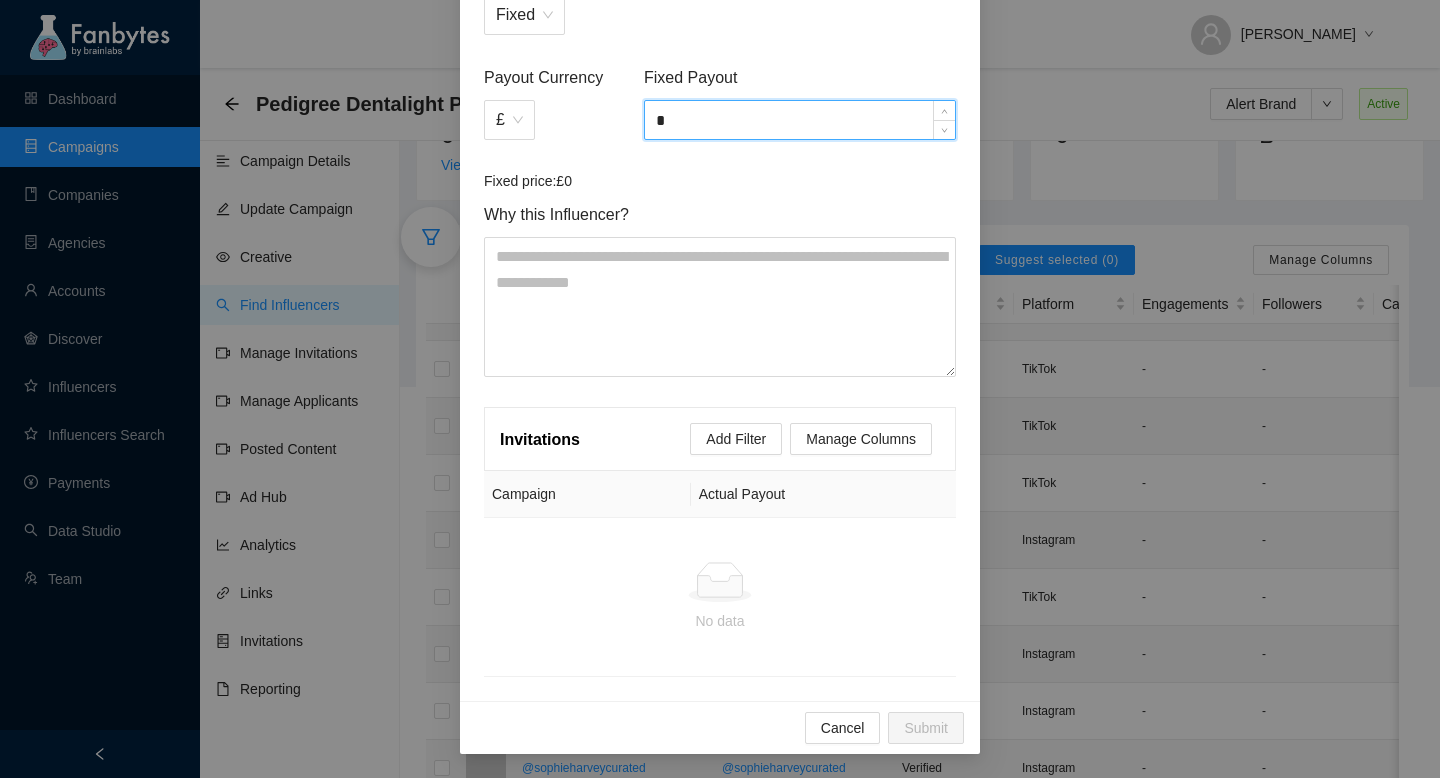 type on "*" 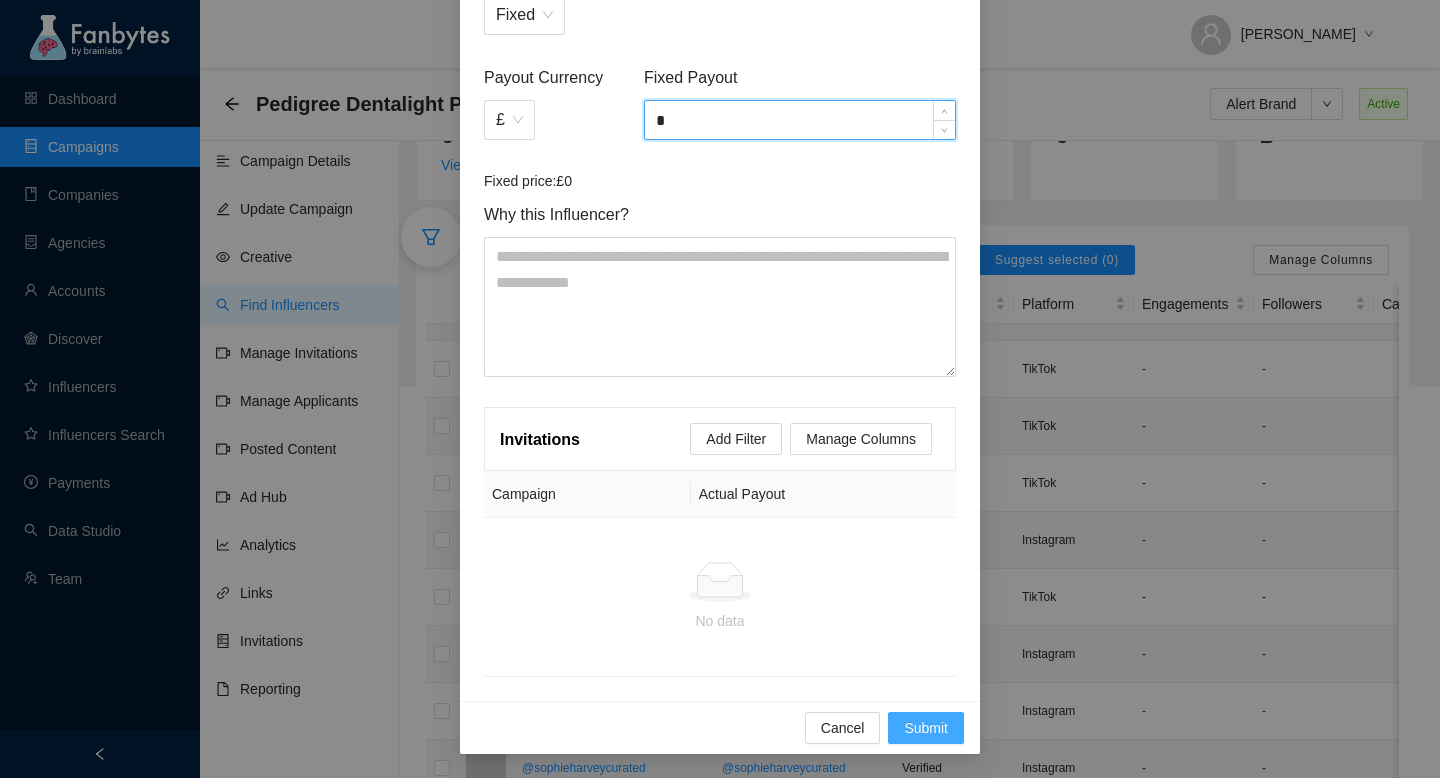 click on "Submit" at bounding box center (926, 728) 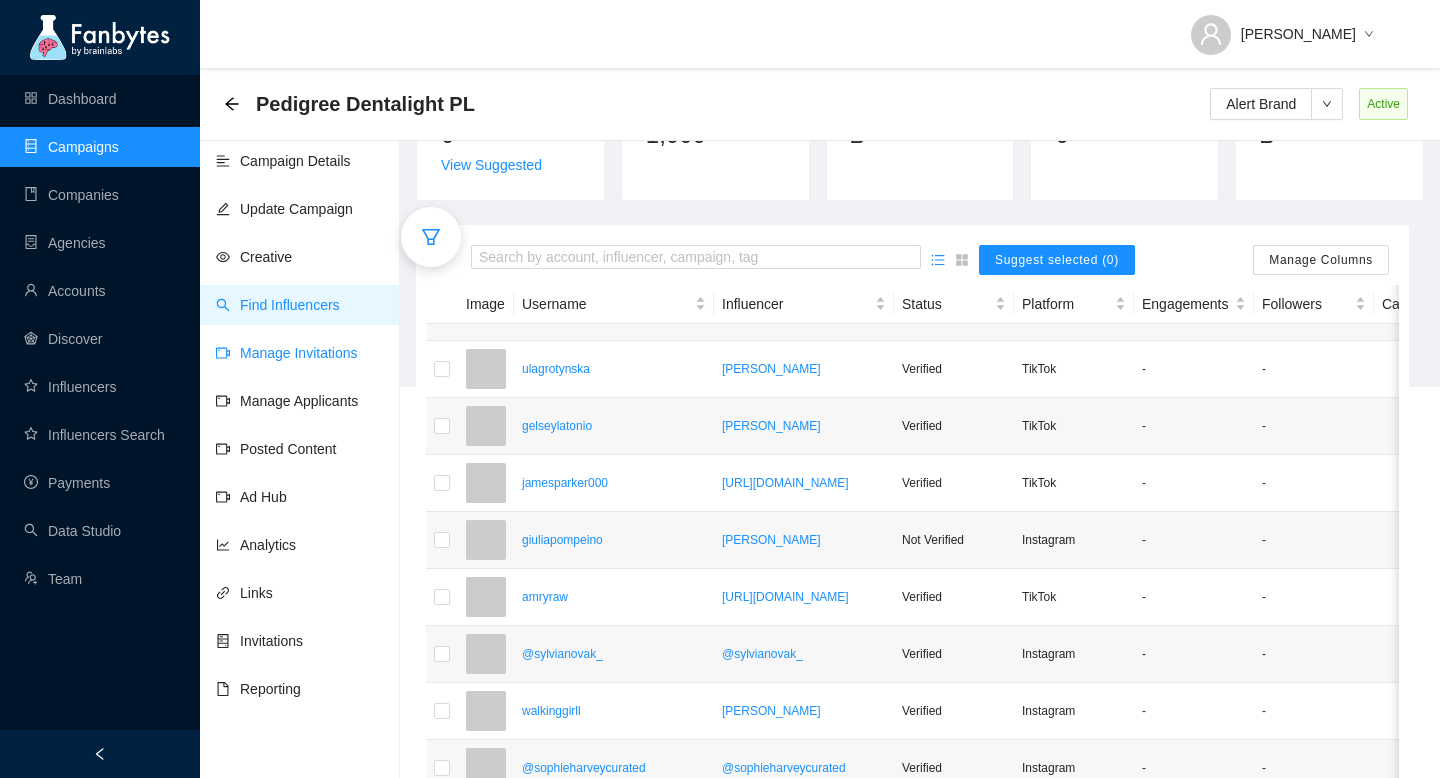 click on "Manage Invitations" at bounding box center [287, 353] 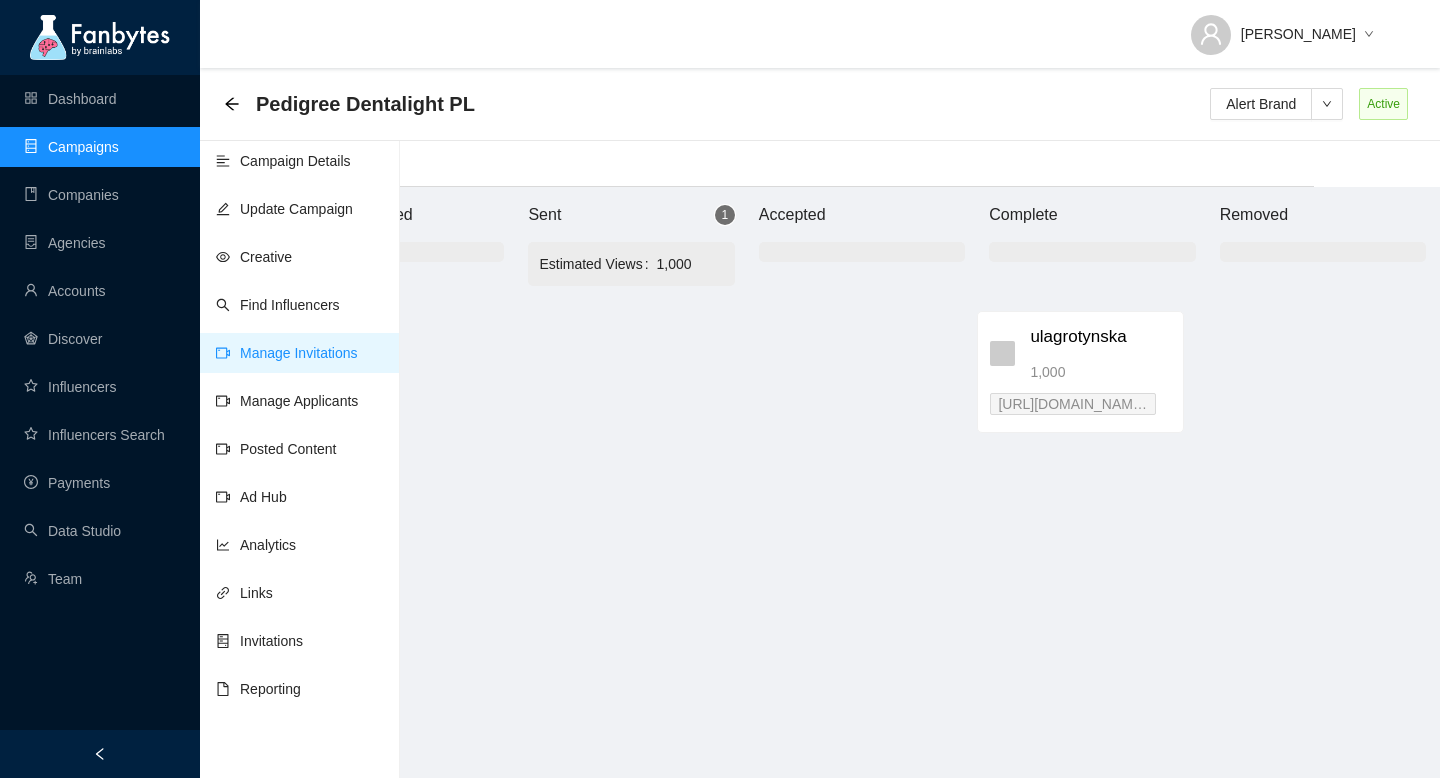 scroll, scrollTop: 20, scrollLeft: 127, axis: both 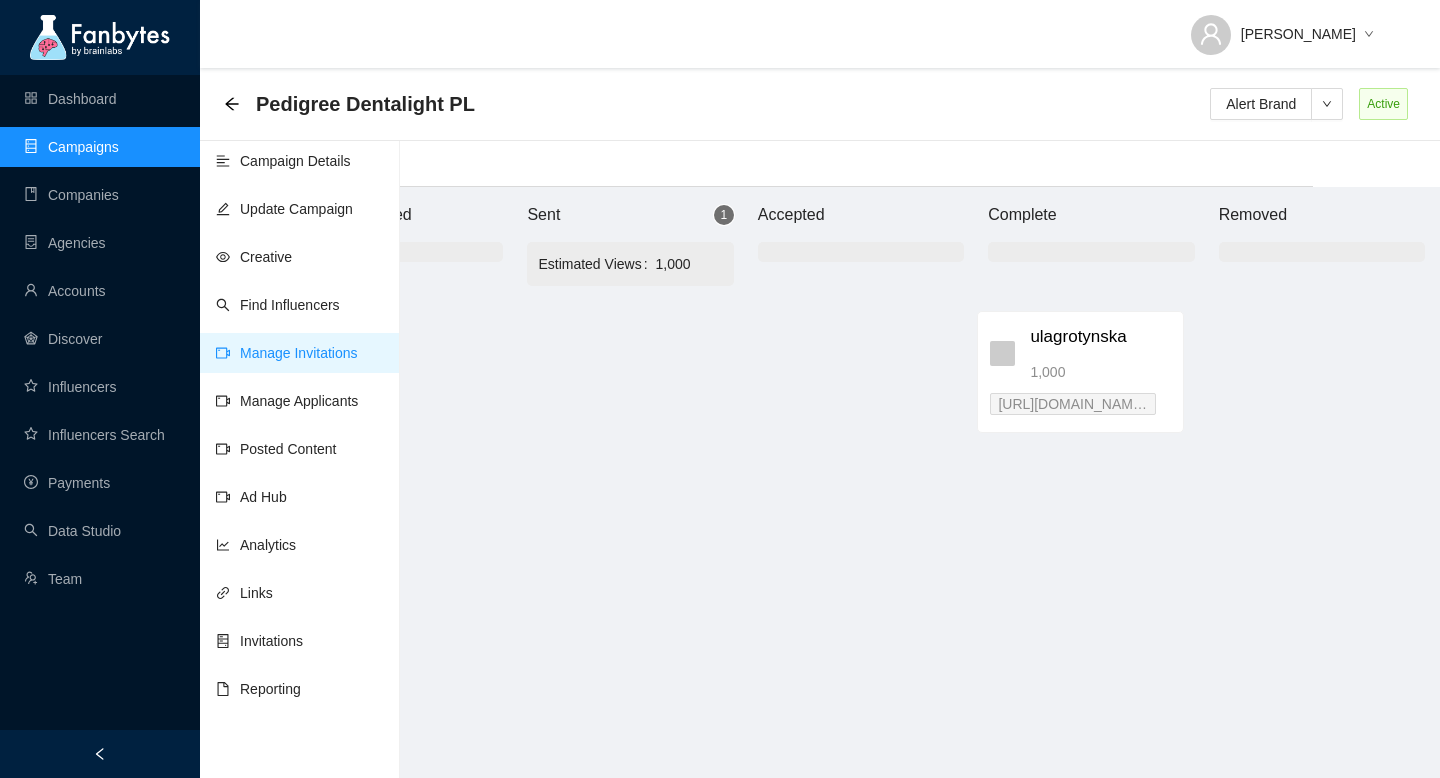 drag, startPoint x: 775, startPoint y: 340, endPoint x: 1112, endPoint y: 339, distance: 337.0015 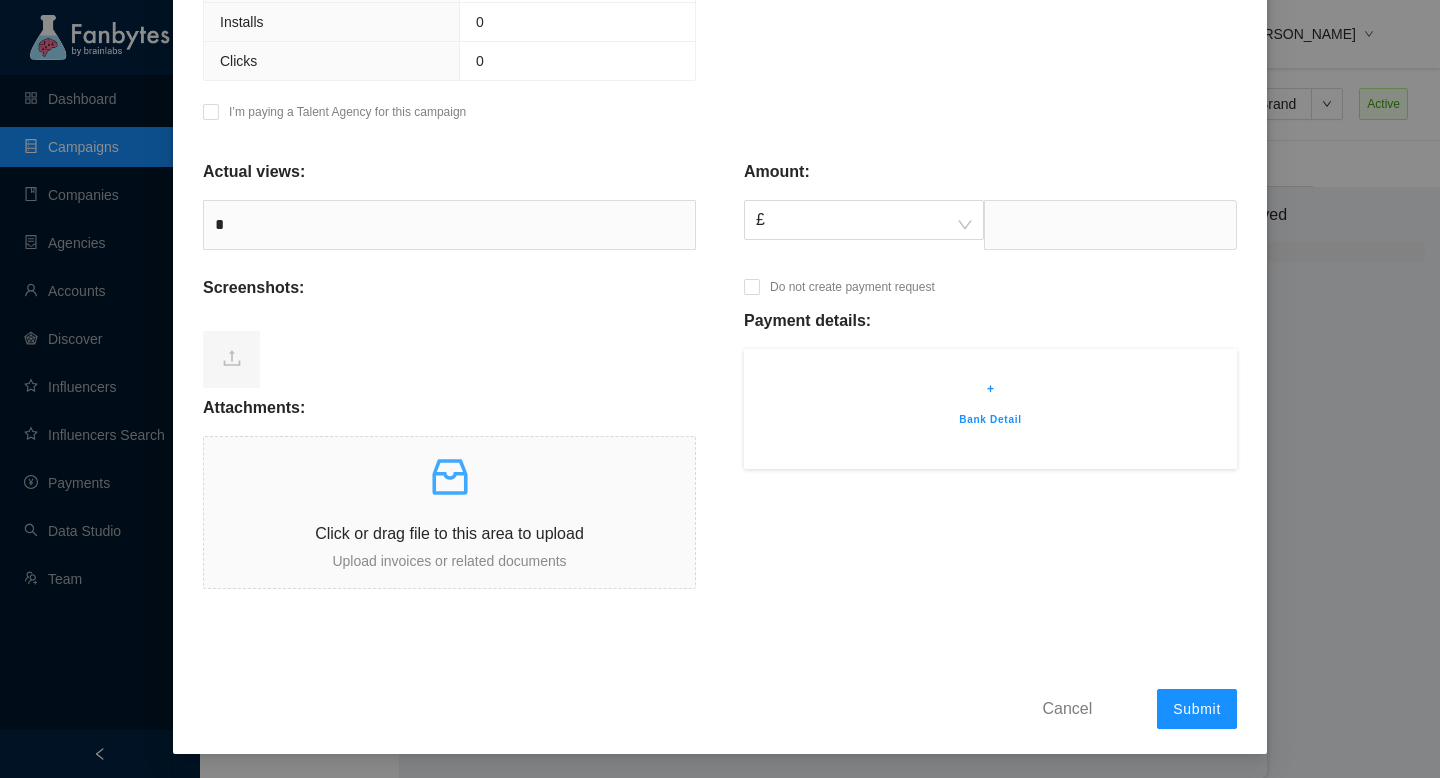 scroll, scrollTop: 663, scrollLeft: 0, axis: vertical 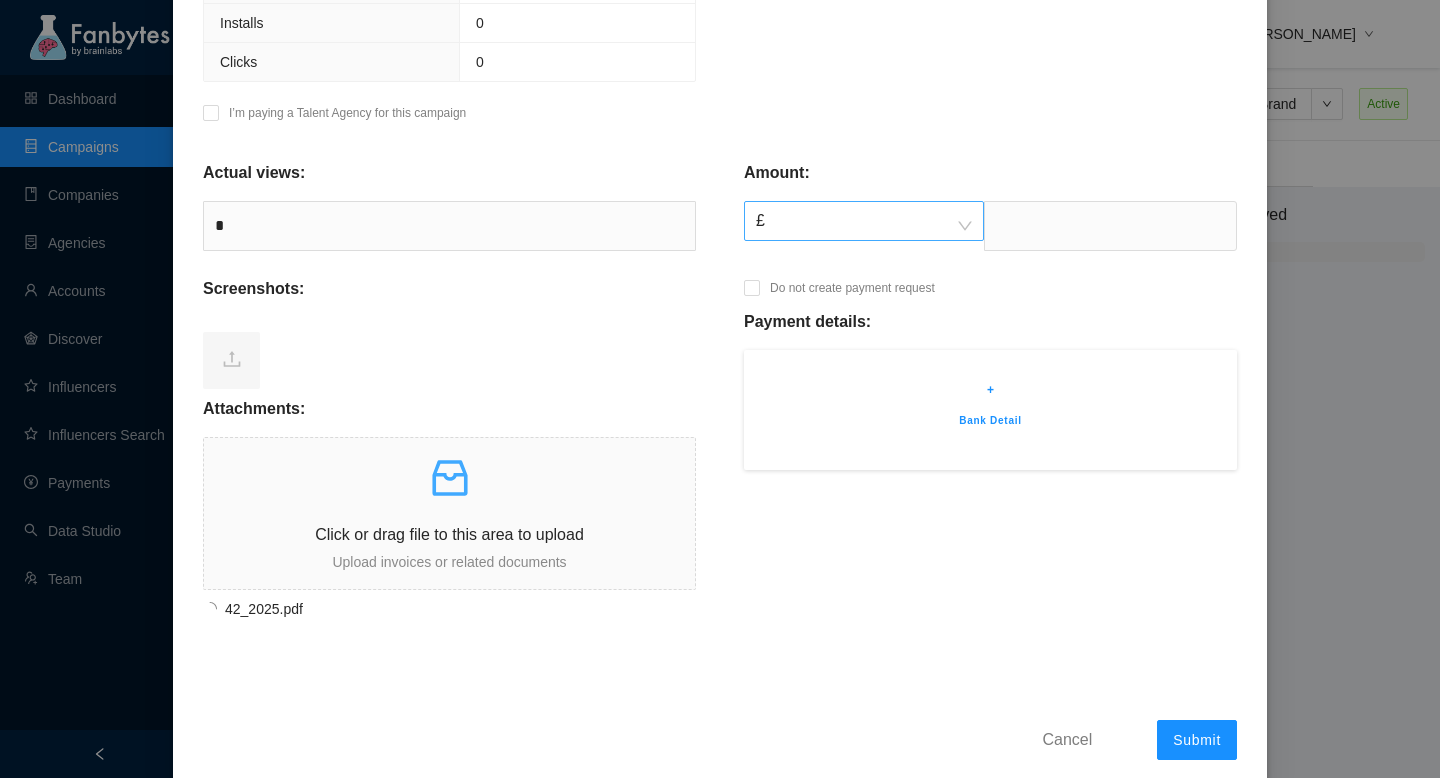 click on "£" at bounding box center (864, 221) 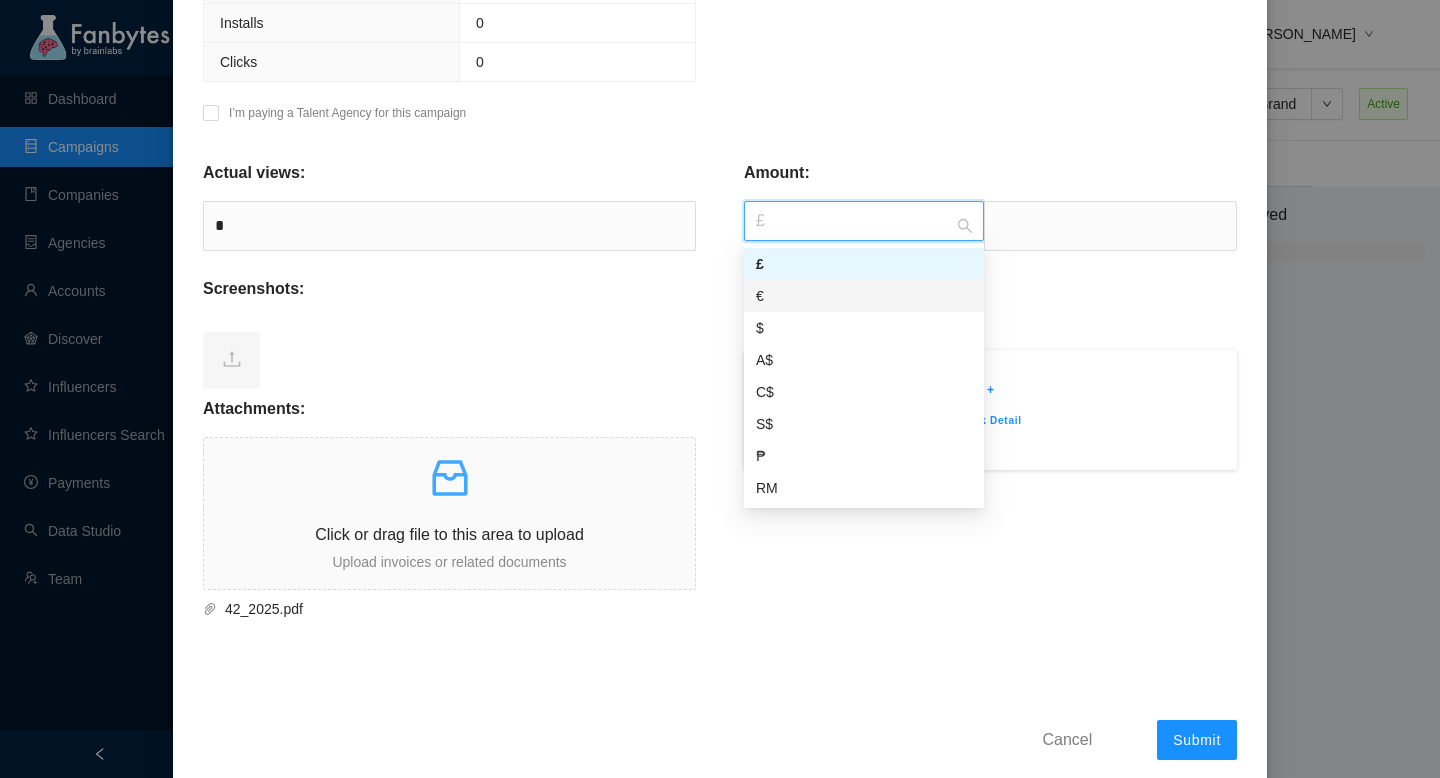 click on "€" at bounding box center [864, 296] 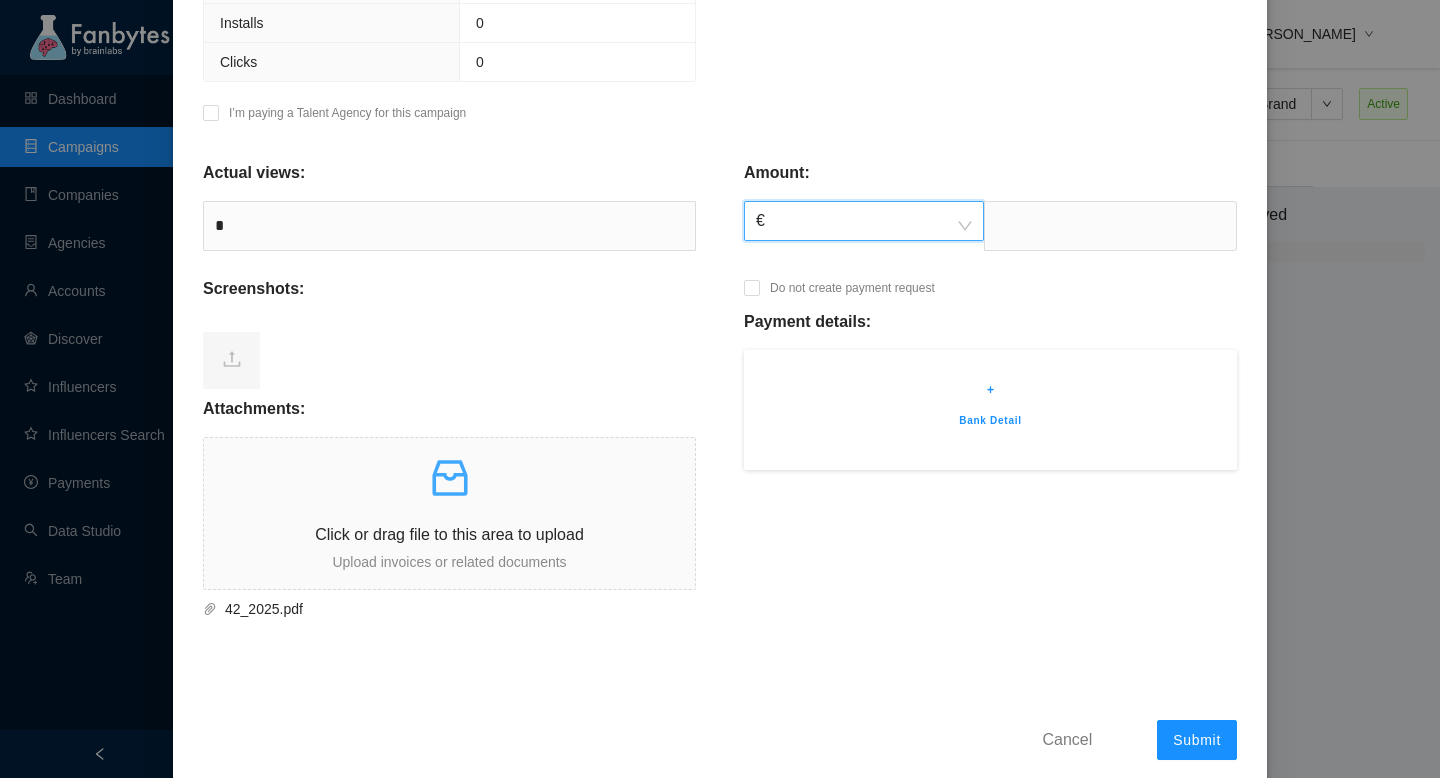 click on "€" at bounding box center (864, 221) 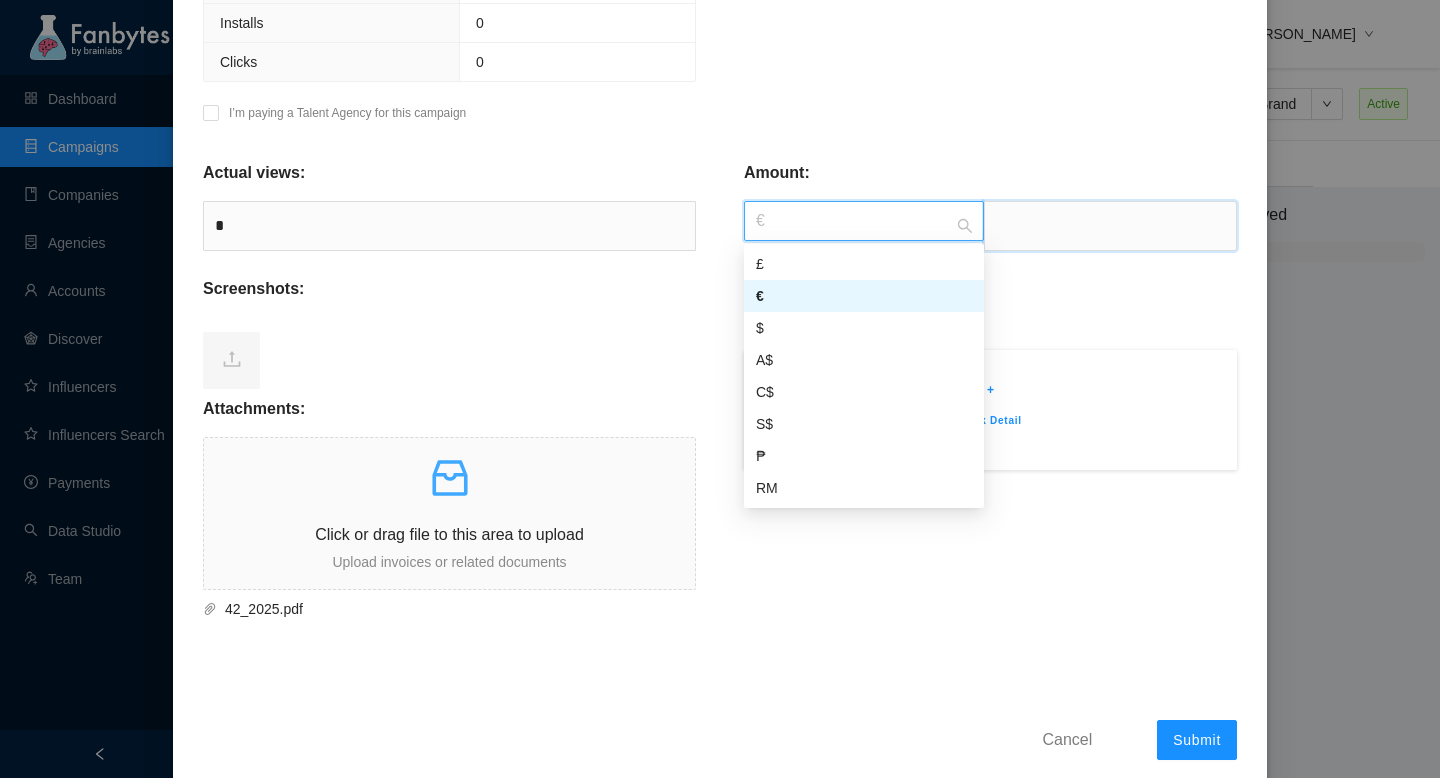 click at bounding box center [1110, 226] 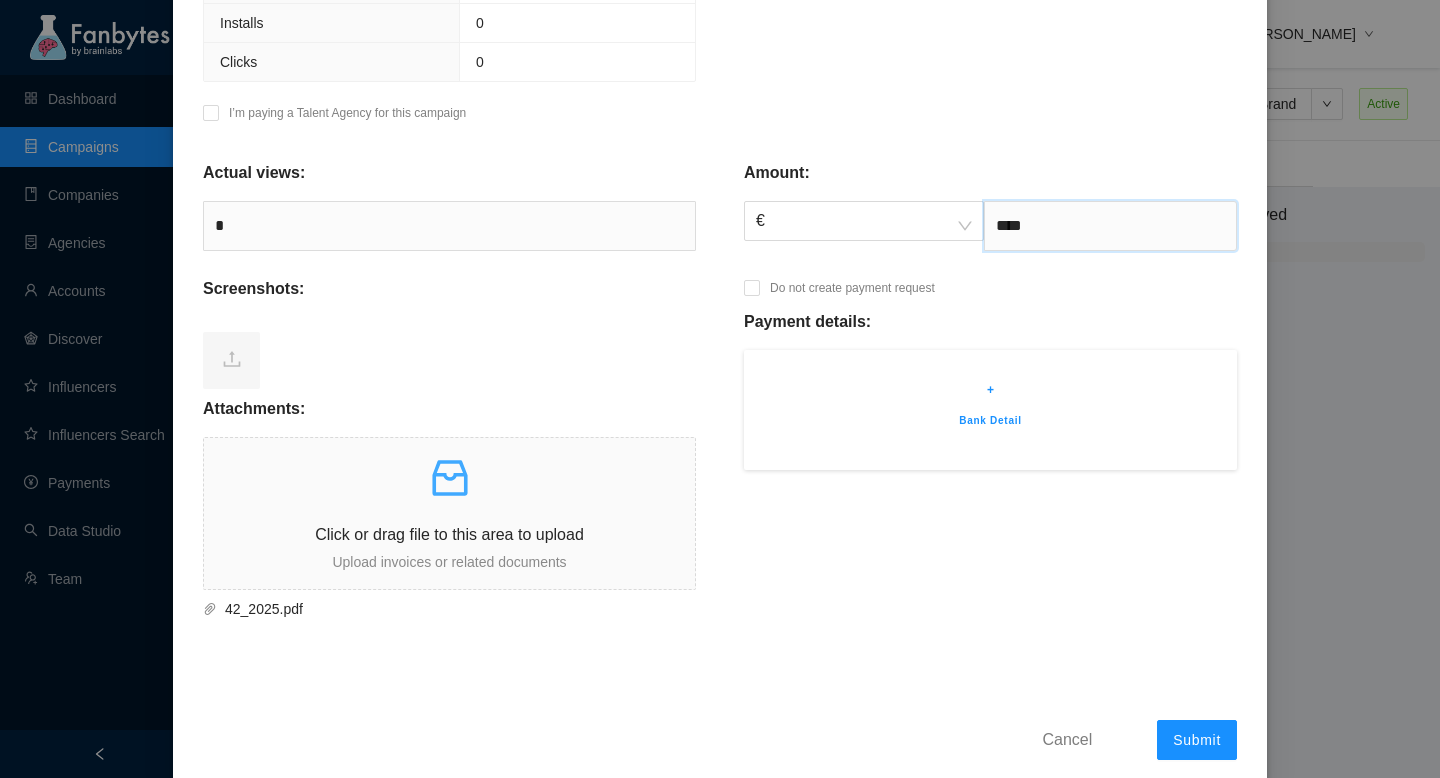 type on "****" 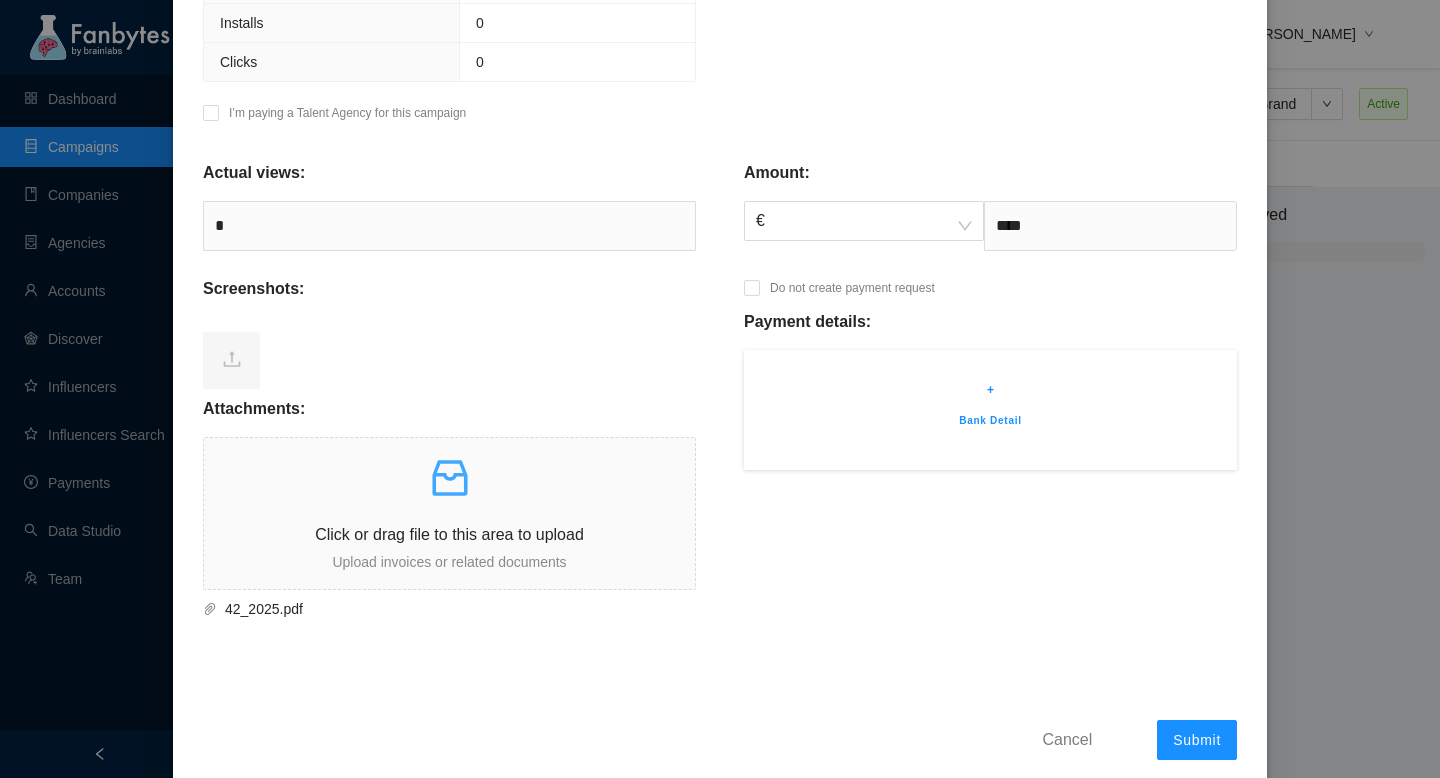 click on "Amount: € **** Do not create payment request Payment details: + Bank Detail" at bounding box center (990, 377) 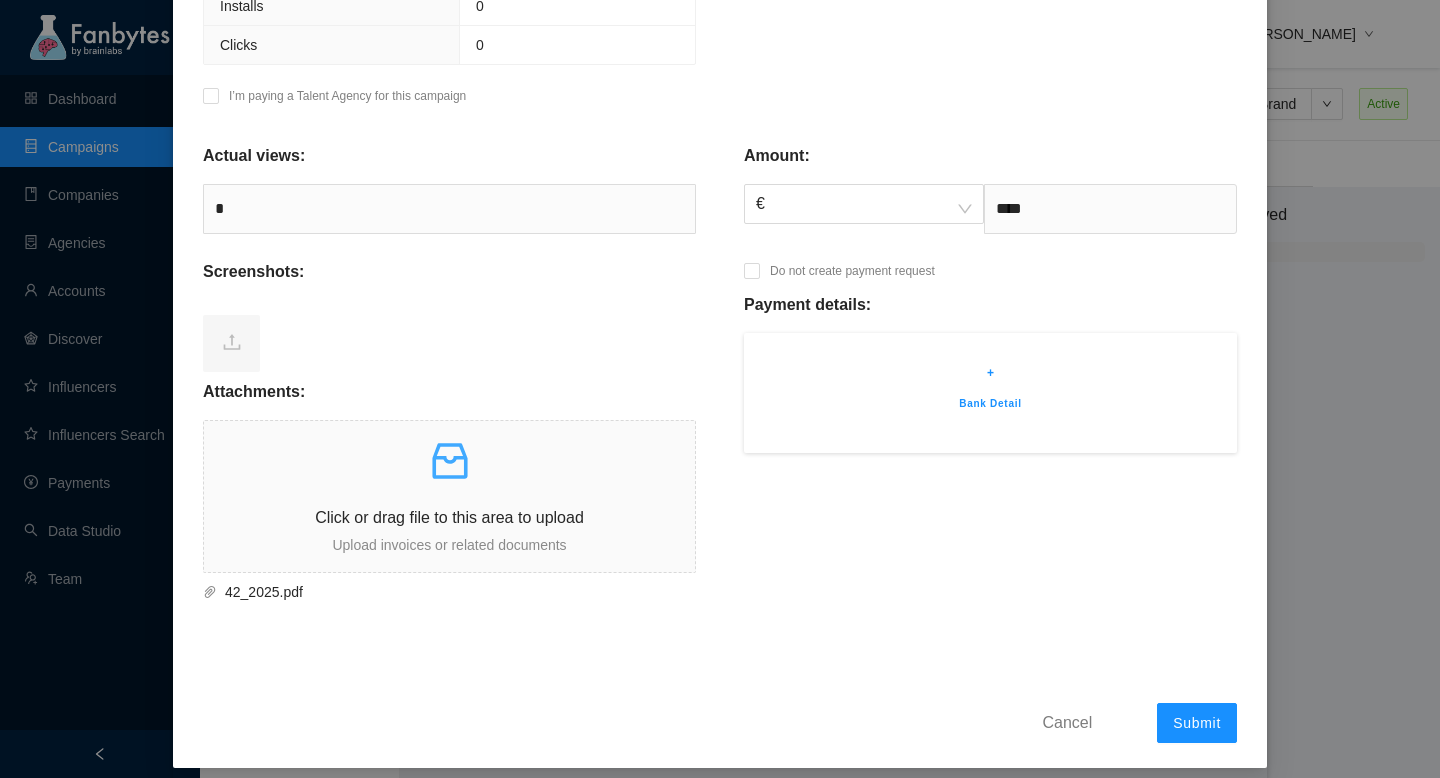 scroll, scrollTop: 694, scrollLeft: 0, axis: vertical 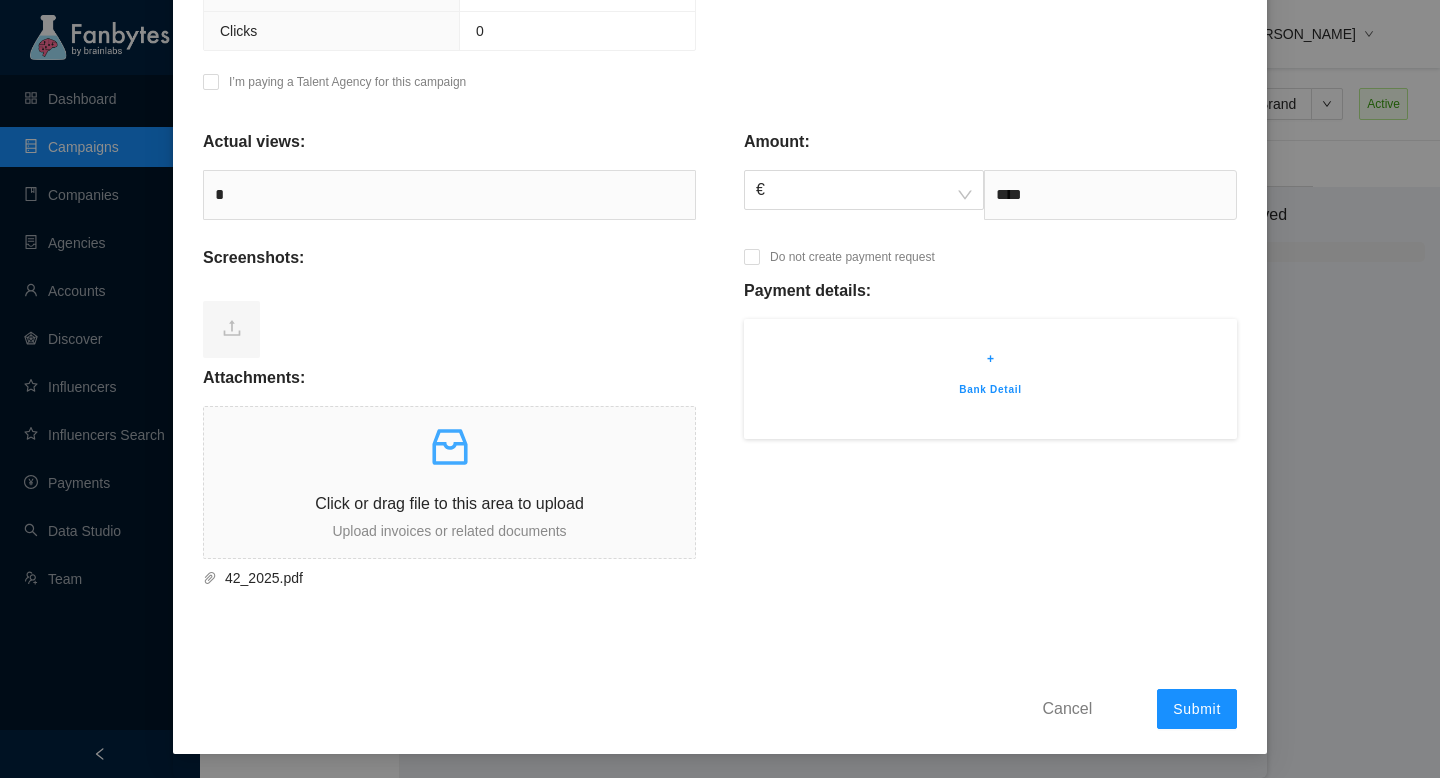 click on "Bank Detail" at bounding box center [990, 390] 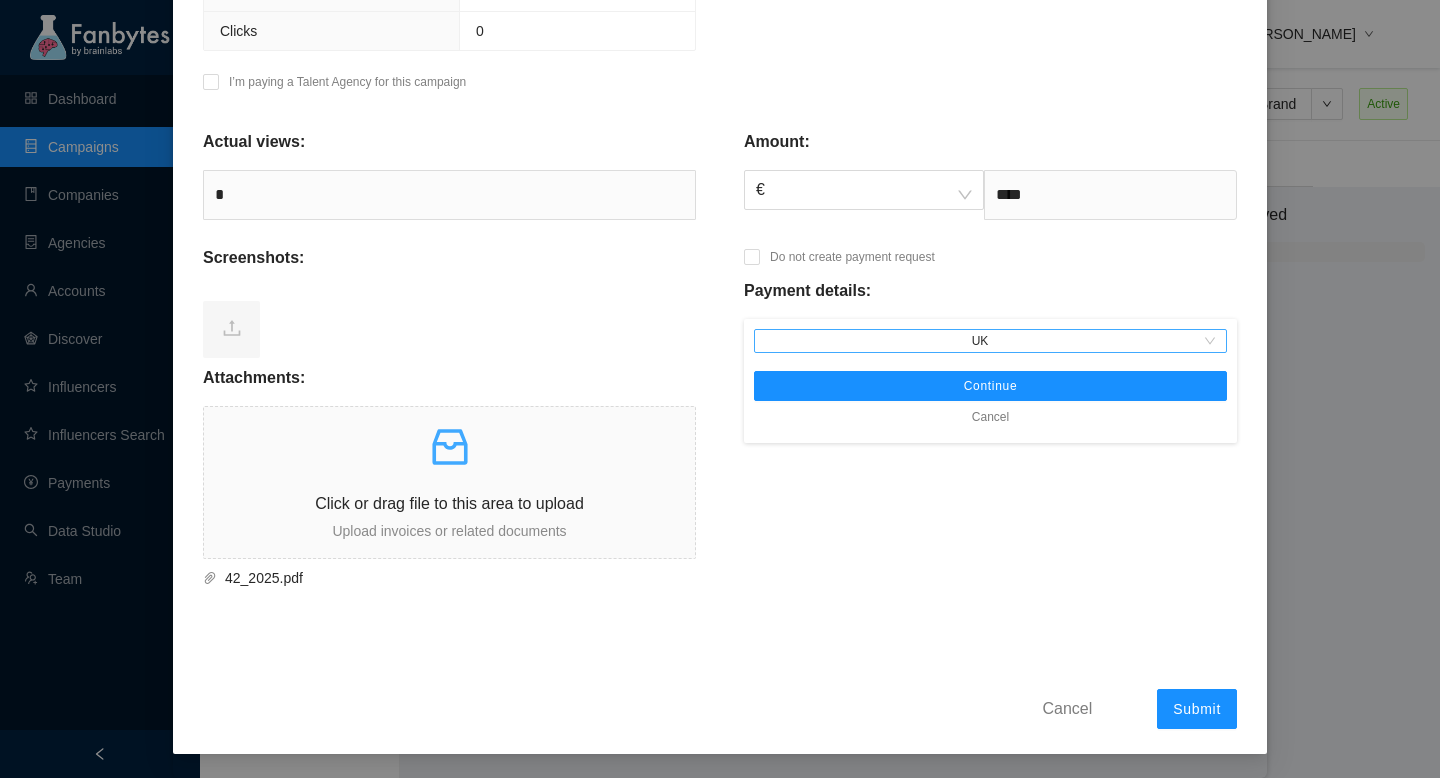 click on "UK" at bounding box center [990, 341] 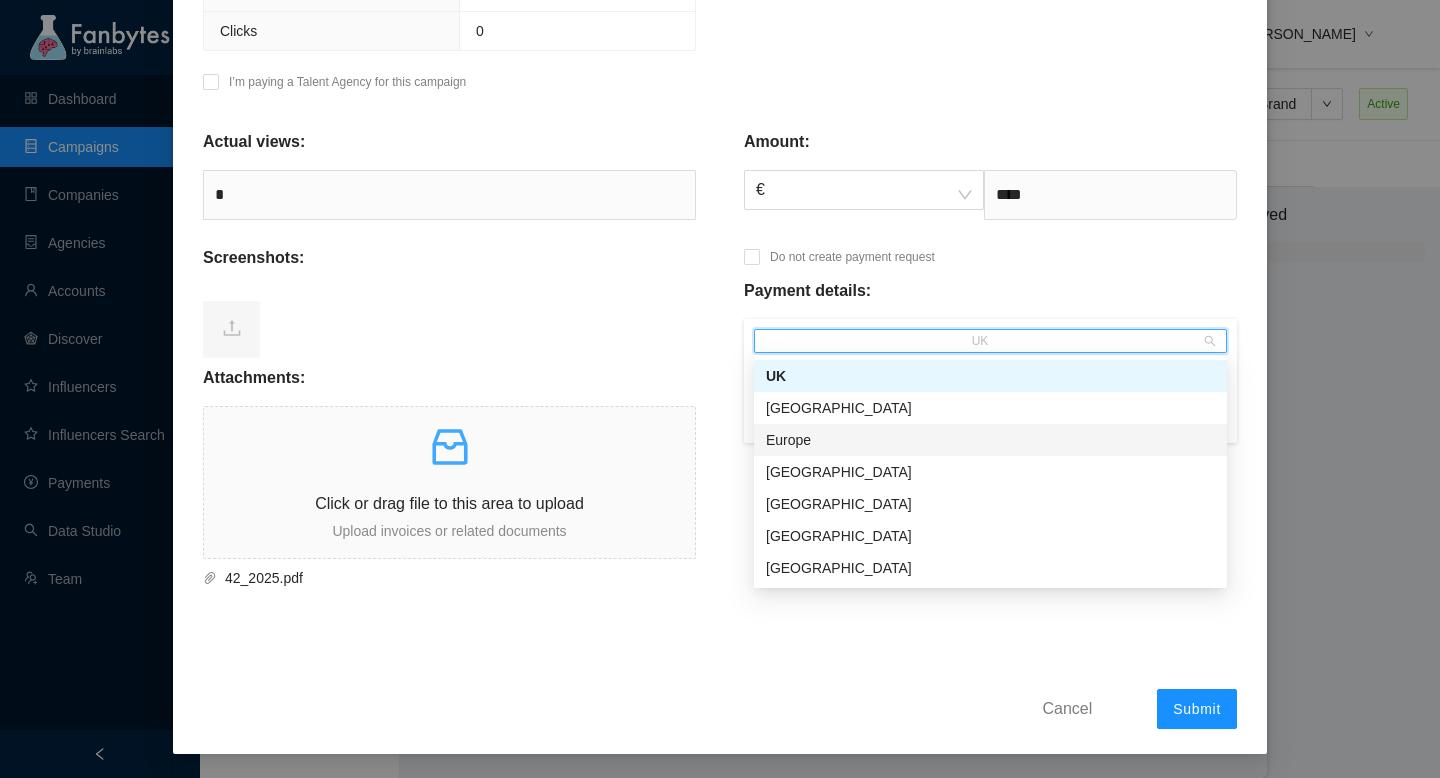 click on "Europe" at bounding box center [990, 440] 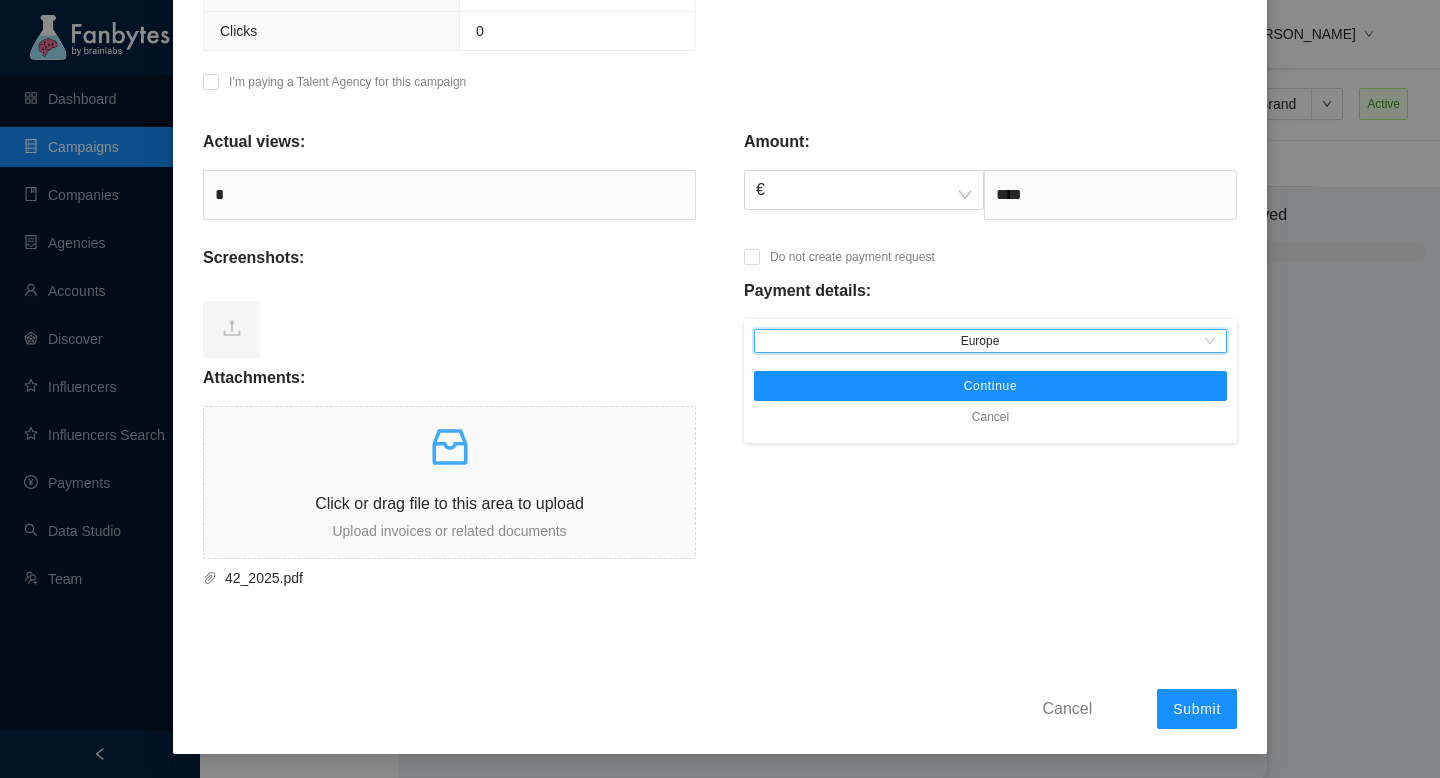 click on "Europe" at bounding box center [990, 341] 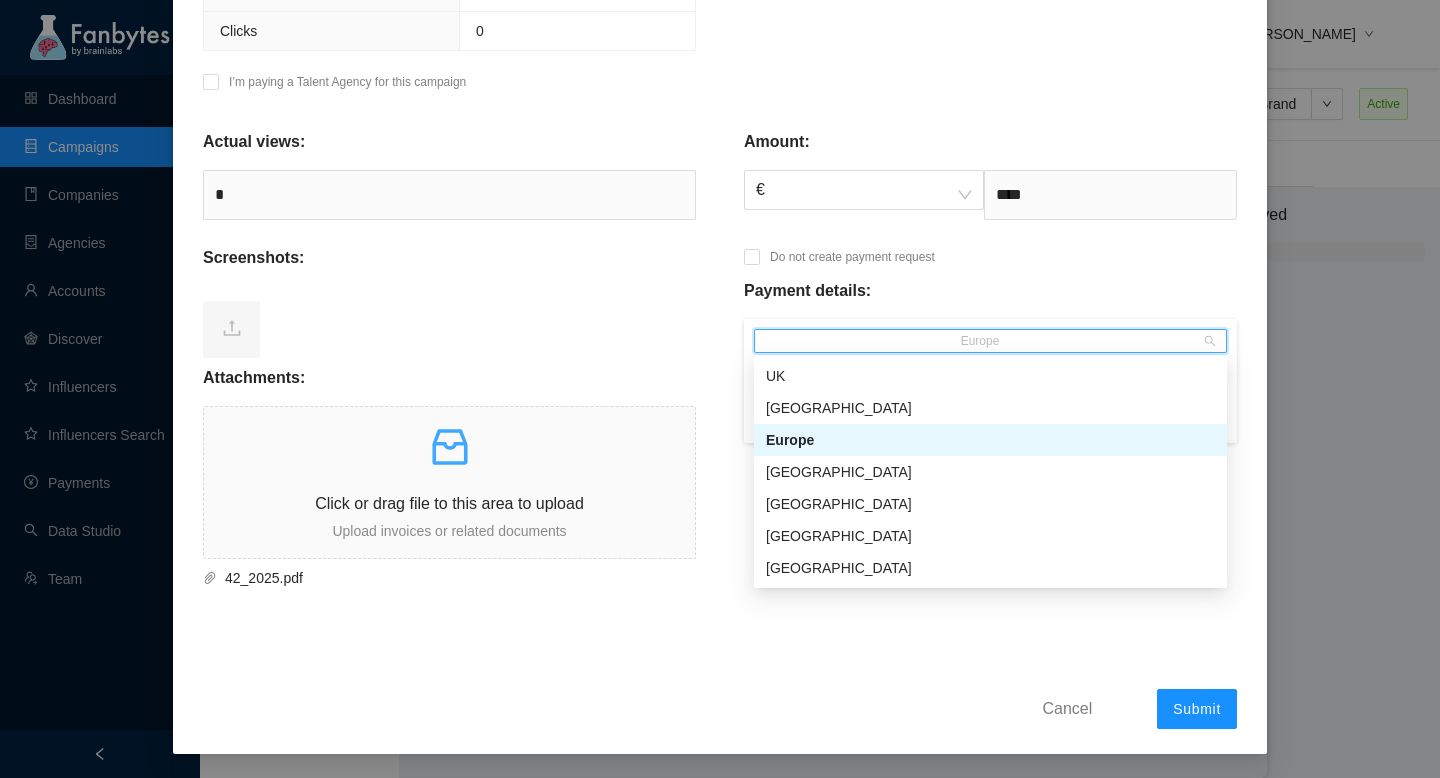 click on "Europe" at bounding box center [990, 440] 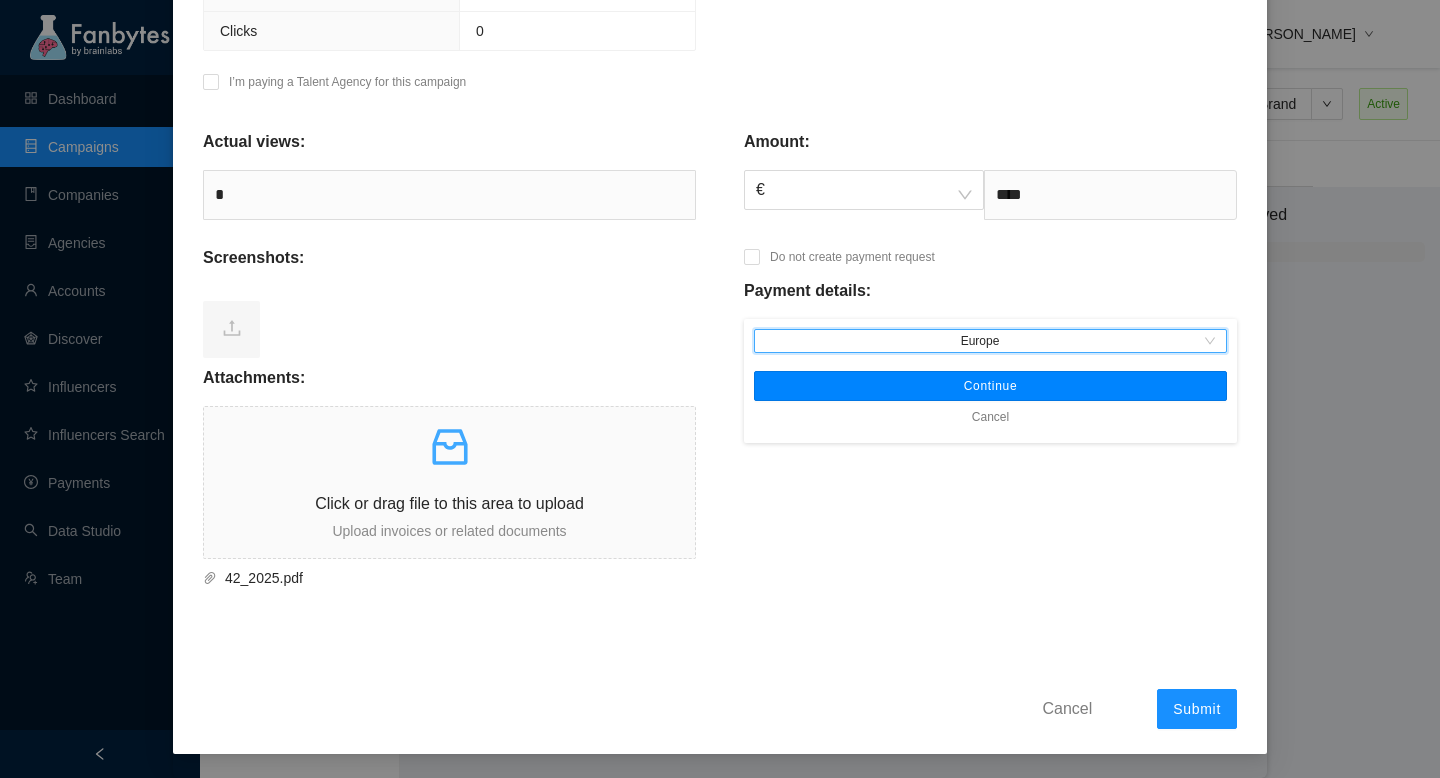 click on "Continue" at bounding box center [991, 386] 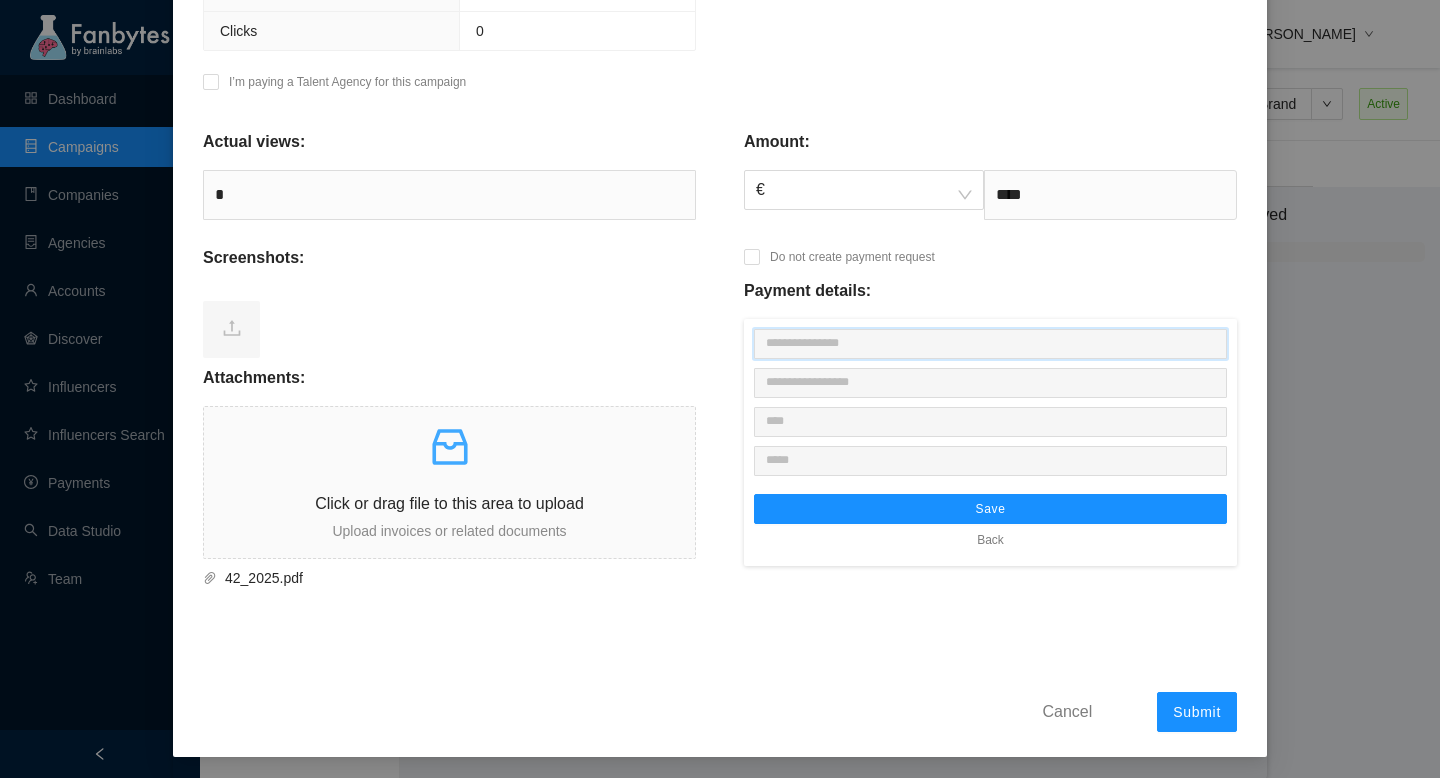 click at bounding box center [990, 344] 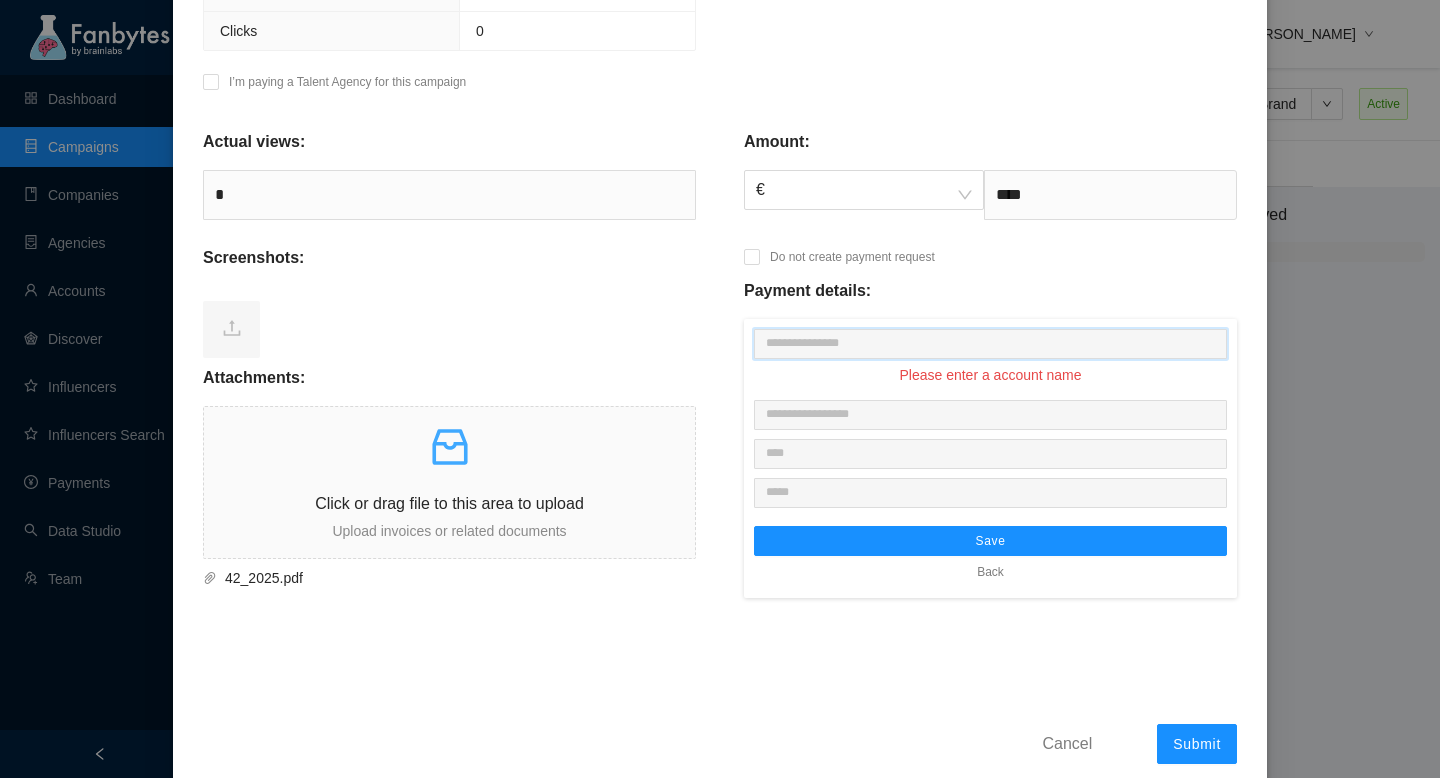 paste on "**********" 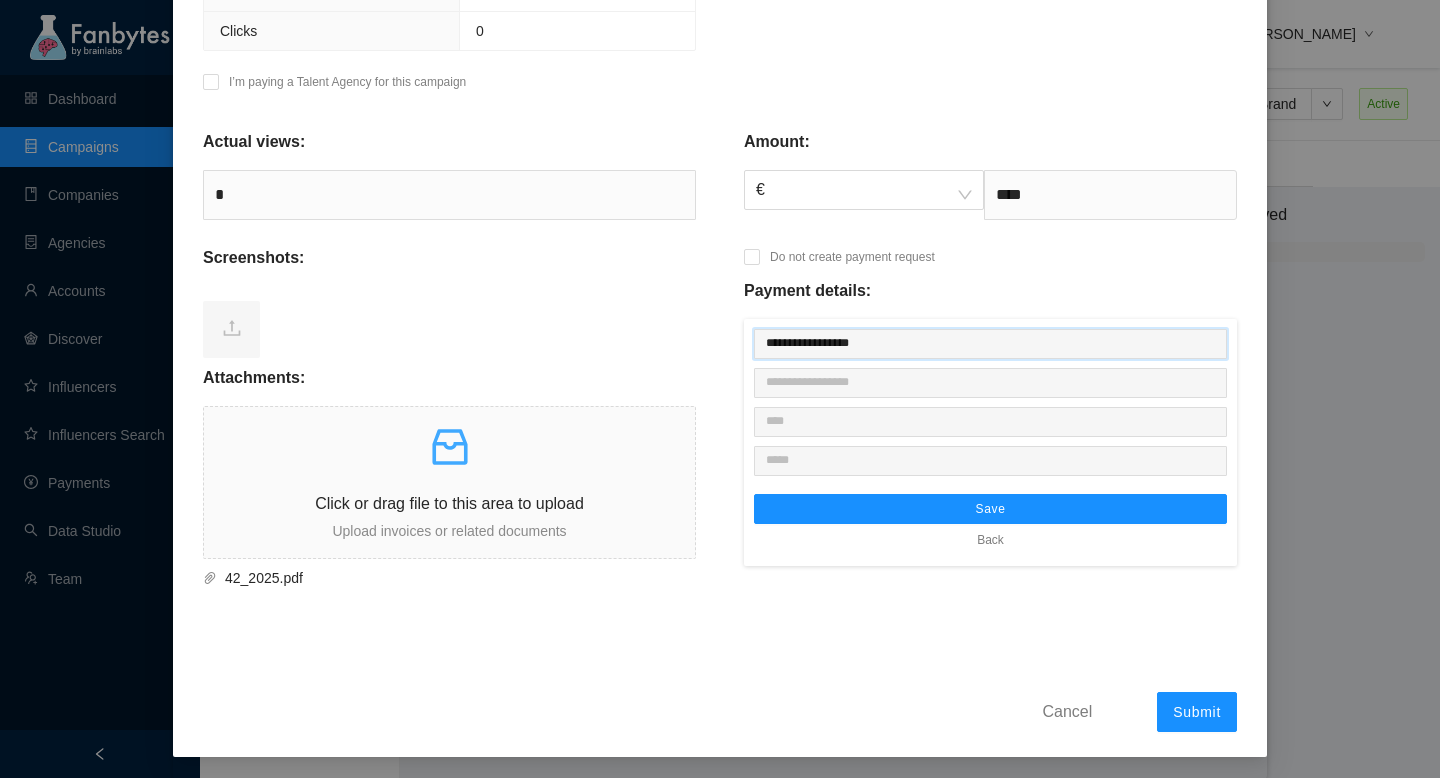 type on "**********" 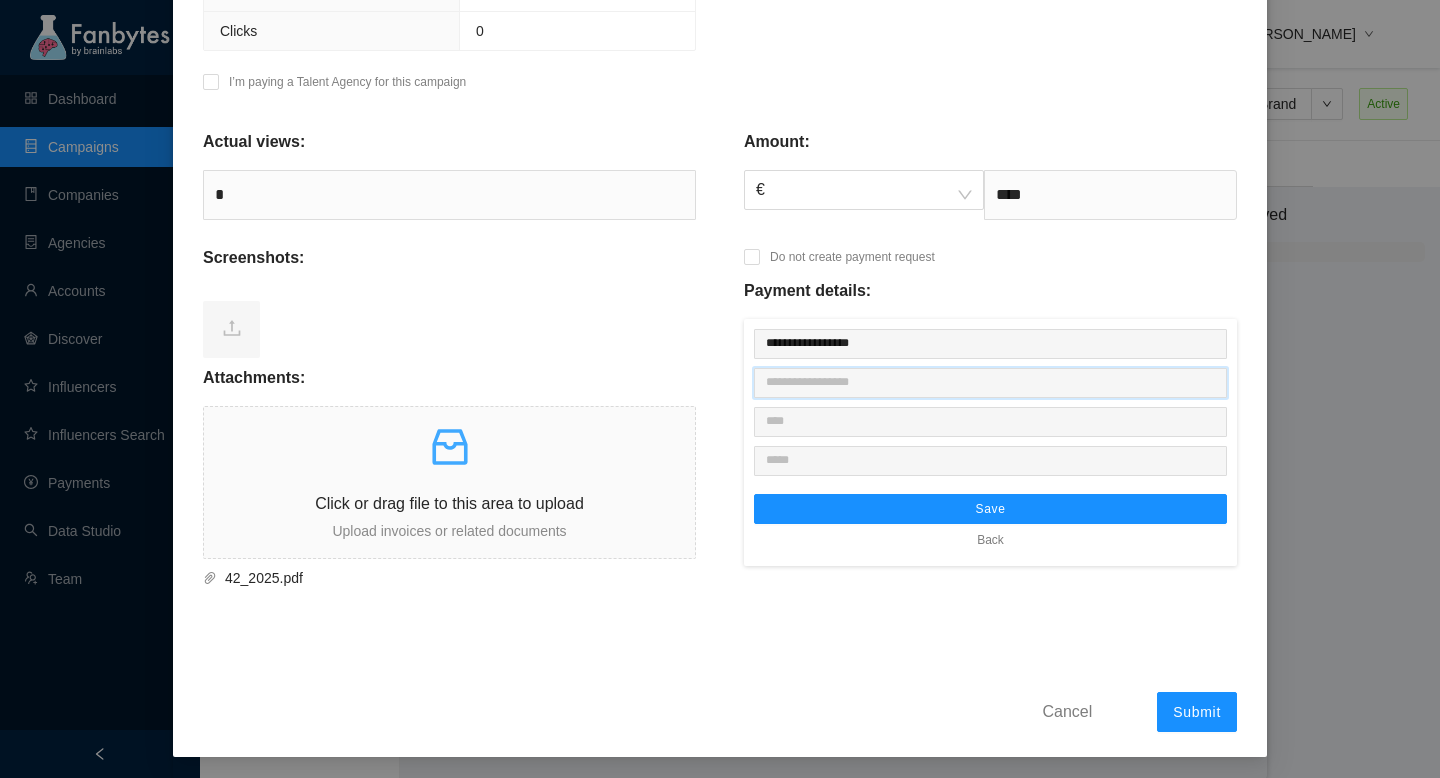 click at bounding box center [990, 383] 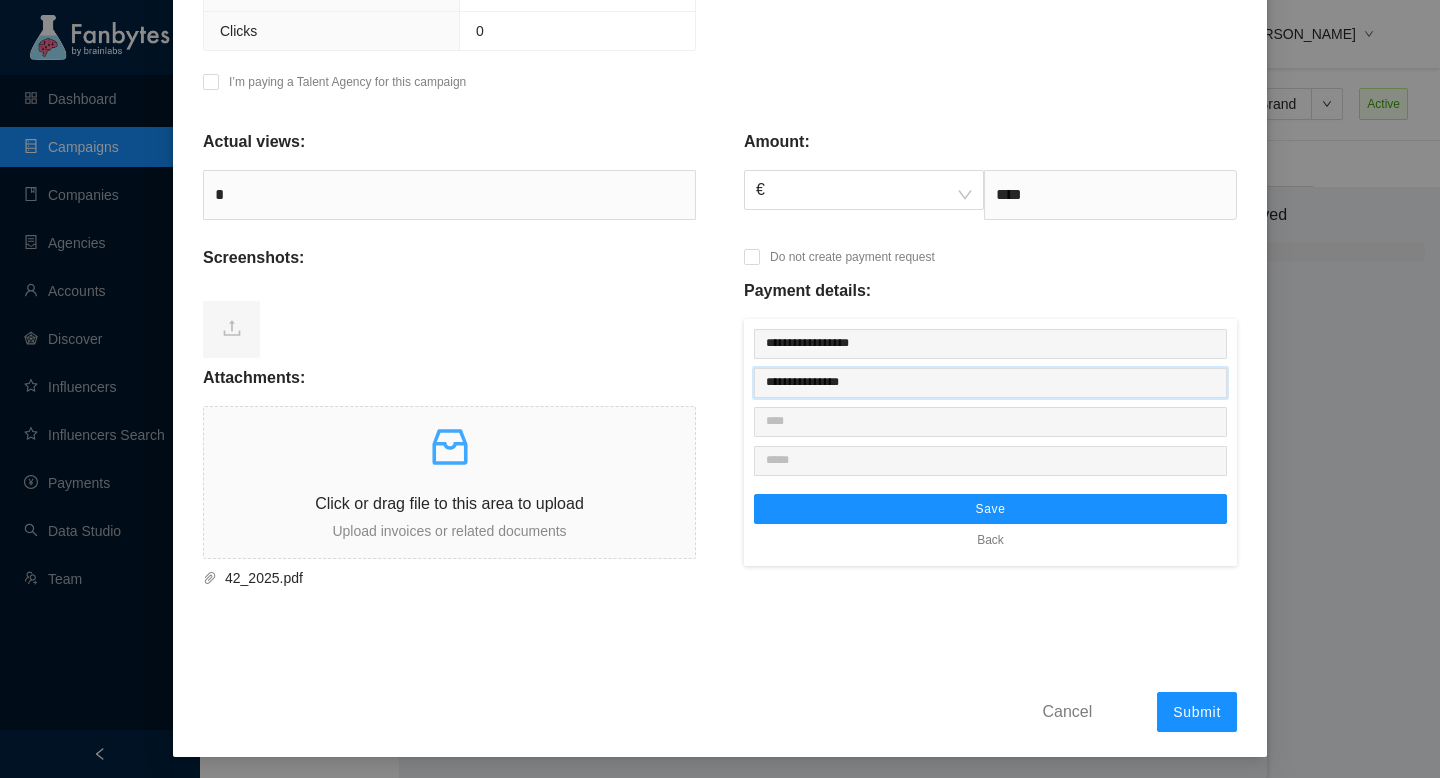 paste on "**********" 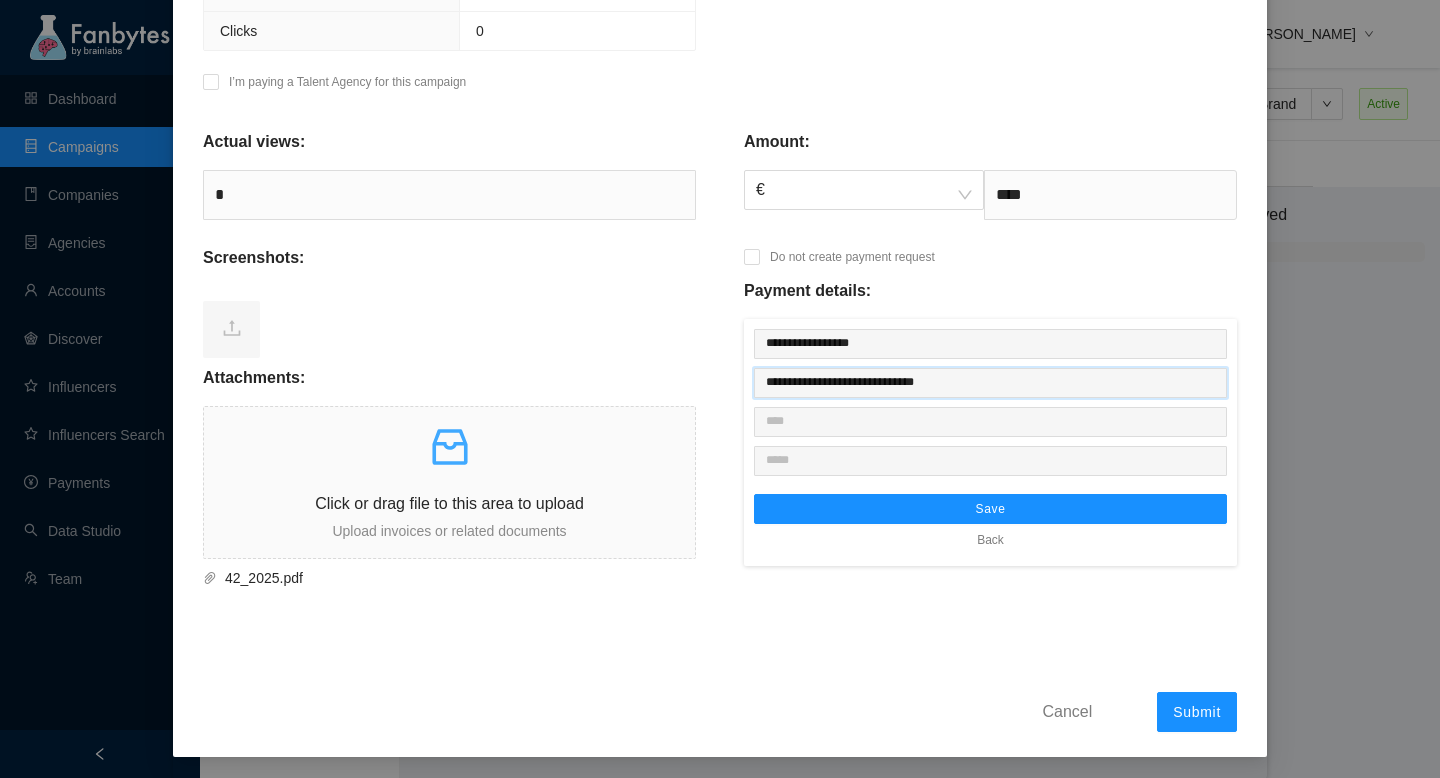 type on "**********" 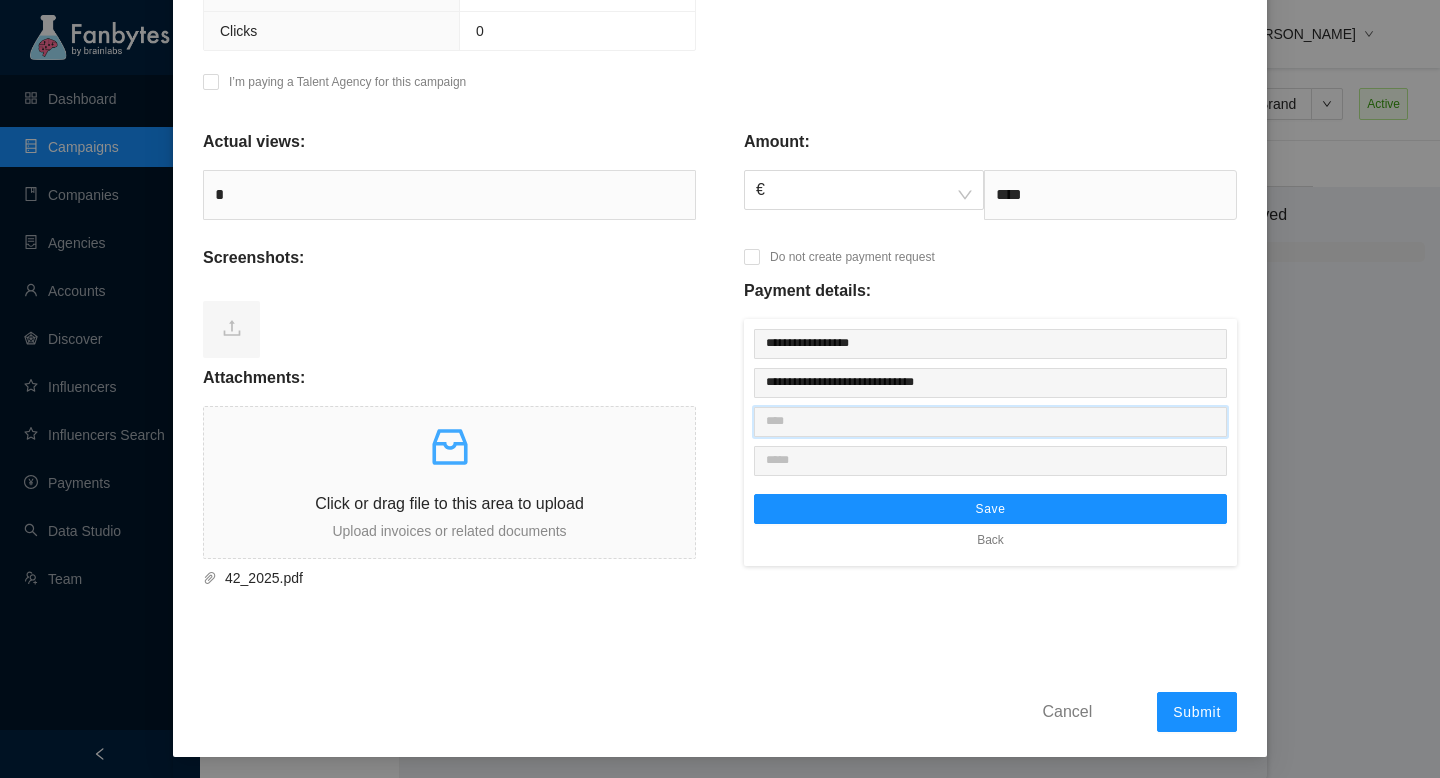 click at bounding box center [990, 422] 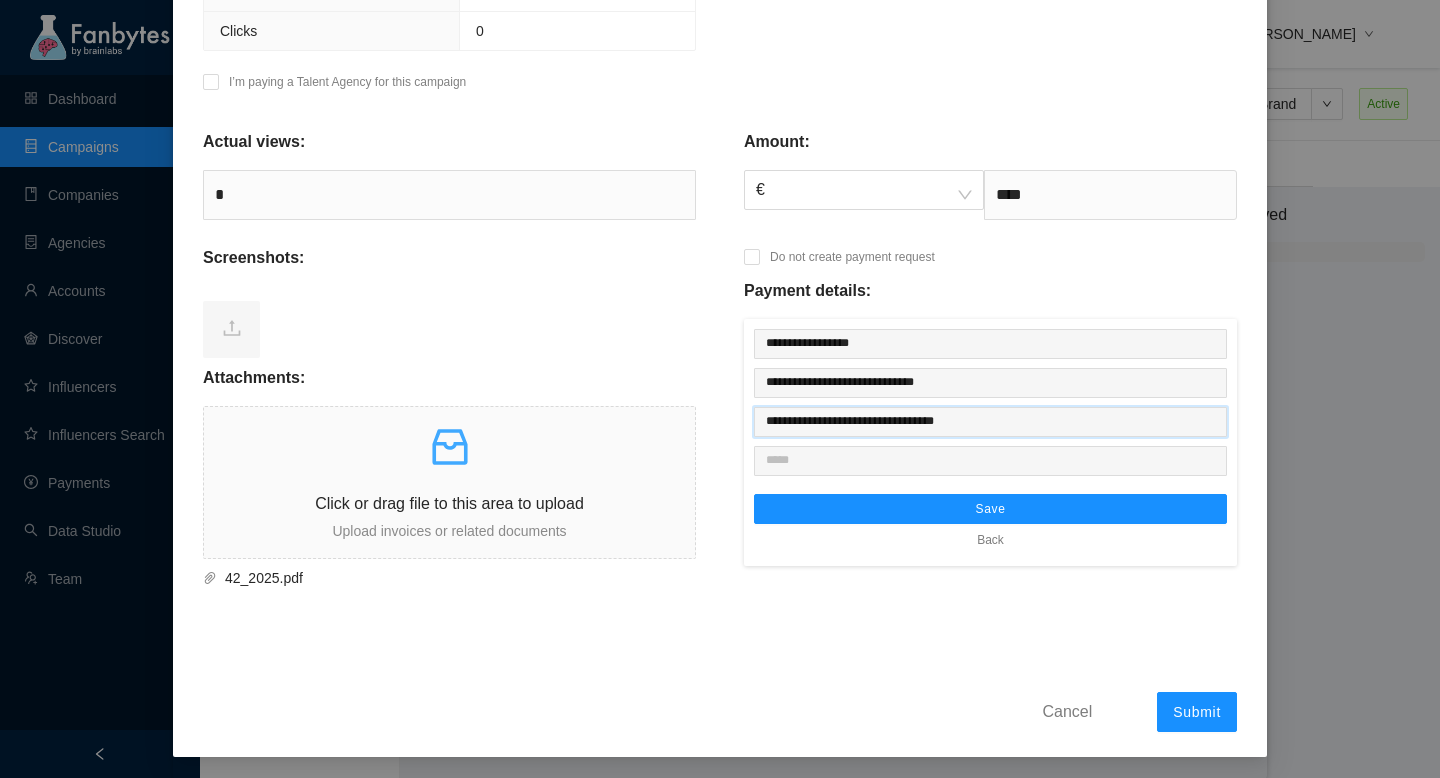 type on "**********" 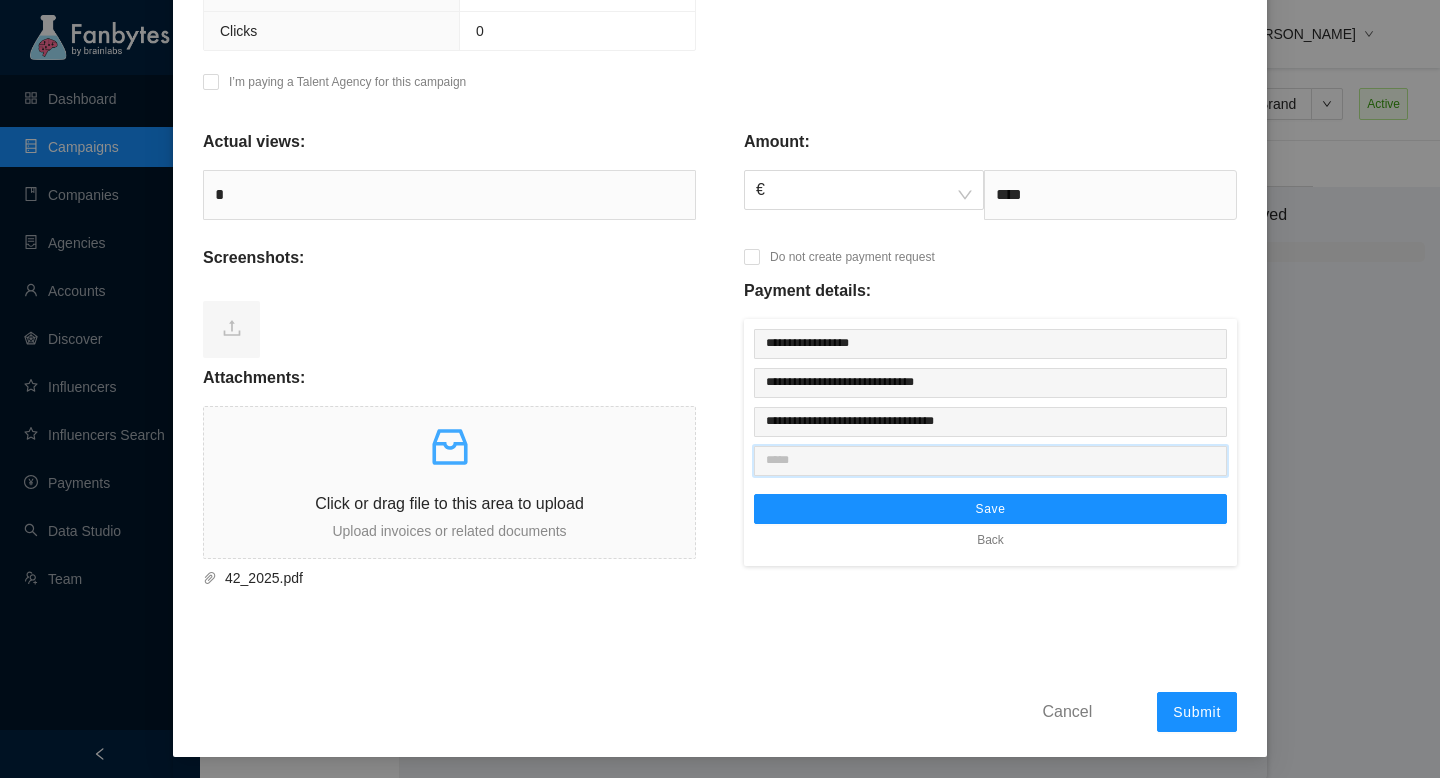 click at bounding box center (990, 461) 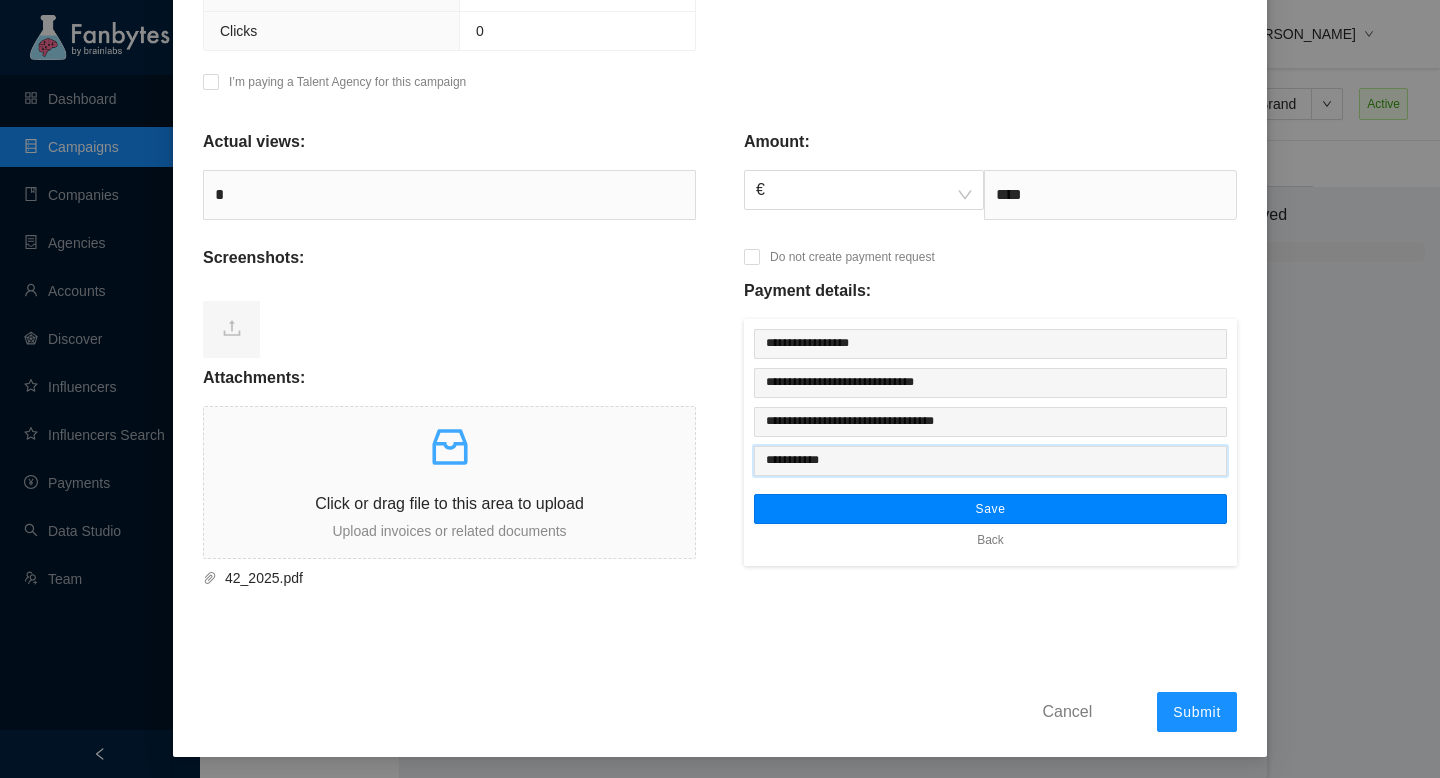 type on "**********" 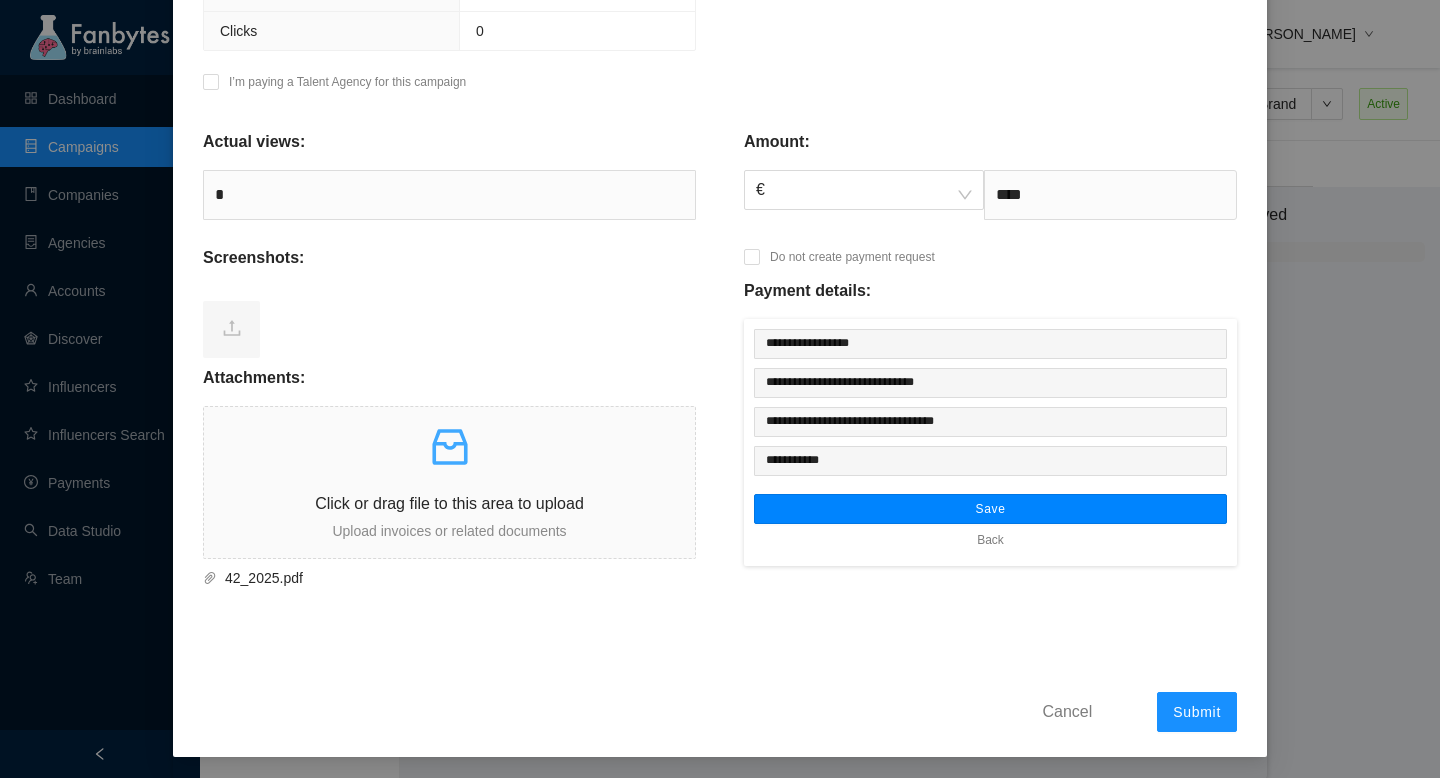 click on "Save" at bounding box center (990, 509) 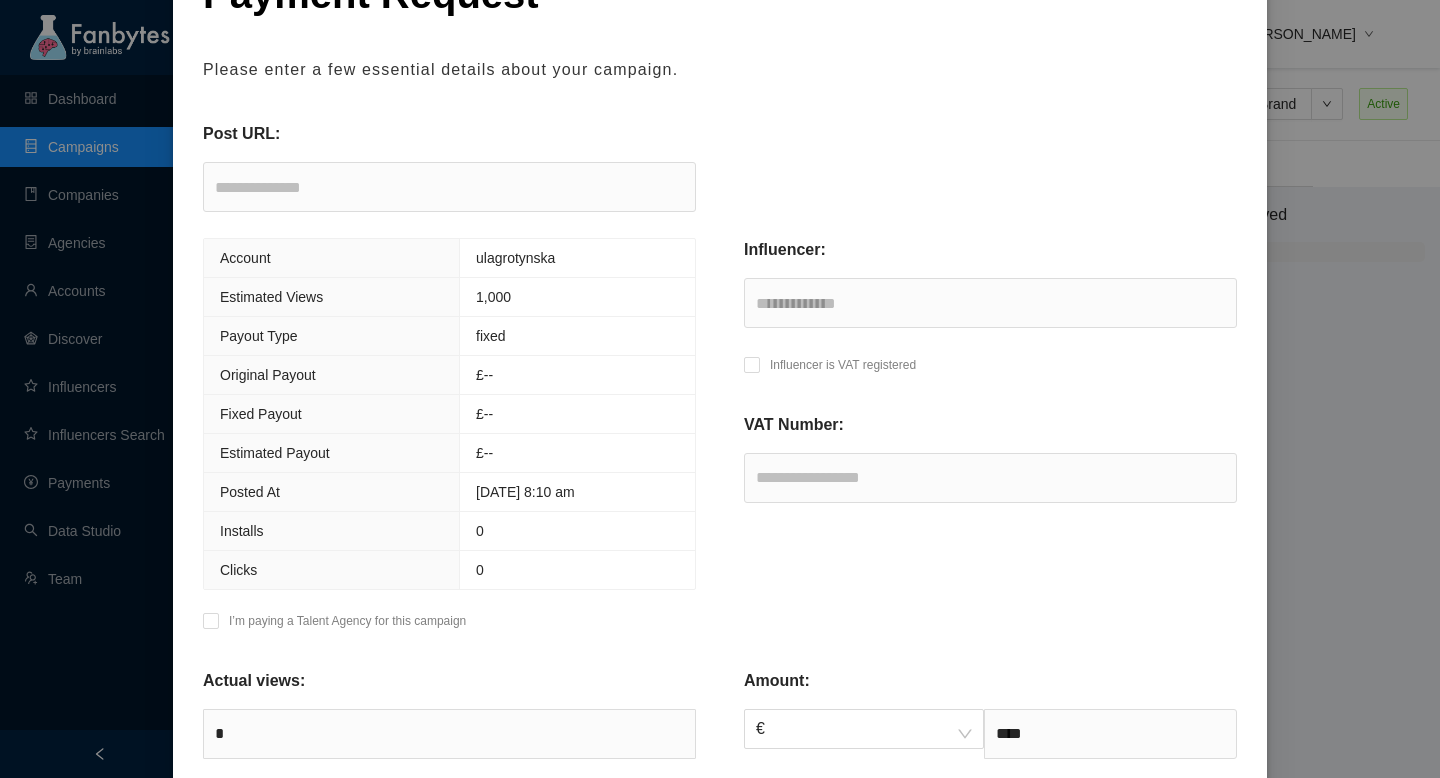 scroll, scrollTop: 694, scrollLeft: 0, axis: vertical 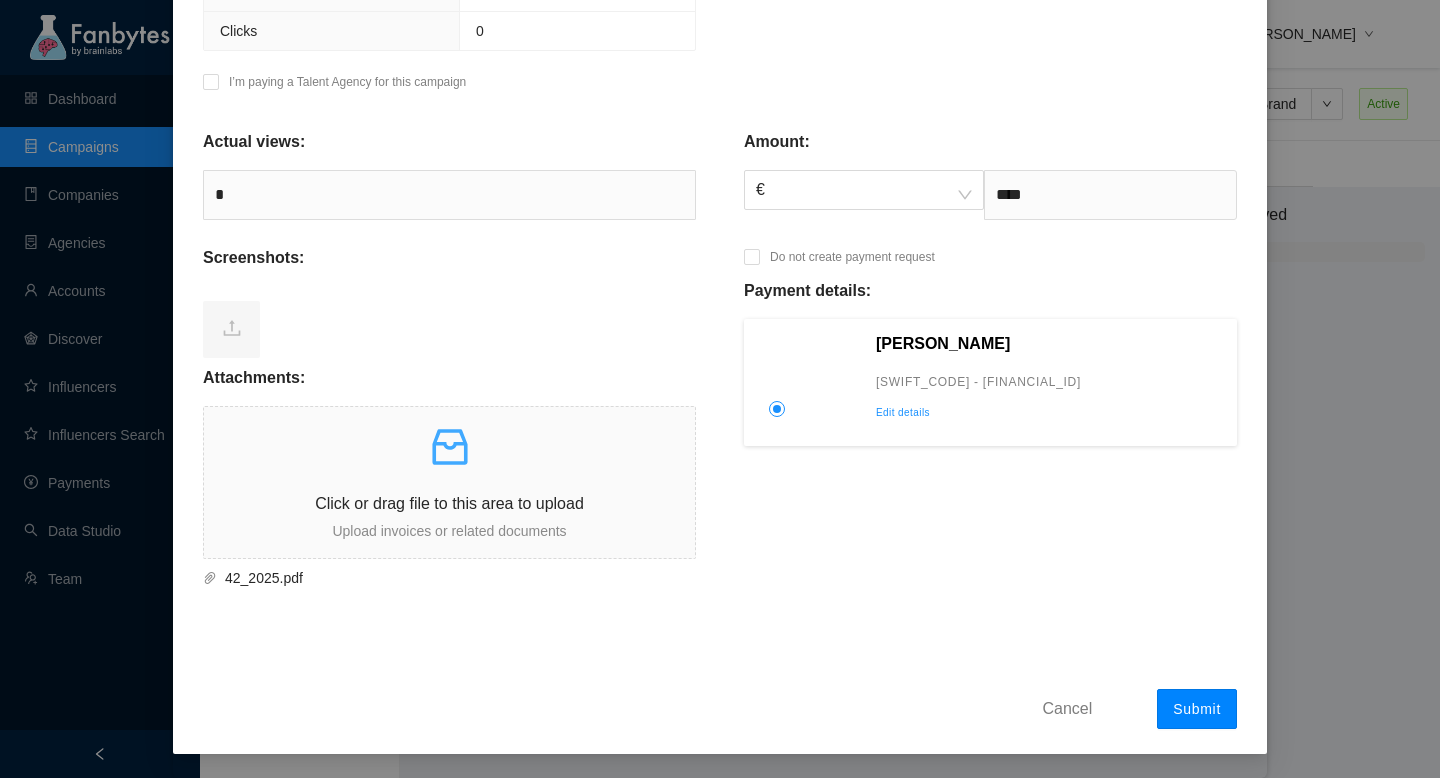 click on "Submit" at bounding box center (1197, 709) 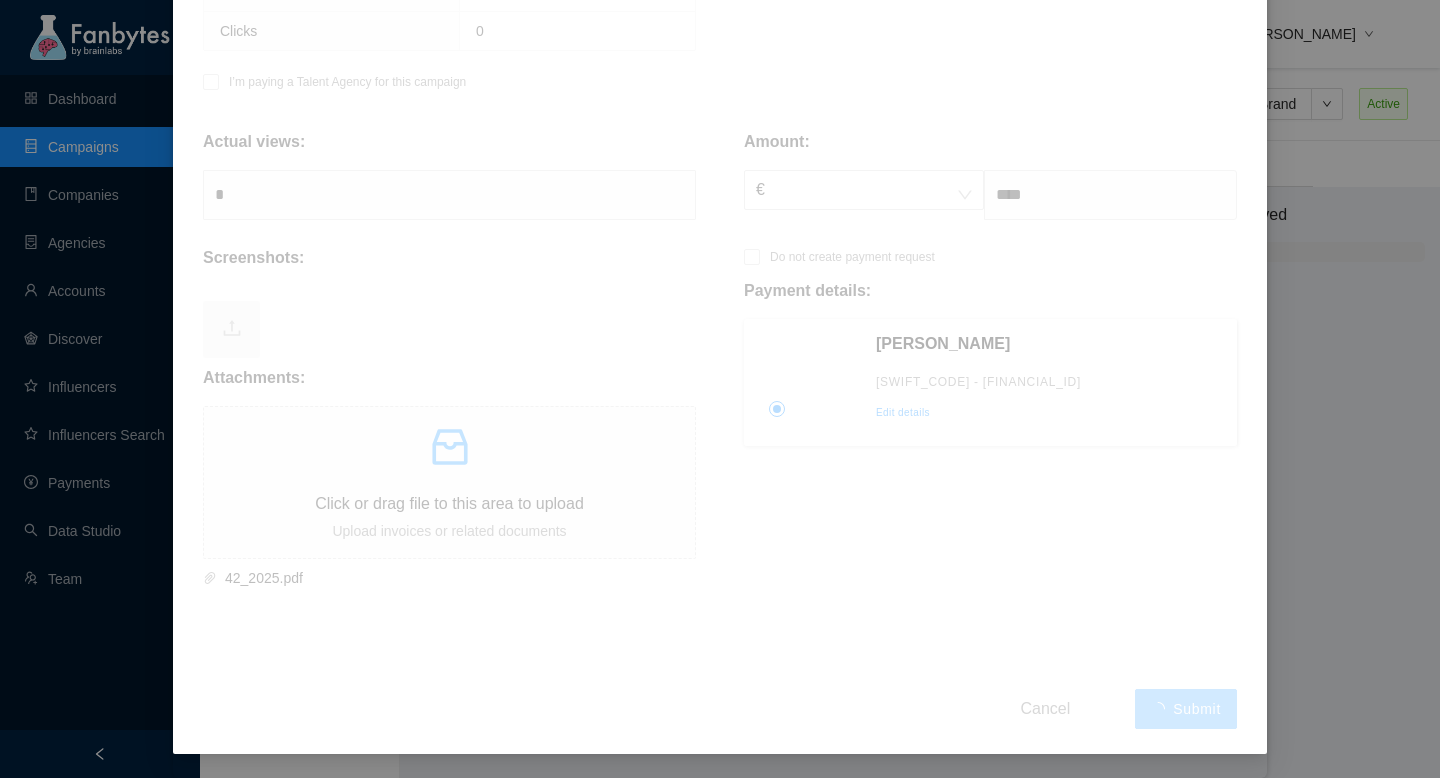 type on "****" 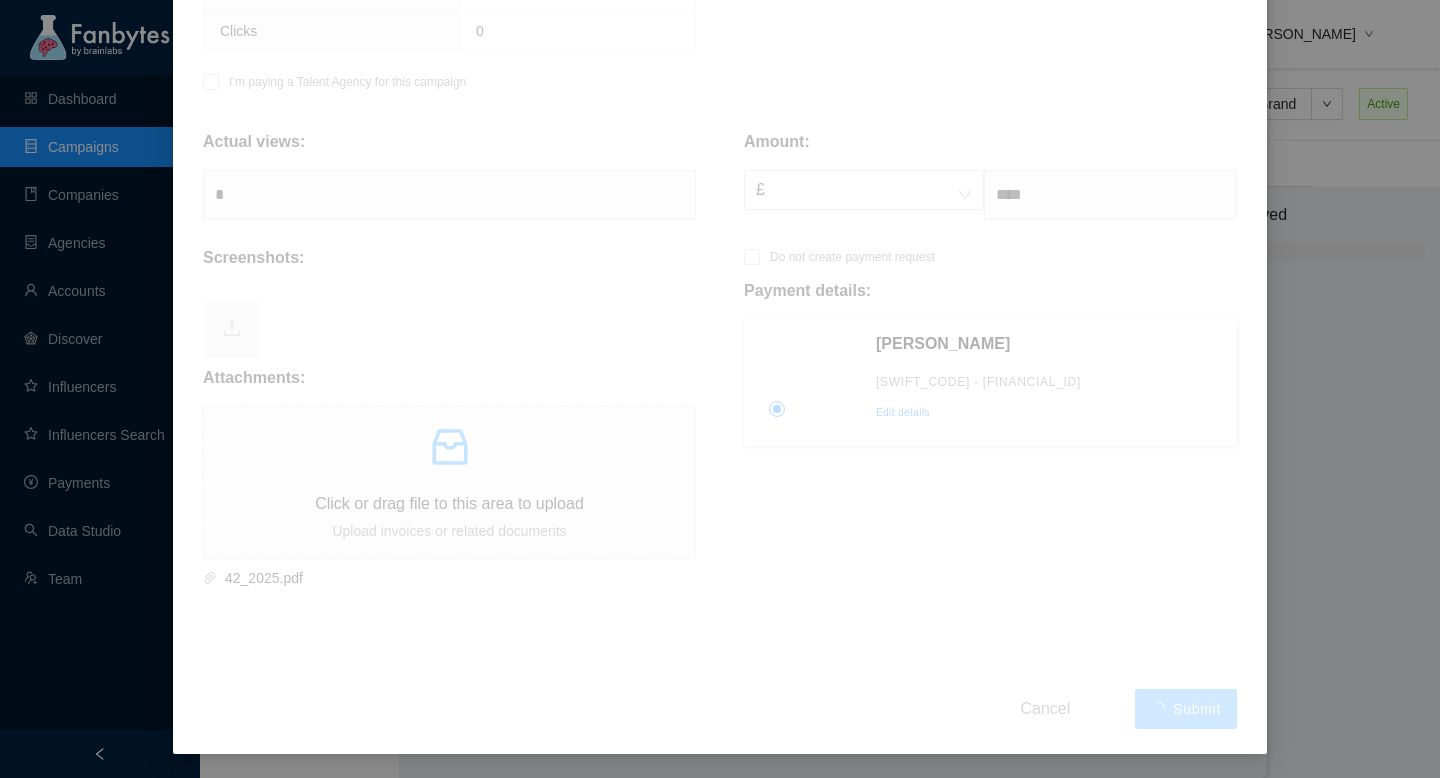 scroll, scrollTop: 0, scrollLeft: 0, axis: both 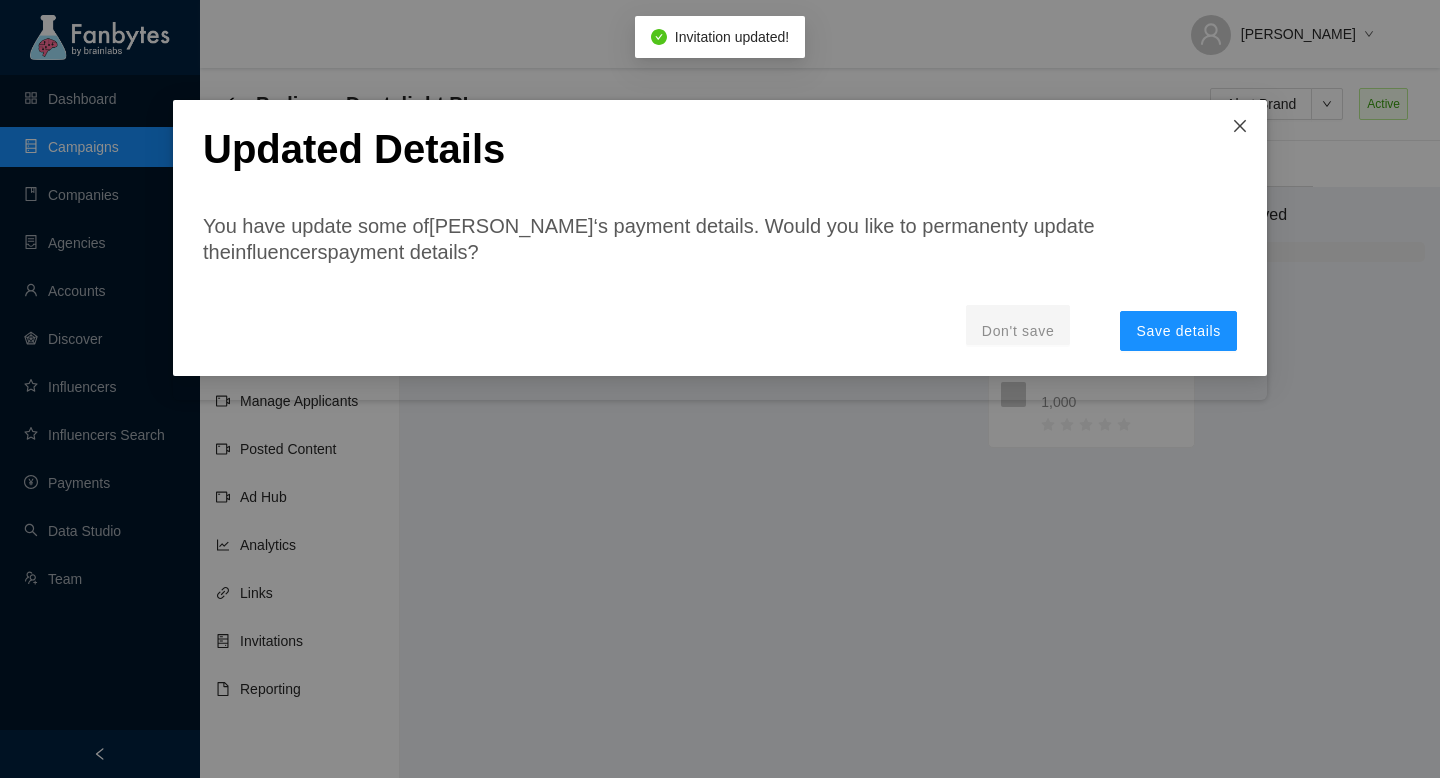 click at bounding box center (1240, 127) 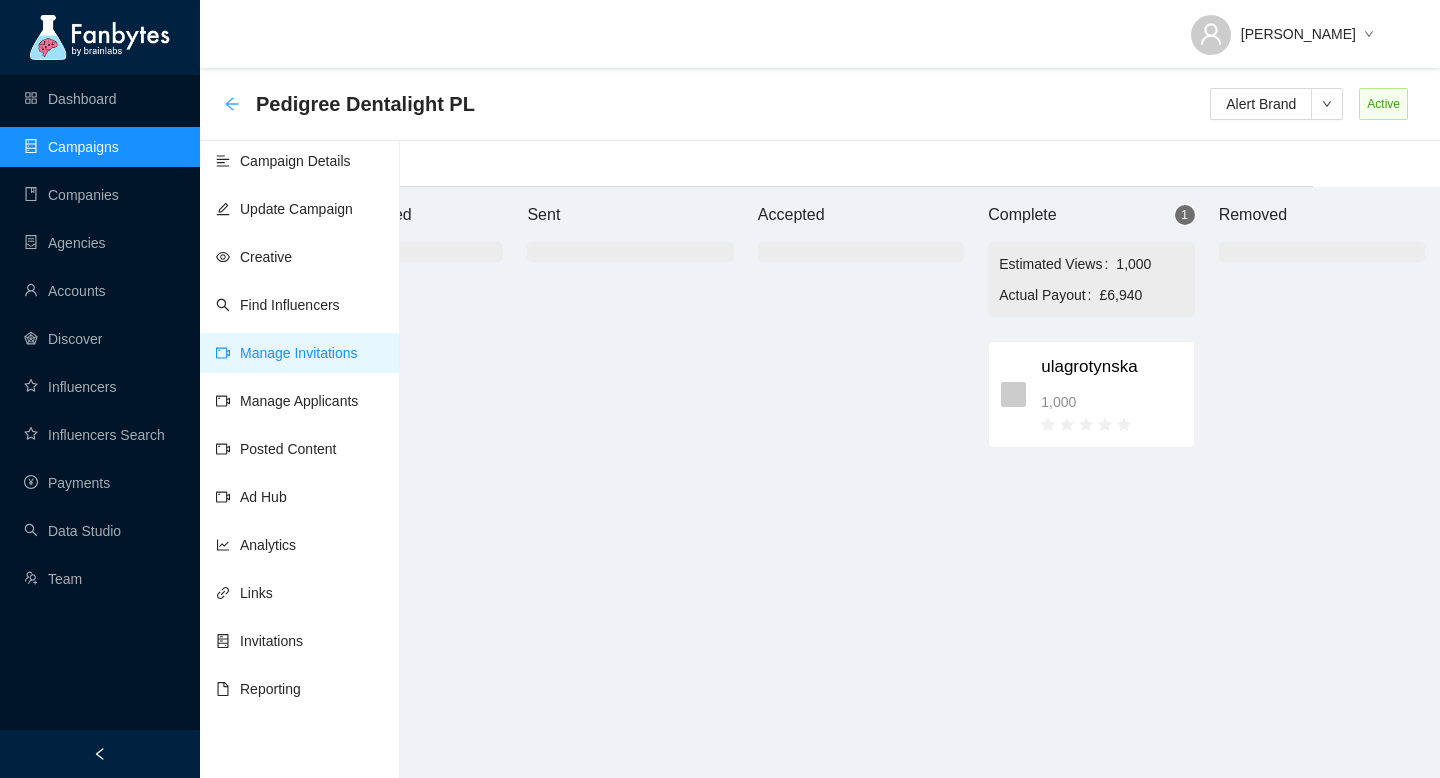 click 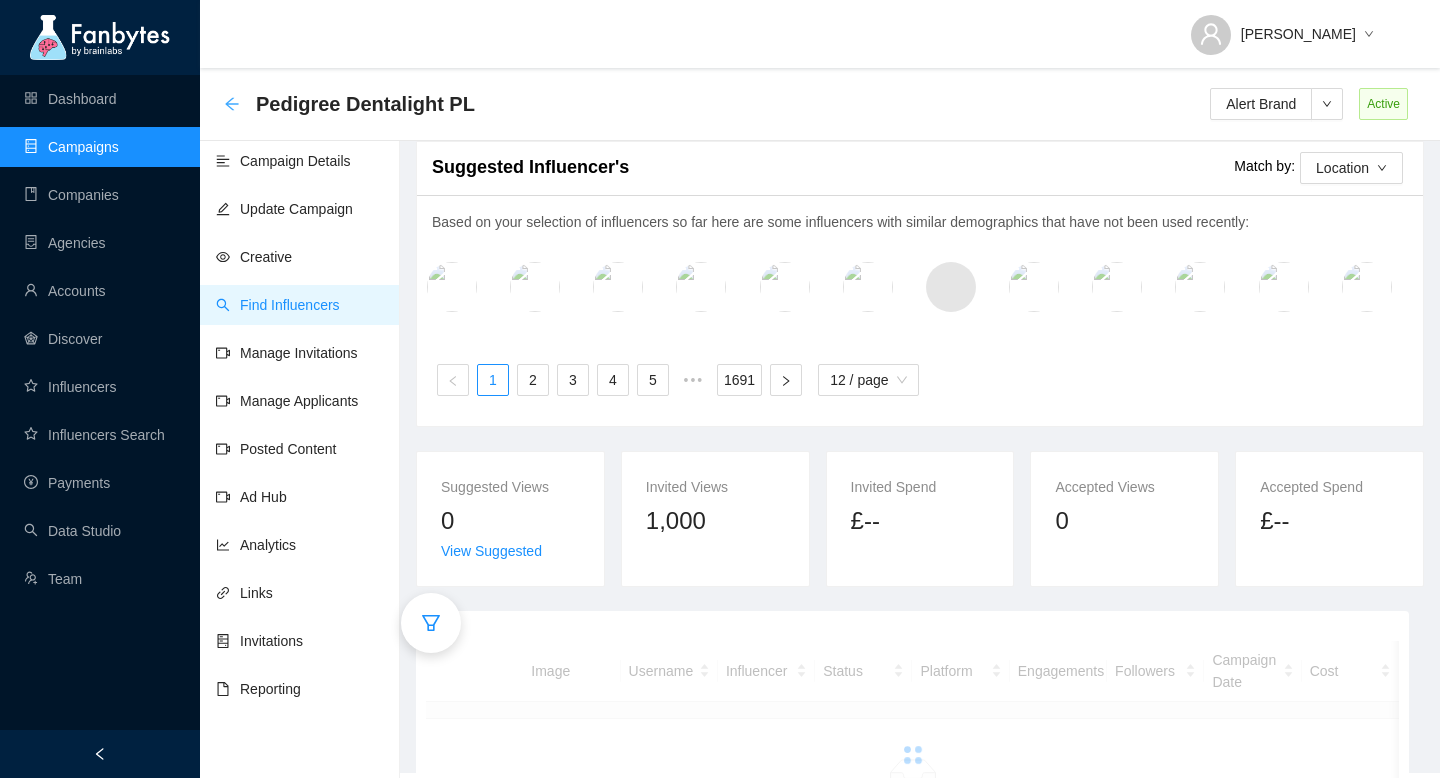 scroll, scrollTop: 20, scrollLeft: 0, axis: vertical 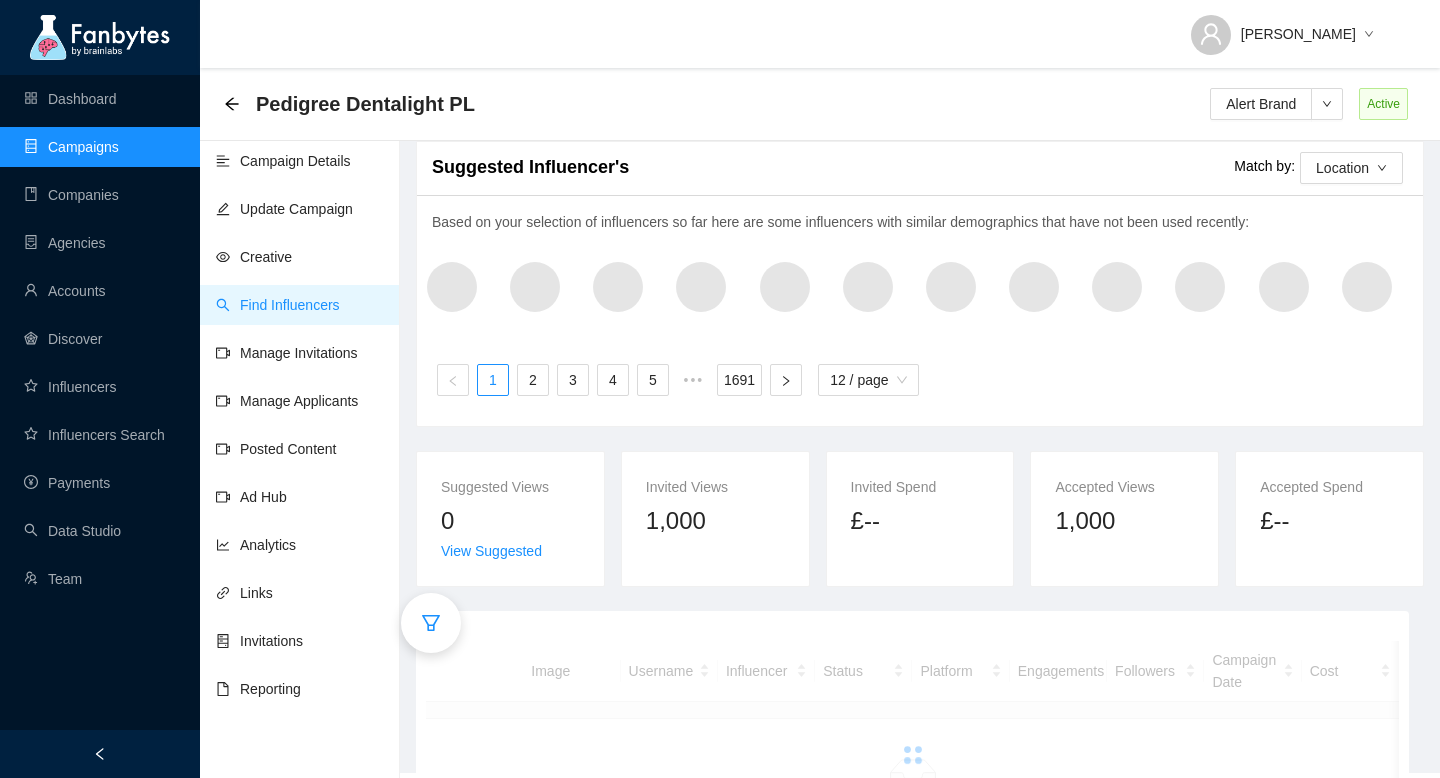 click on "Pedigree Dentalight PL" at bounding box center [355, 104] 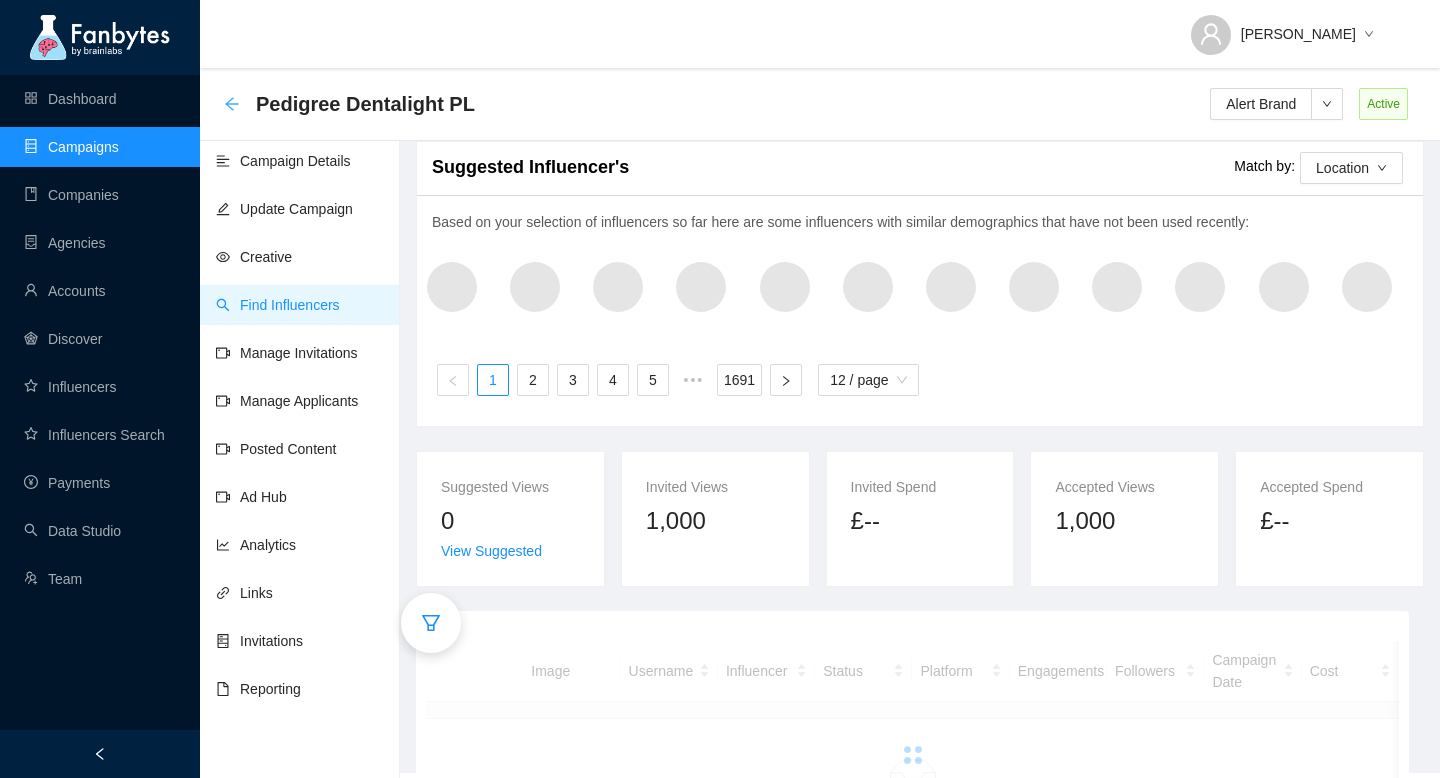click 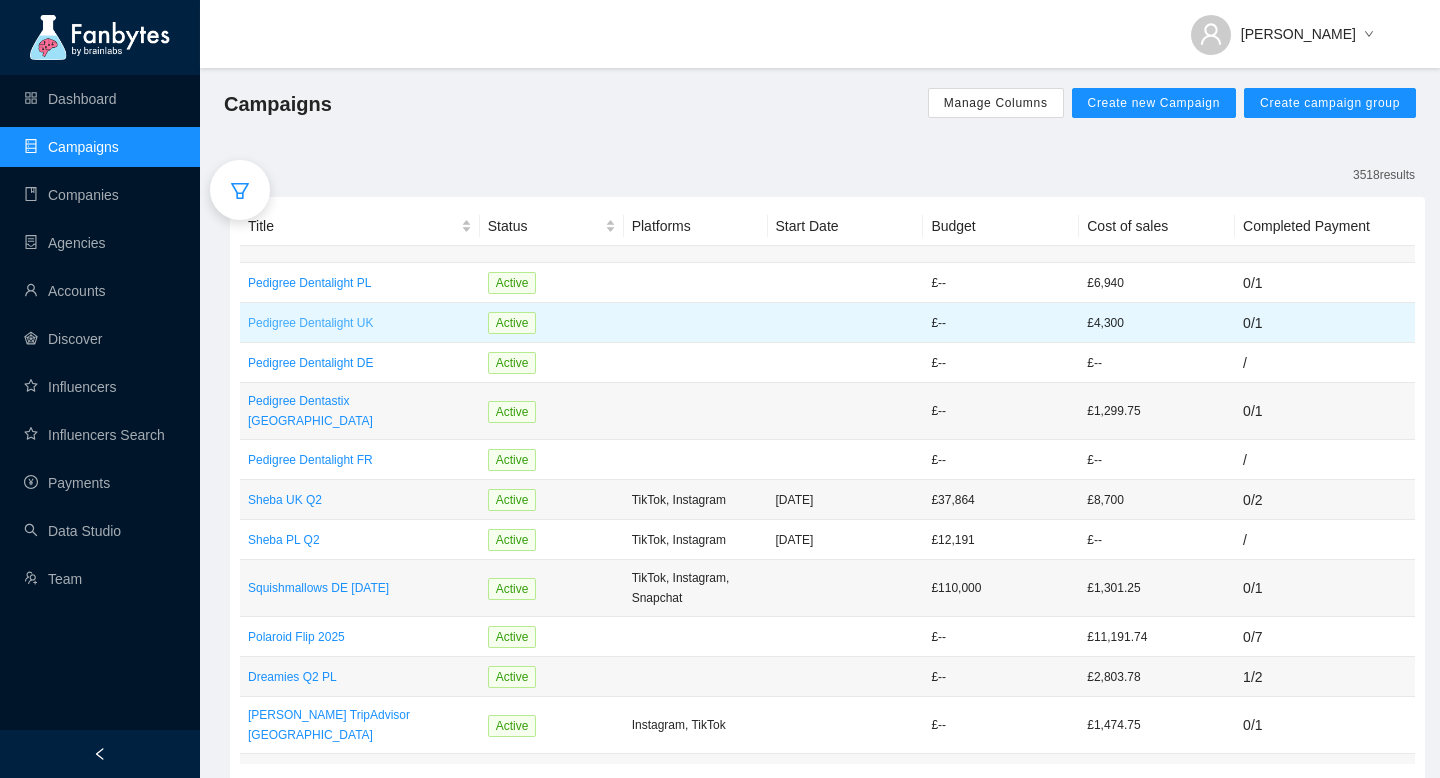click on "Pedigree Dentalight UK" at bounding box center [360, 323] 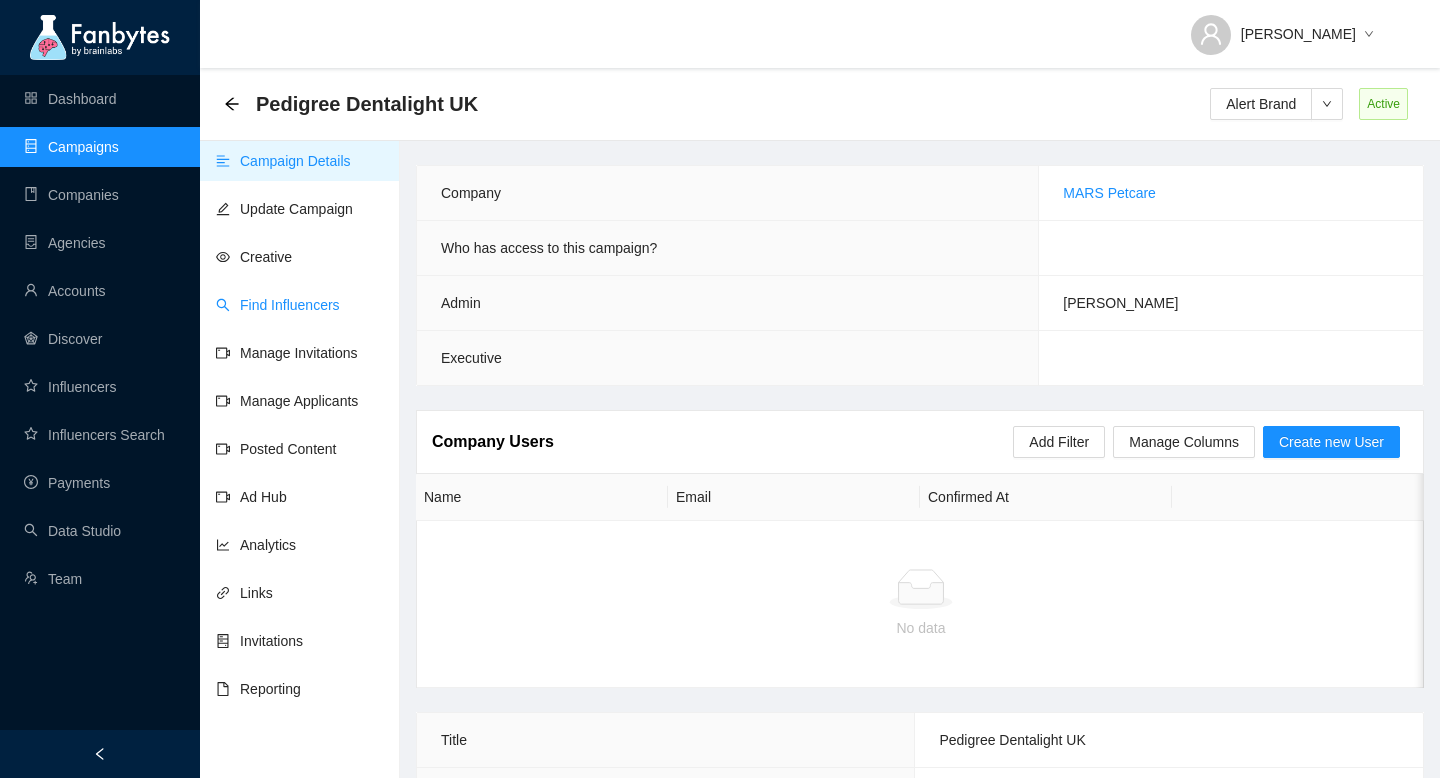 click on "Find Influencers" at bounding box center (278, 305) 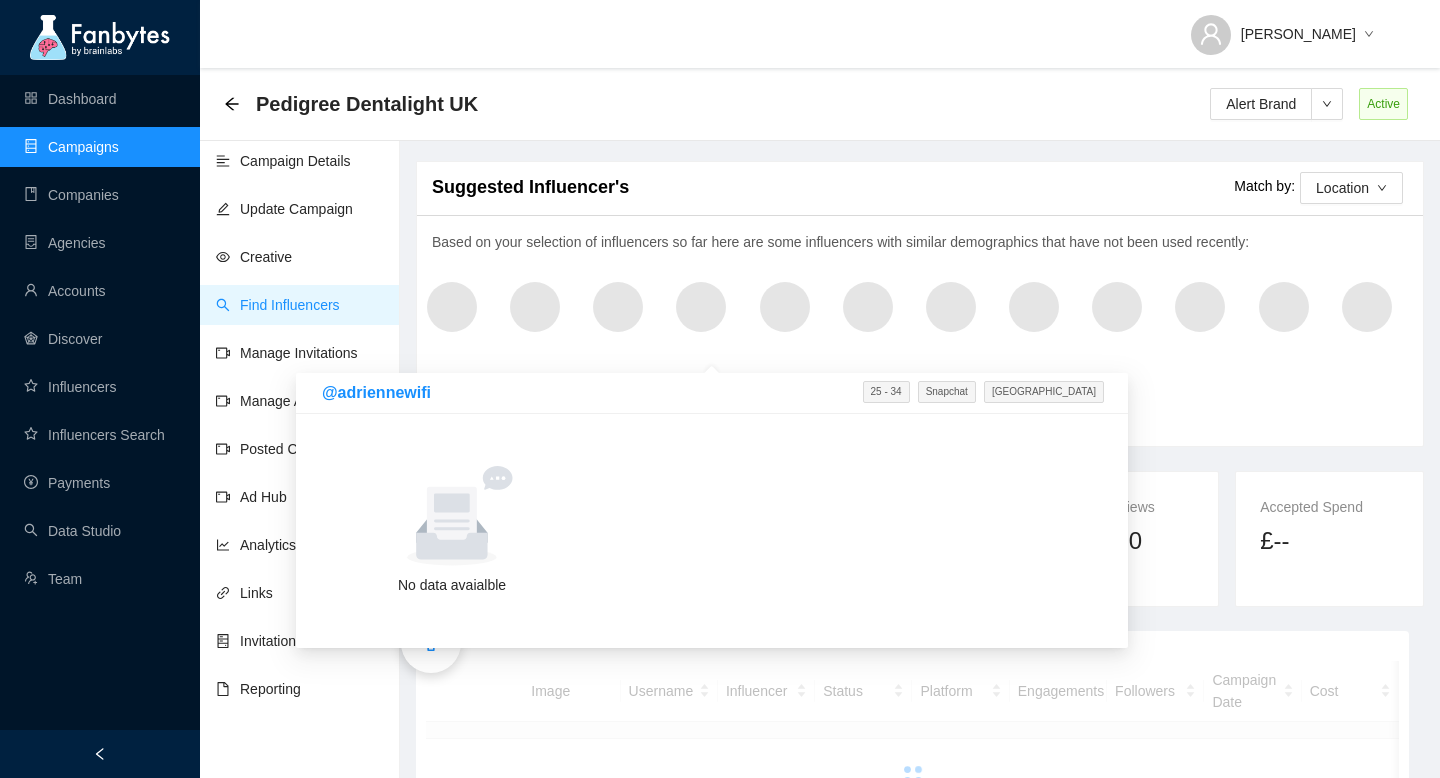 scroll, scrollTop: 121, scrollLeft: 0, axis: vertical 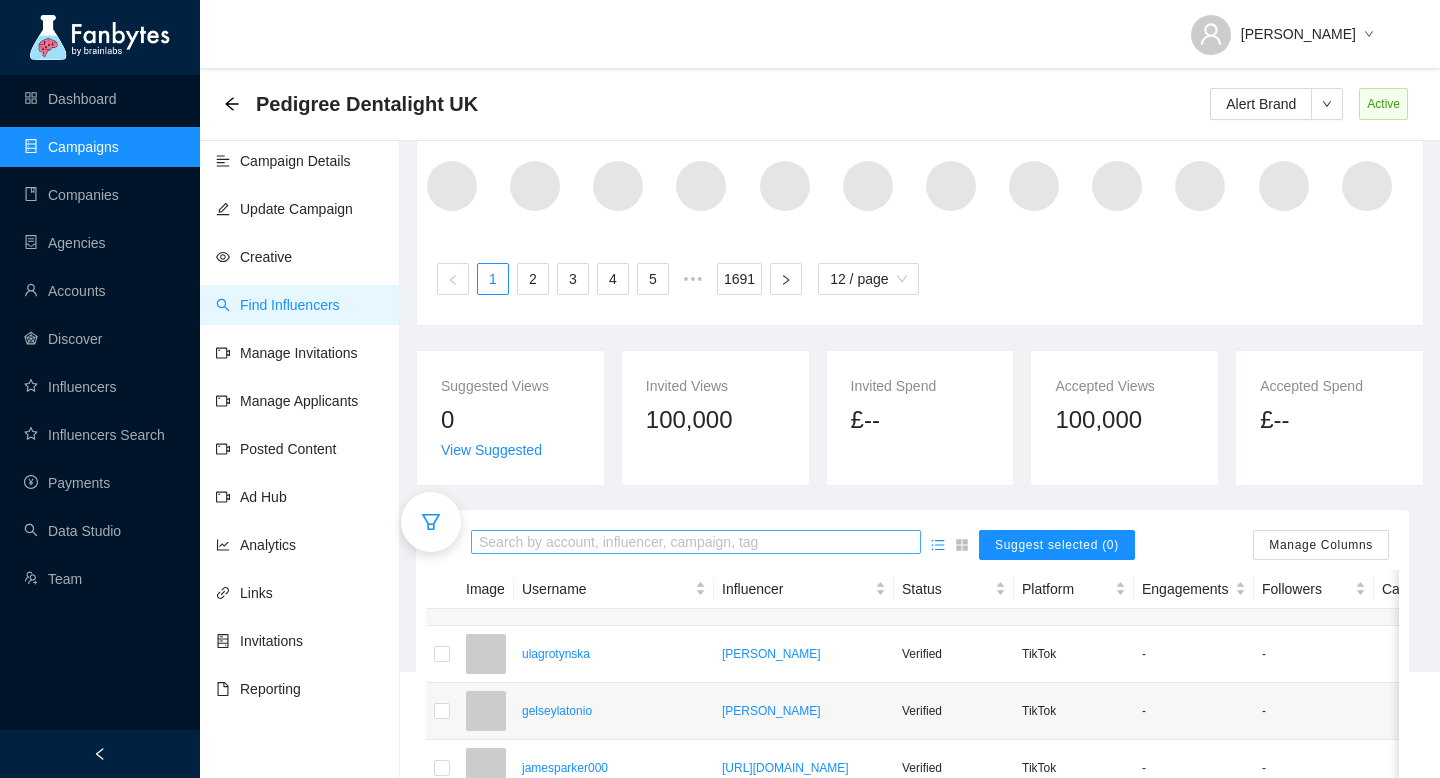 click at bounding box center [696, 543] 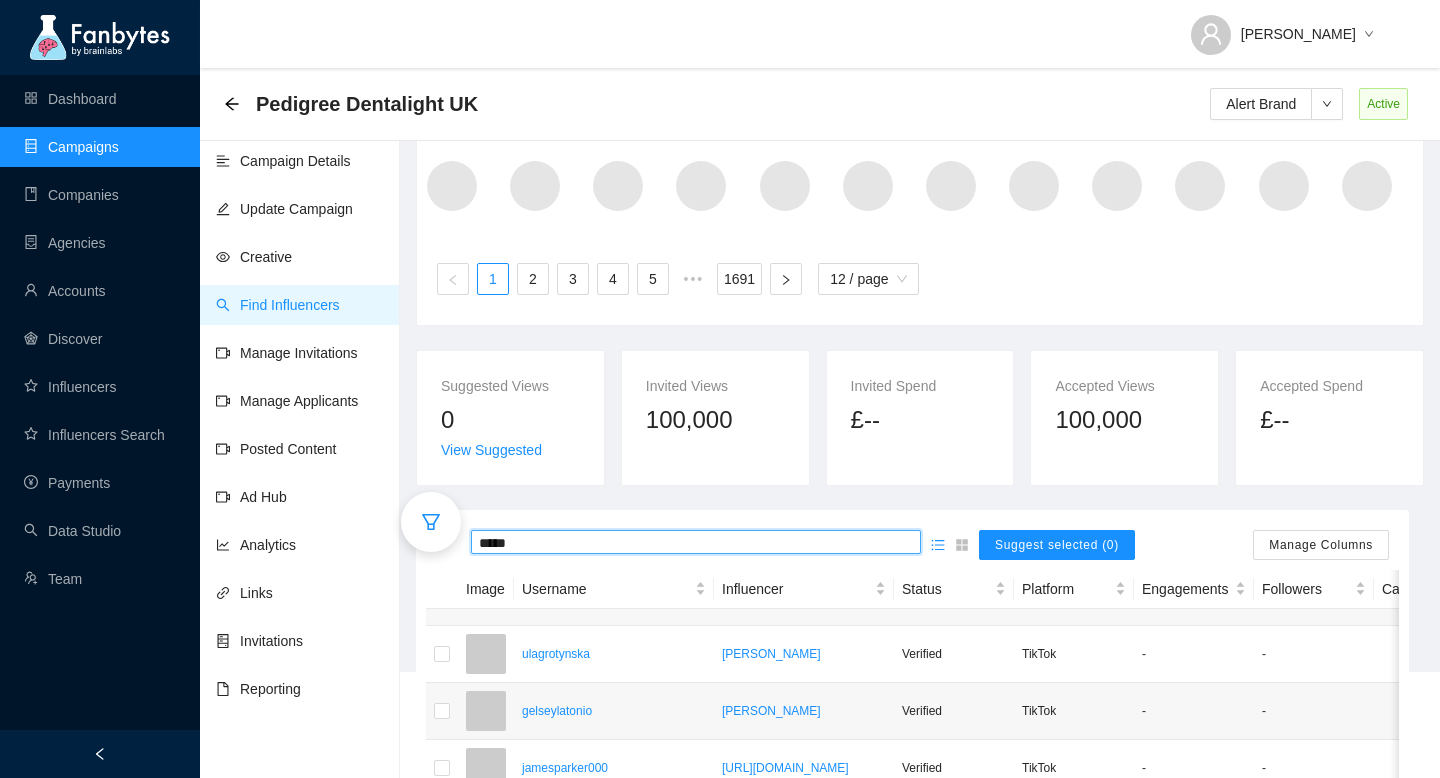 type on "******" 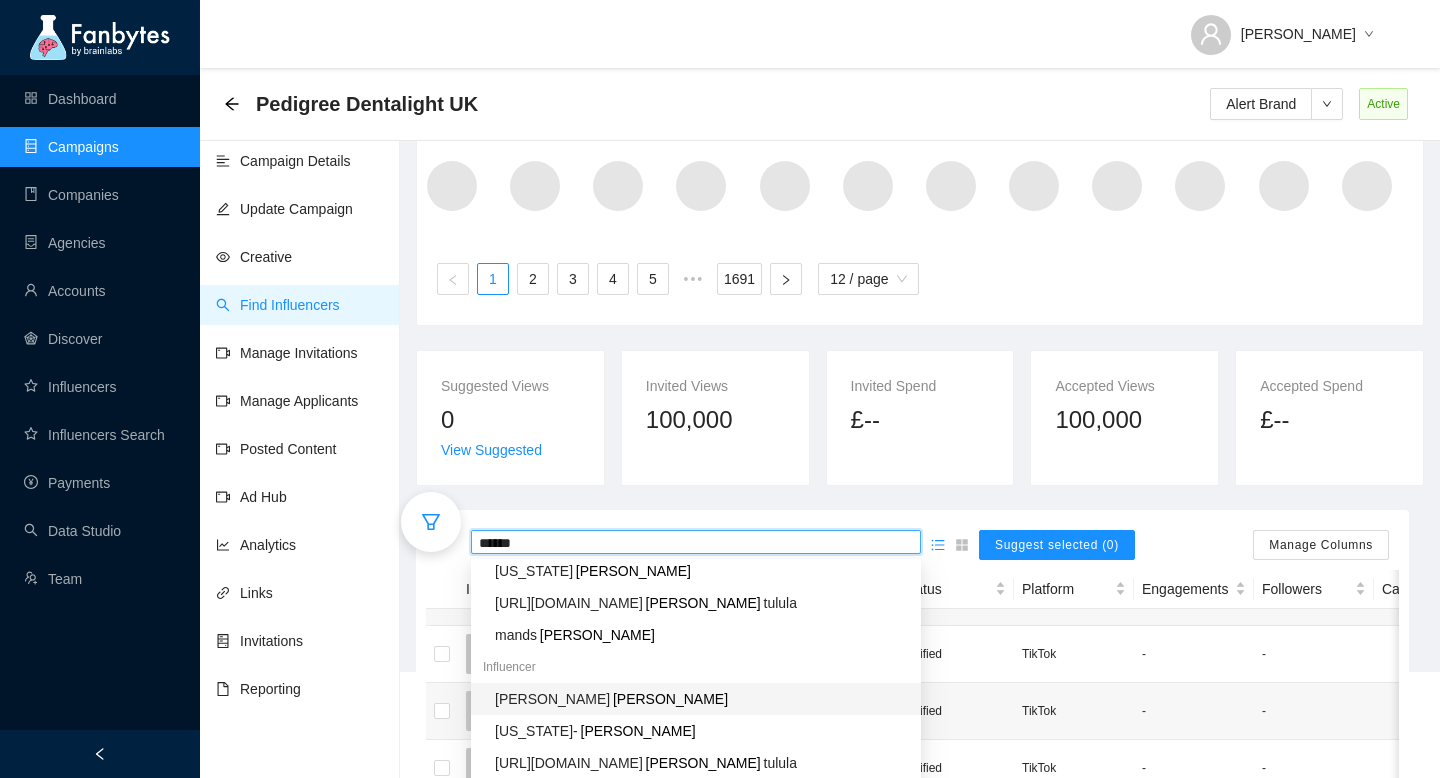scroll, scrollTop: 0, scrollLeft: 0, axis: both 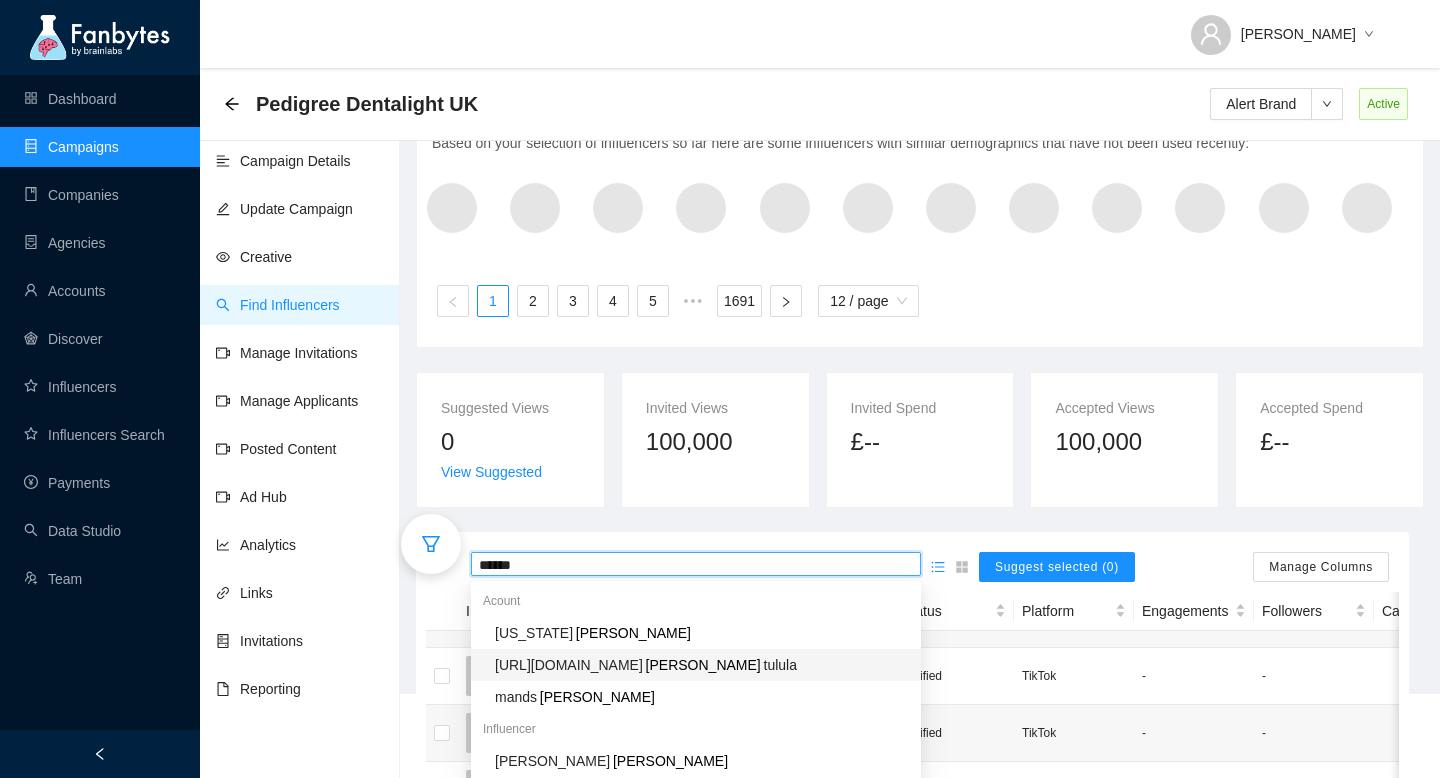 click on "[URL][DOMAIN_NAME]" at bounding box center (569, 665) 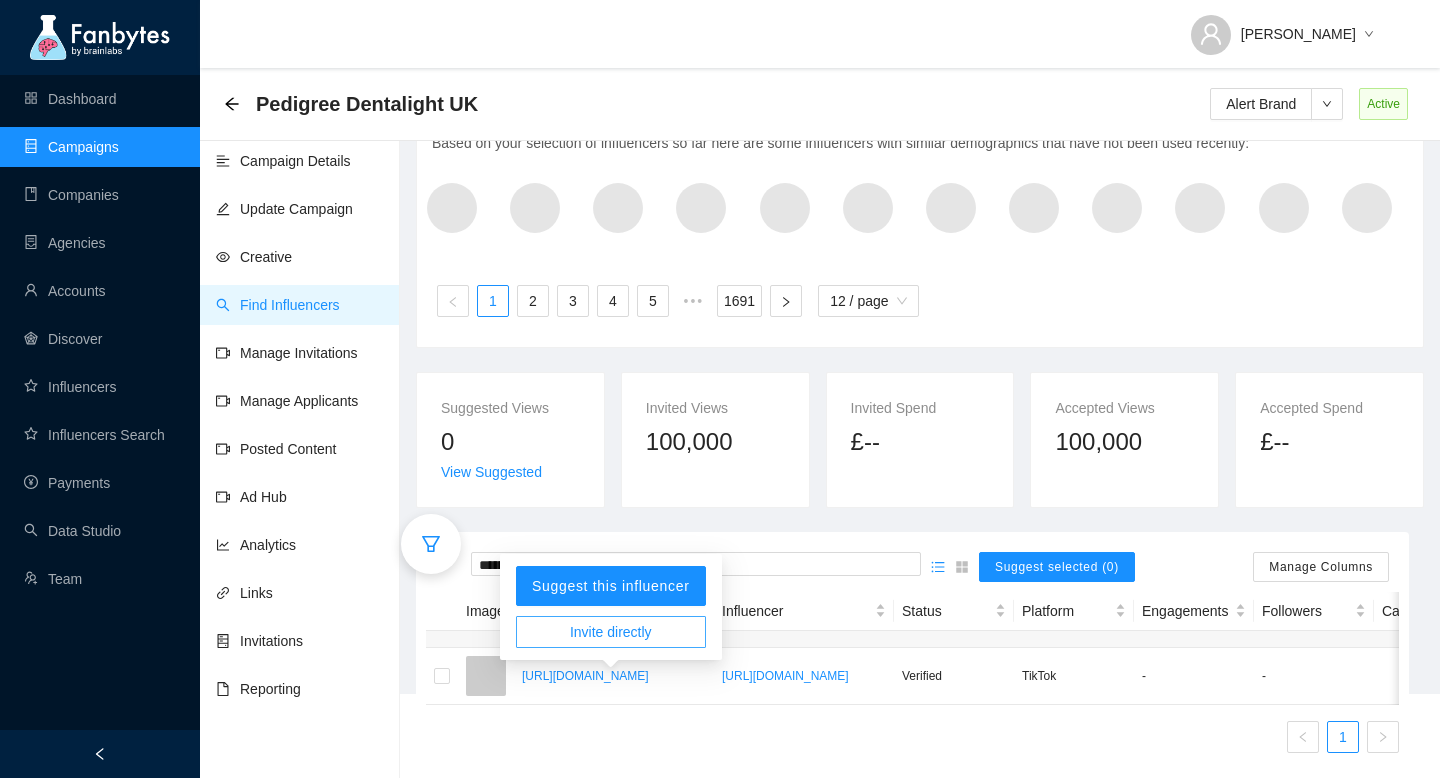 click on "Invite directly" at bounding box center [611, 632] 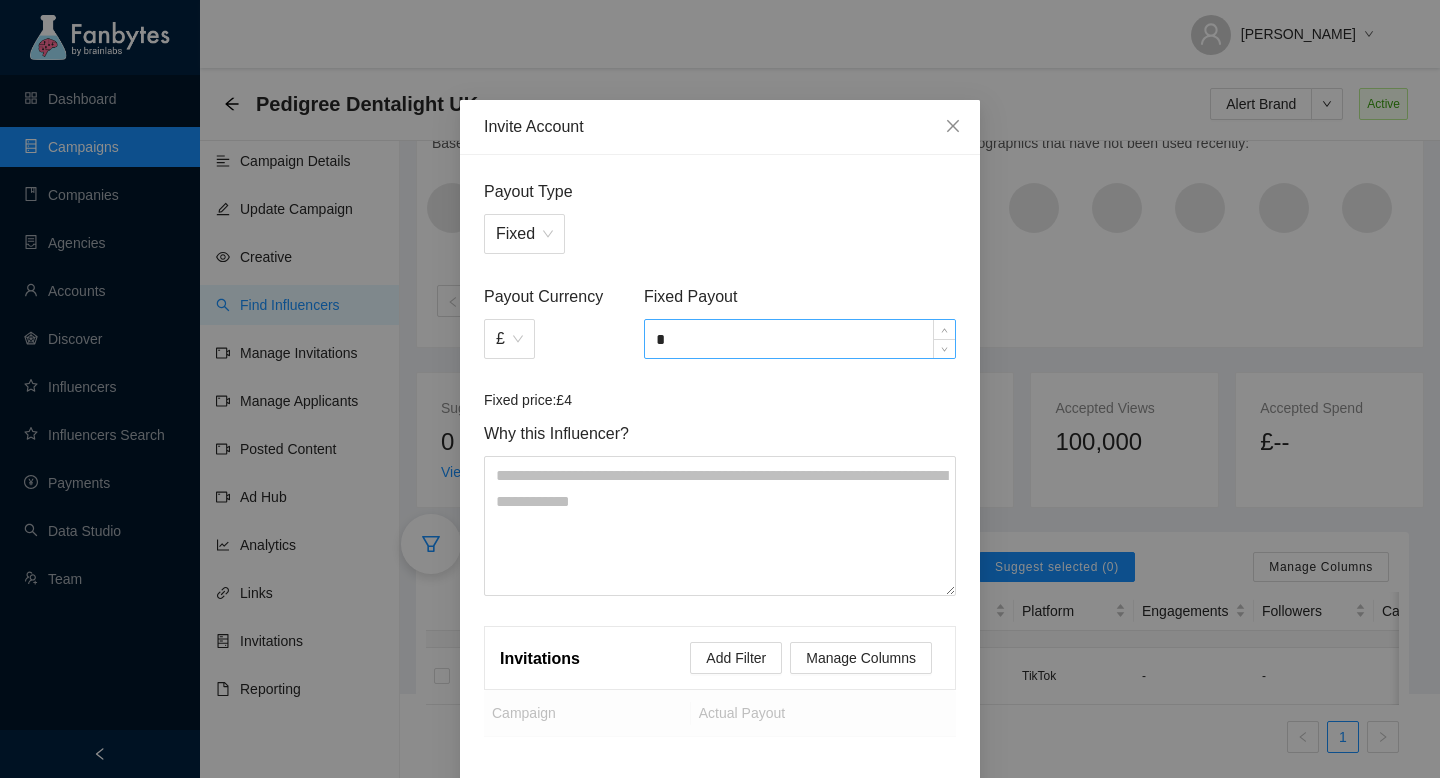 click on "*" at bounding box center (800, 339) 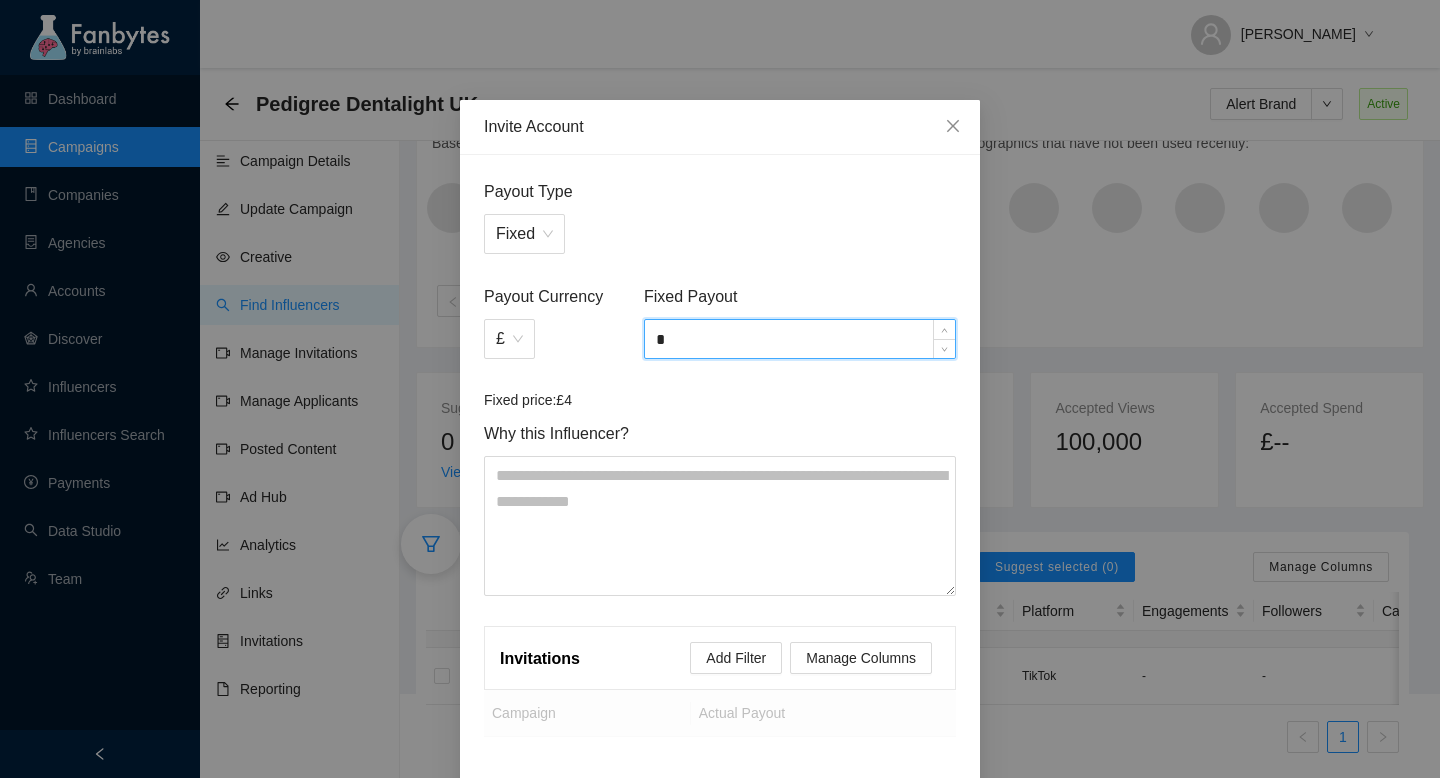 type on "*" 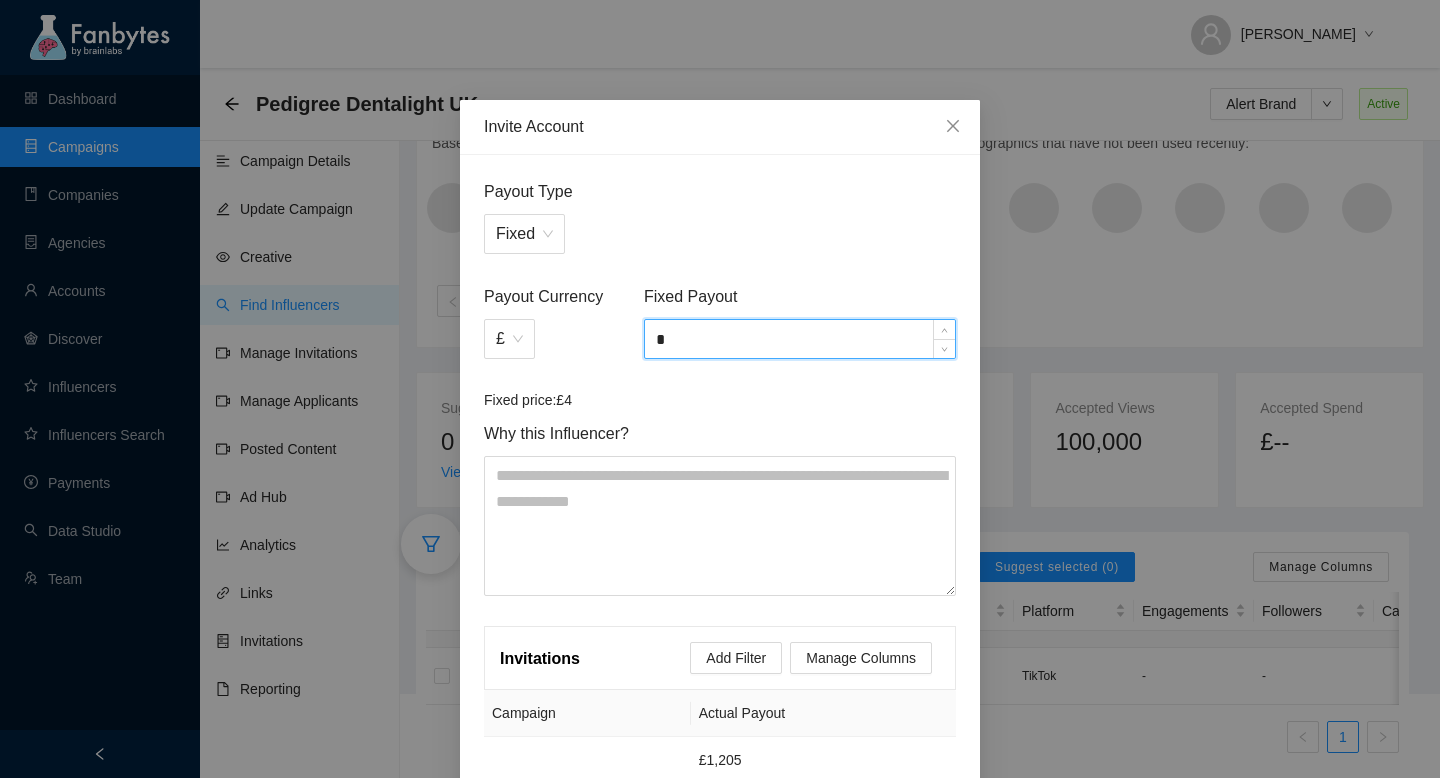 scroll, scrollTop: 163, scrollLeft: 0, axis: vertical 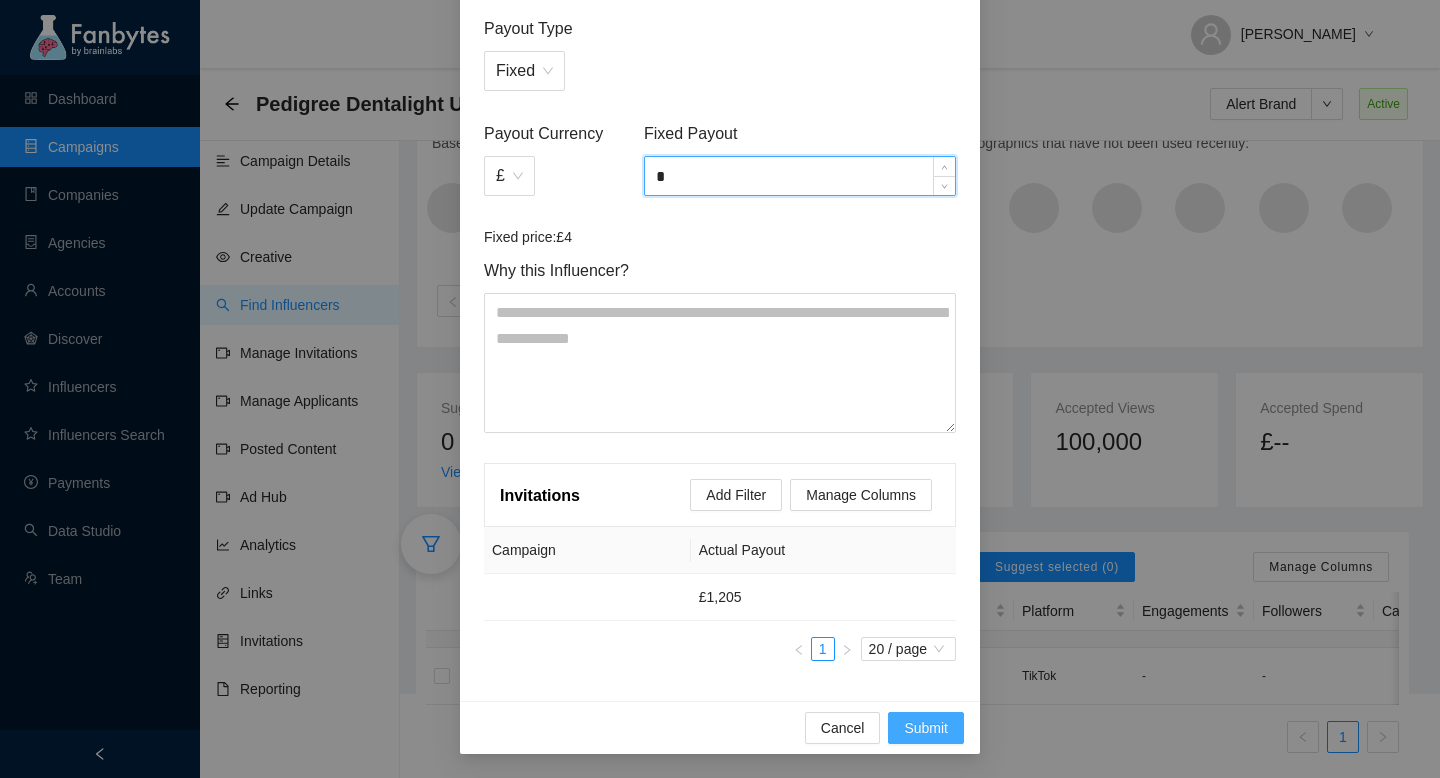click on "Submit" at bounding box center [926, 728] 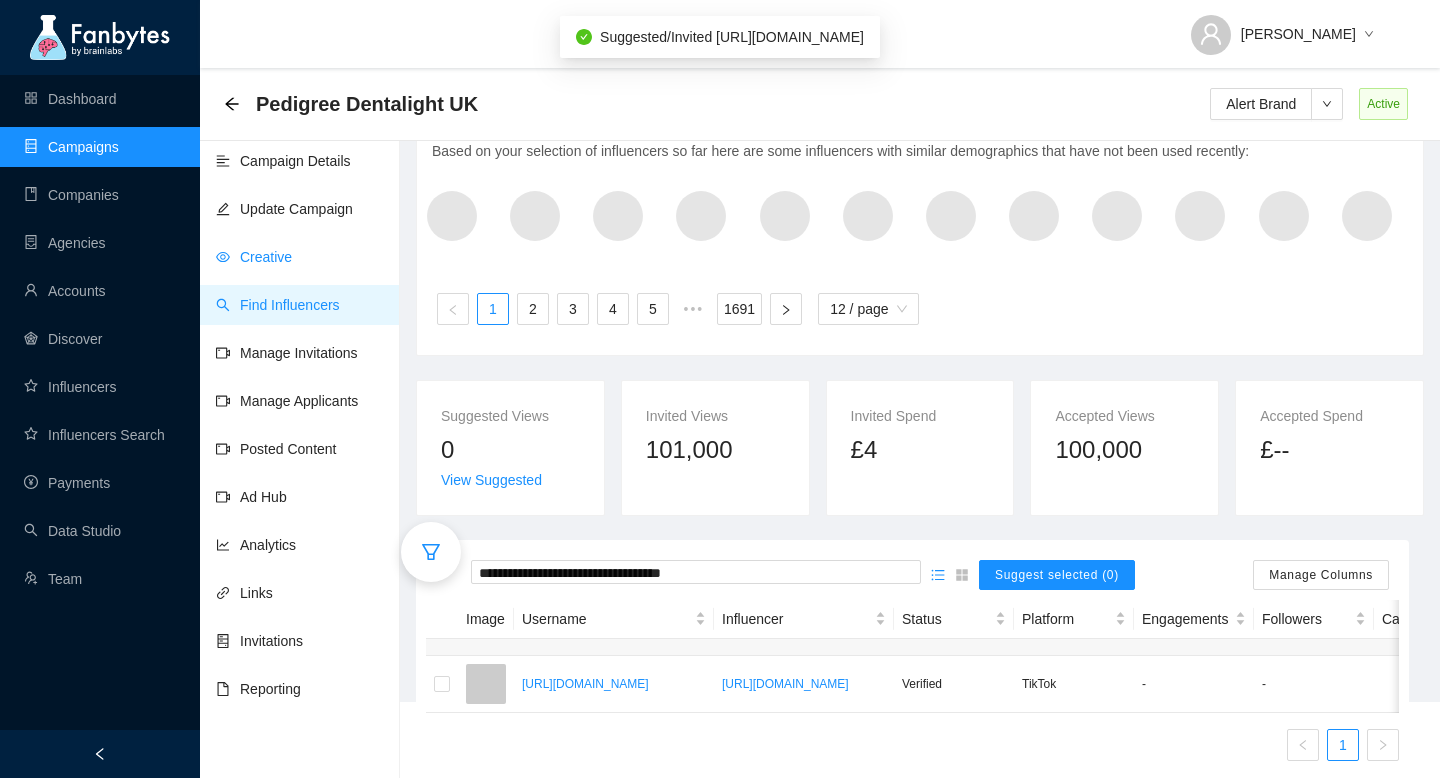 scroll, scrollTop: 99, scrollLeft: 0, axis: vertical 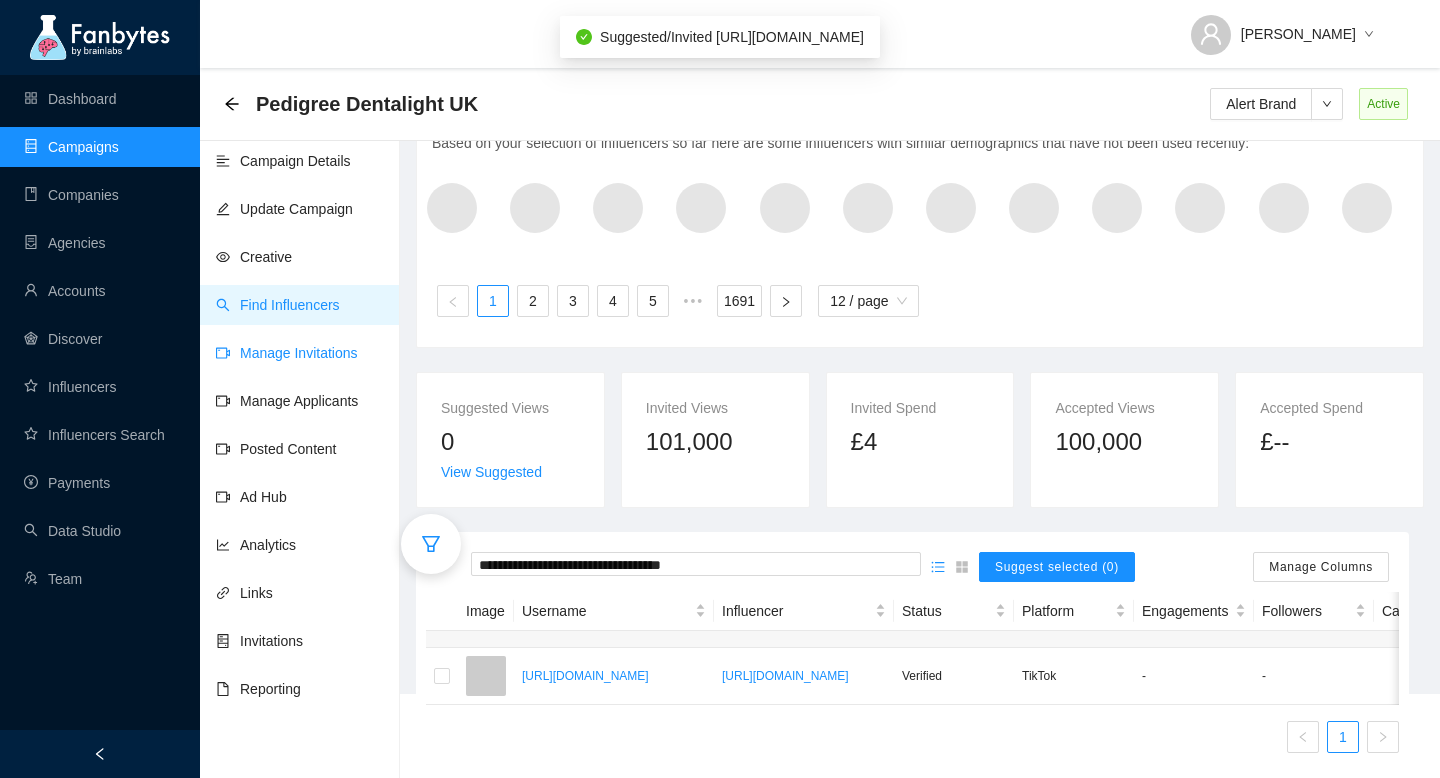 click on "Manage Invitations" at bounding box center [287, 353] 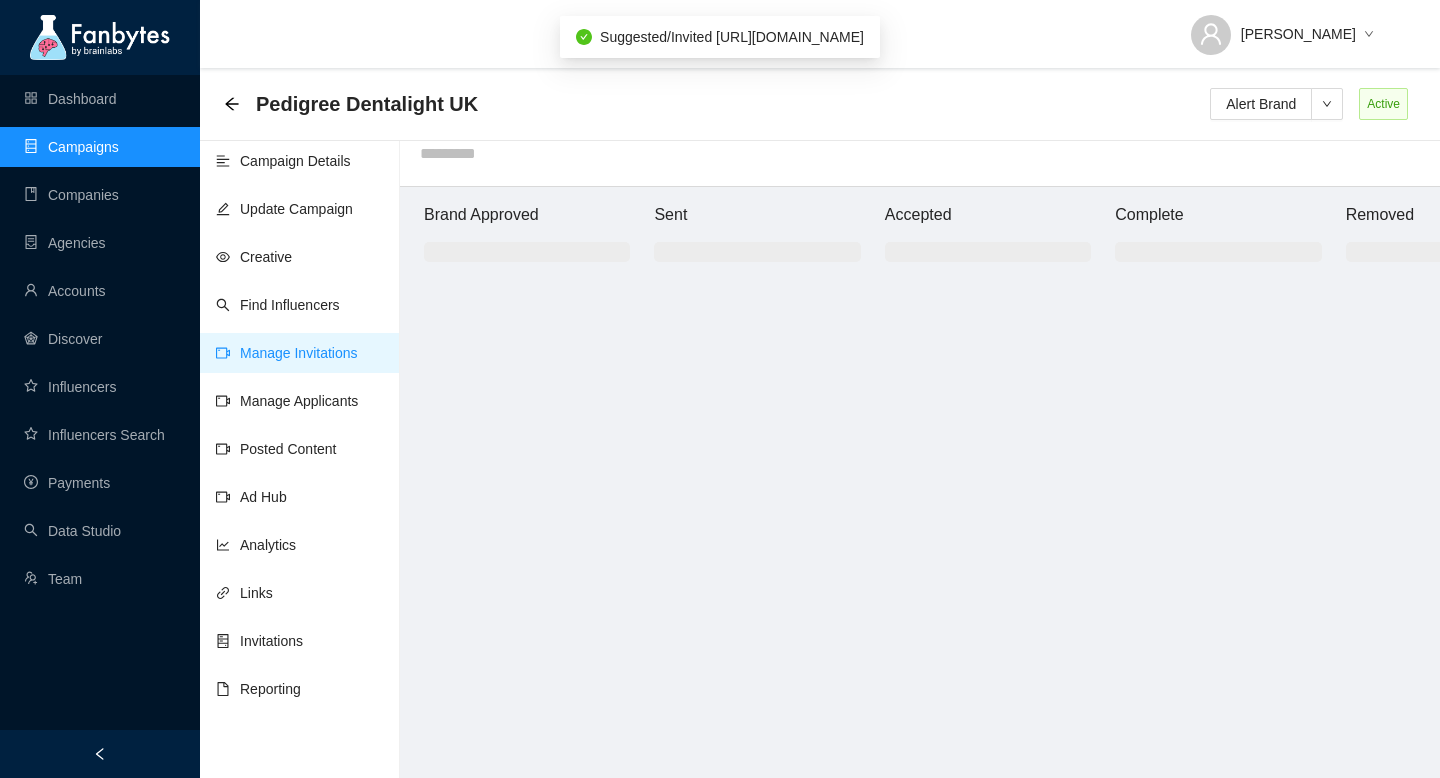 scroll, scrollTop: 20, scrollLeft: 0, axis: vertical 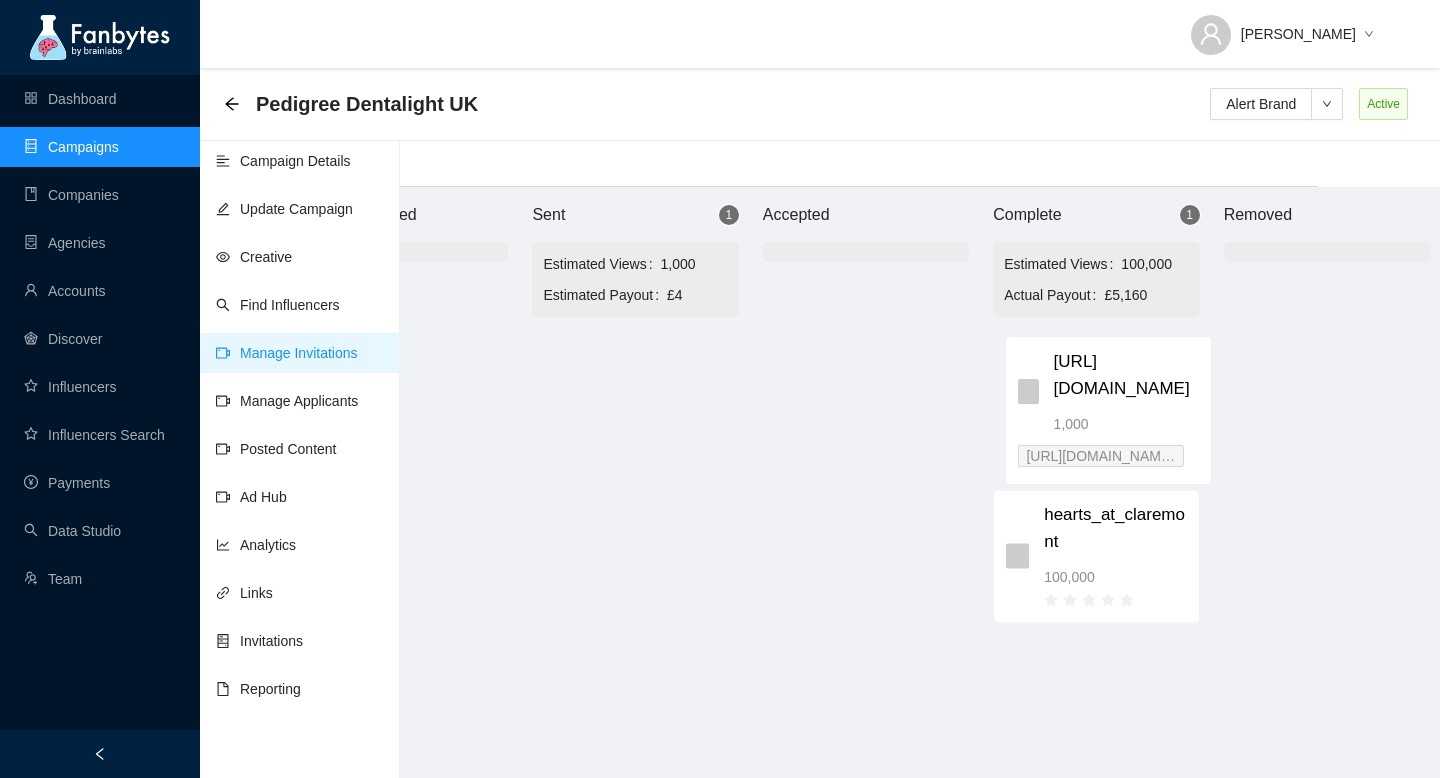 drag, startPoint x: 732, startPoint y: 385, endPoint x: 1089, endPoint y: 380, distance: 357.035 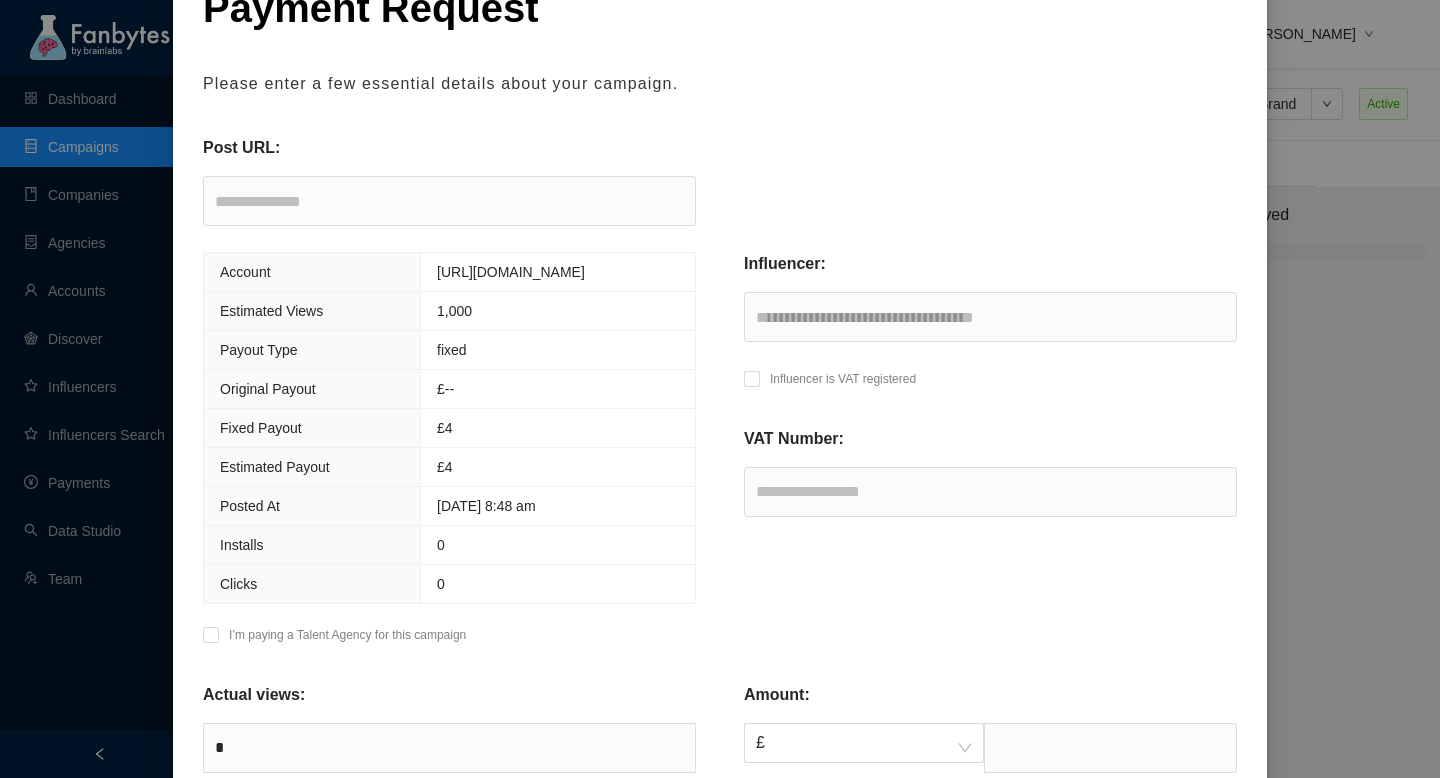 scroll, scrollTop: 173, scrollLeft: 0, axis: vertical 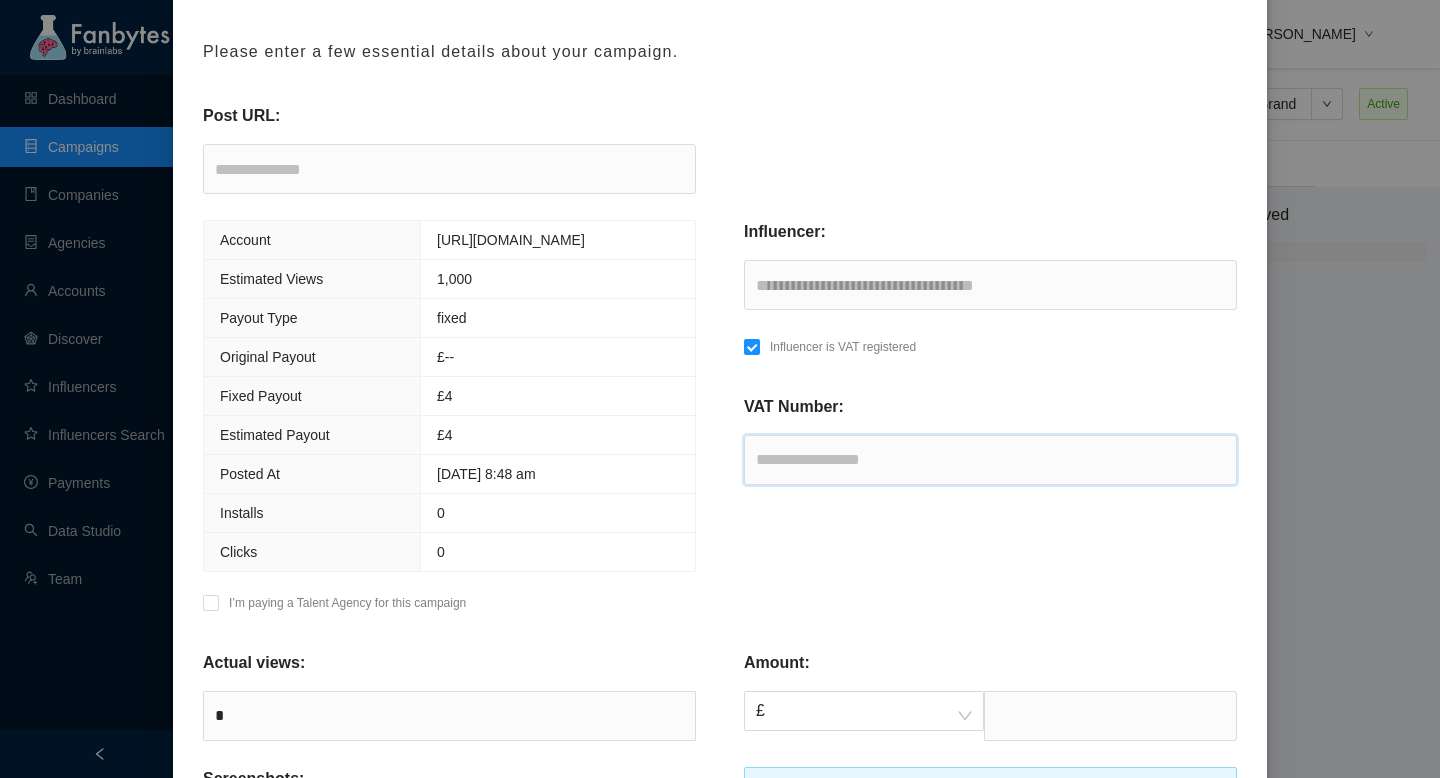 click at bounding box center [990, 460] 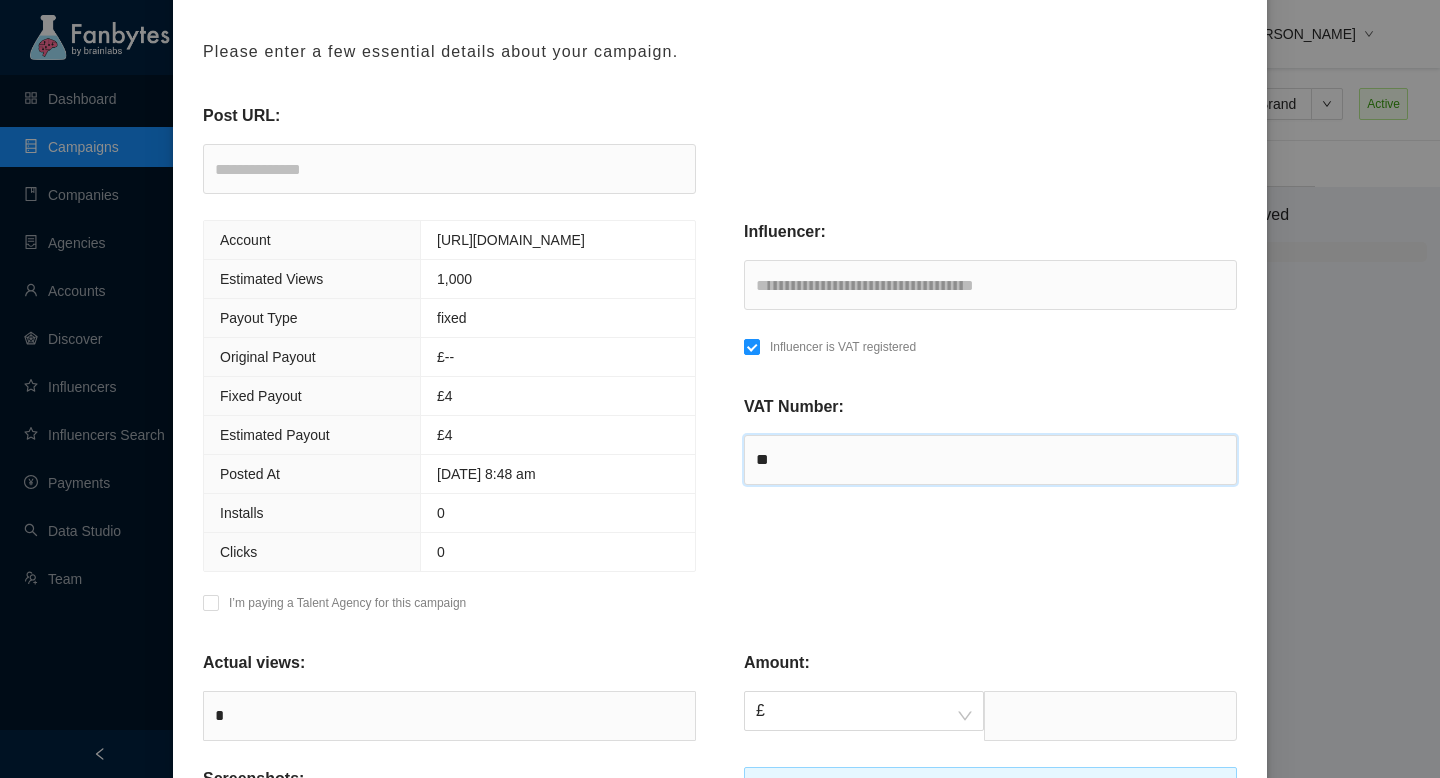 paste on "*********" 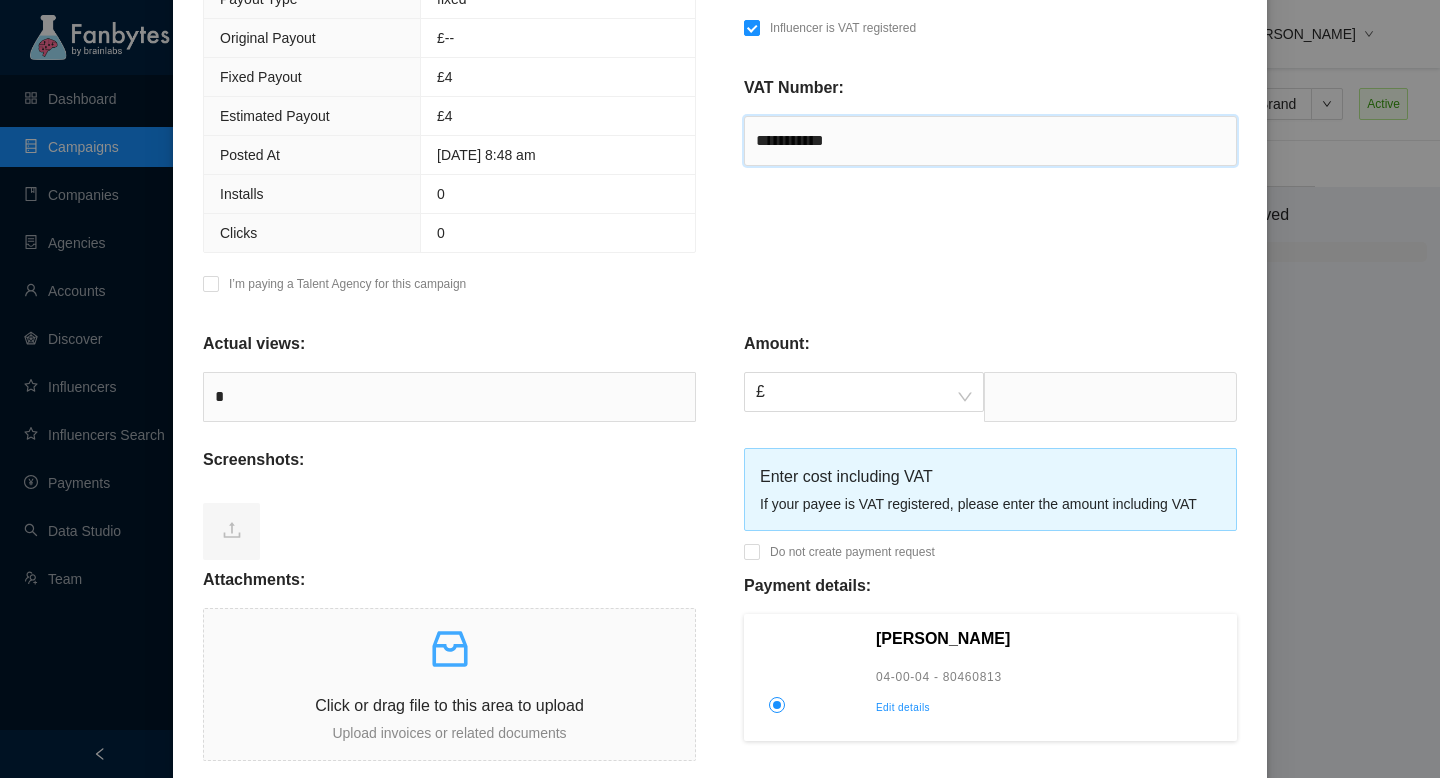 scroll, scrollTop: 494, scrollLeft: 0, axis: vertical 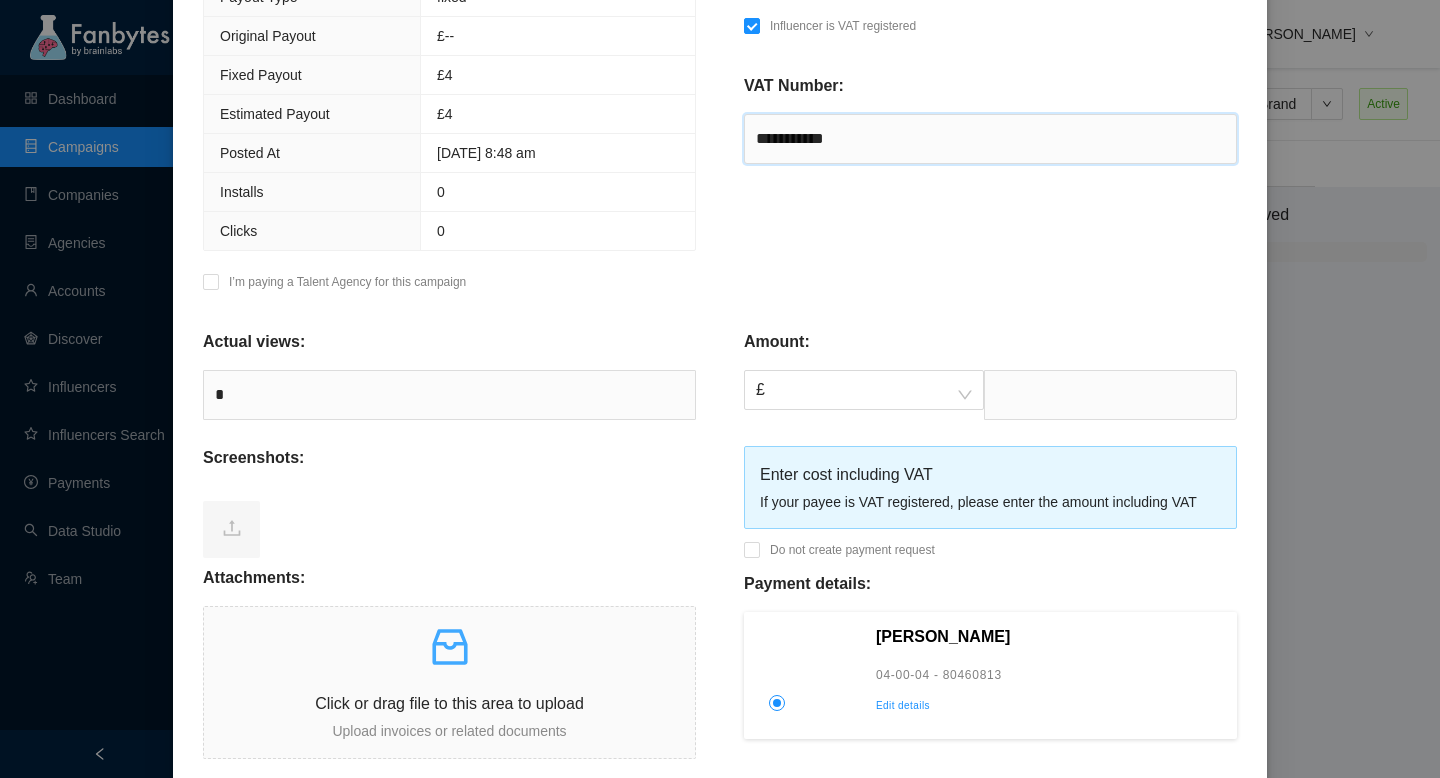 type on "**********" 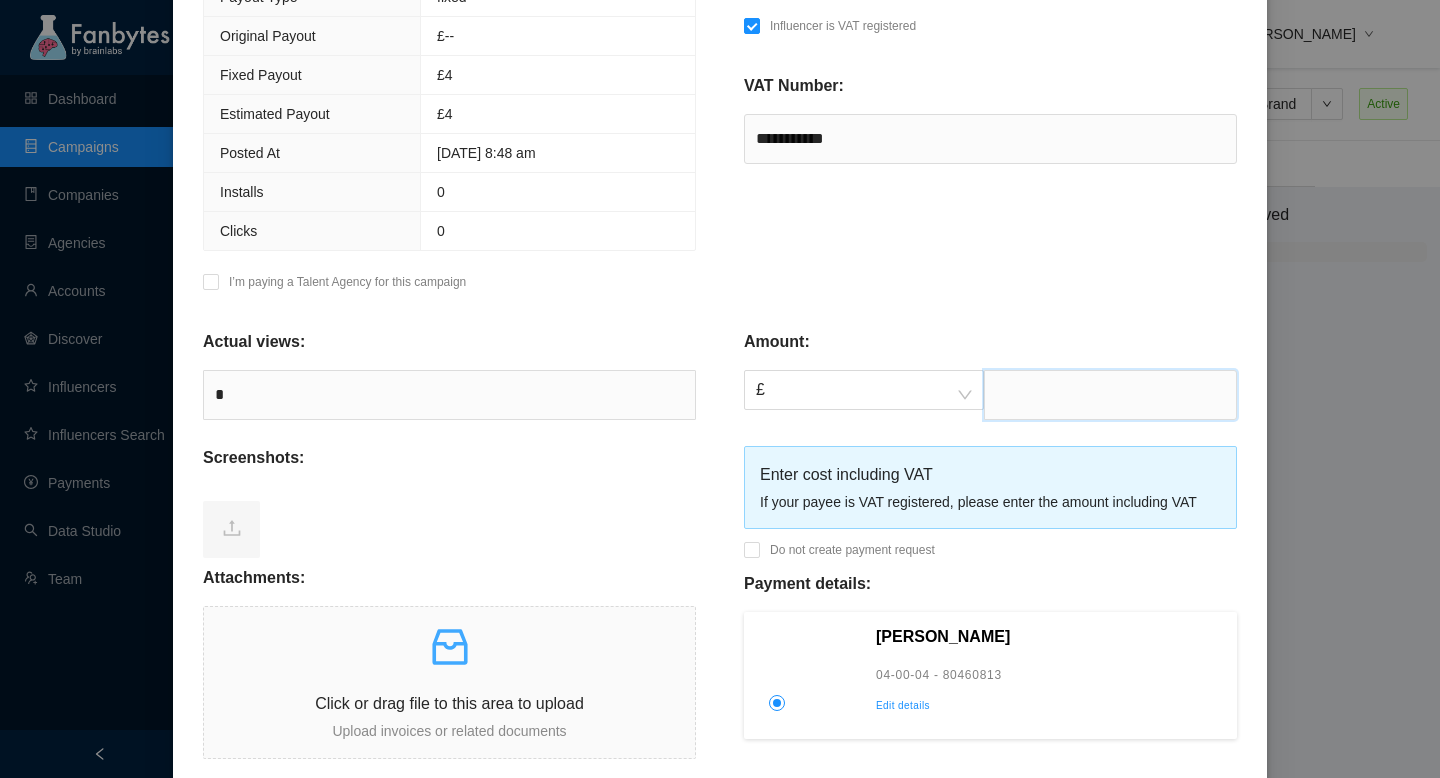 click at bounding box center (1110, 395) 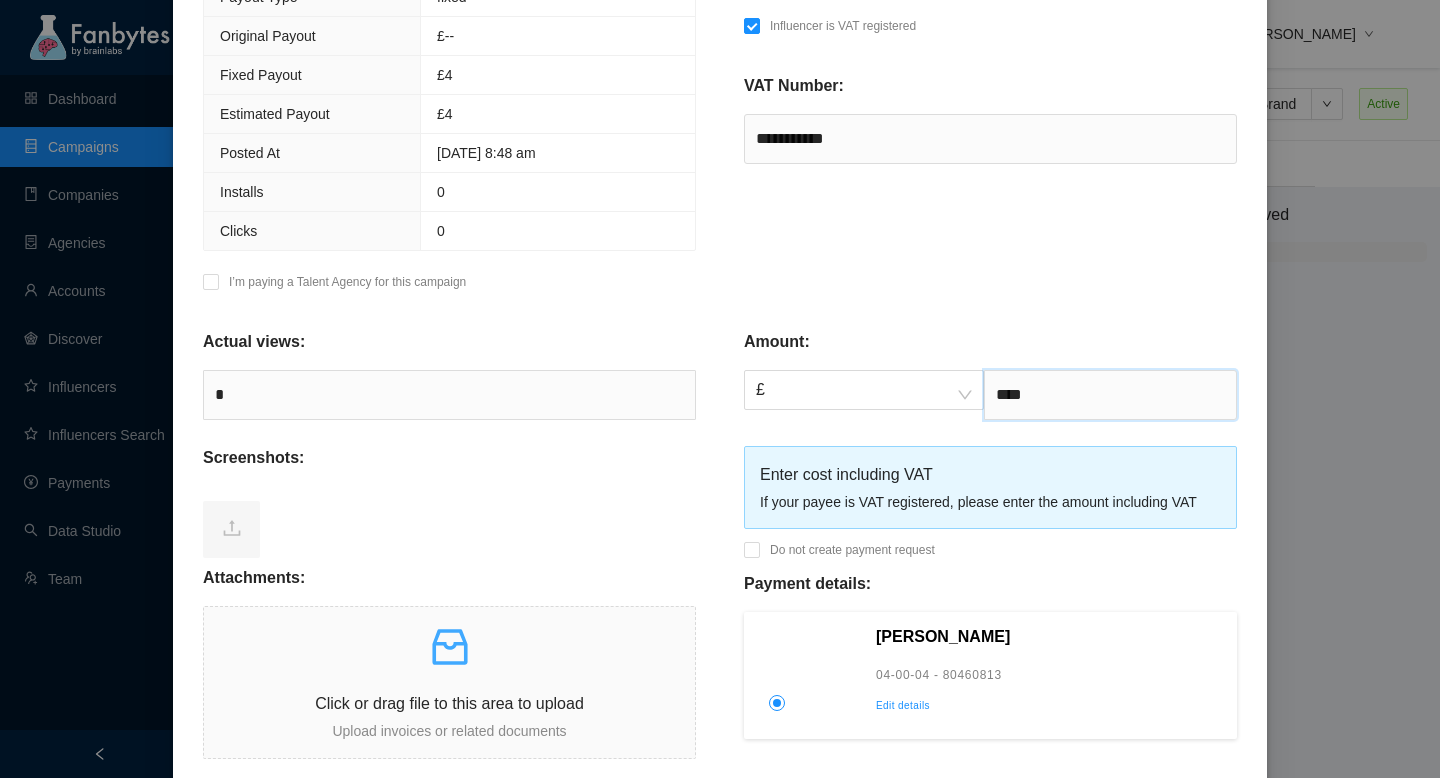 type on "****" 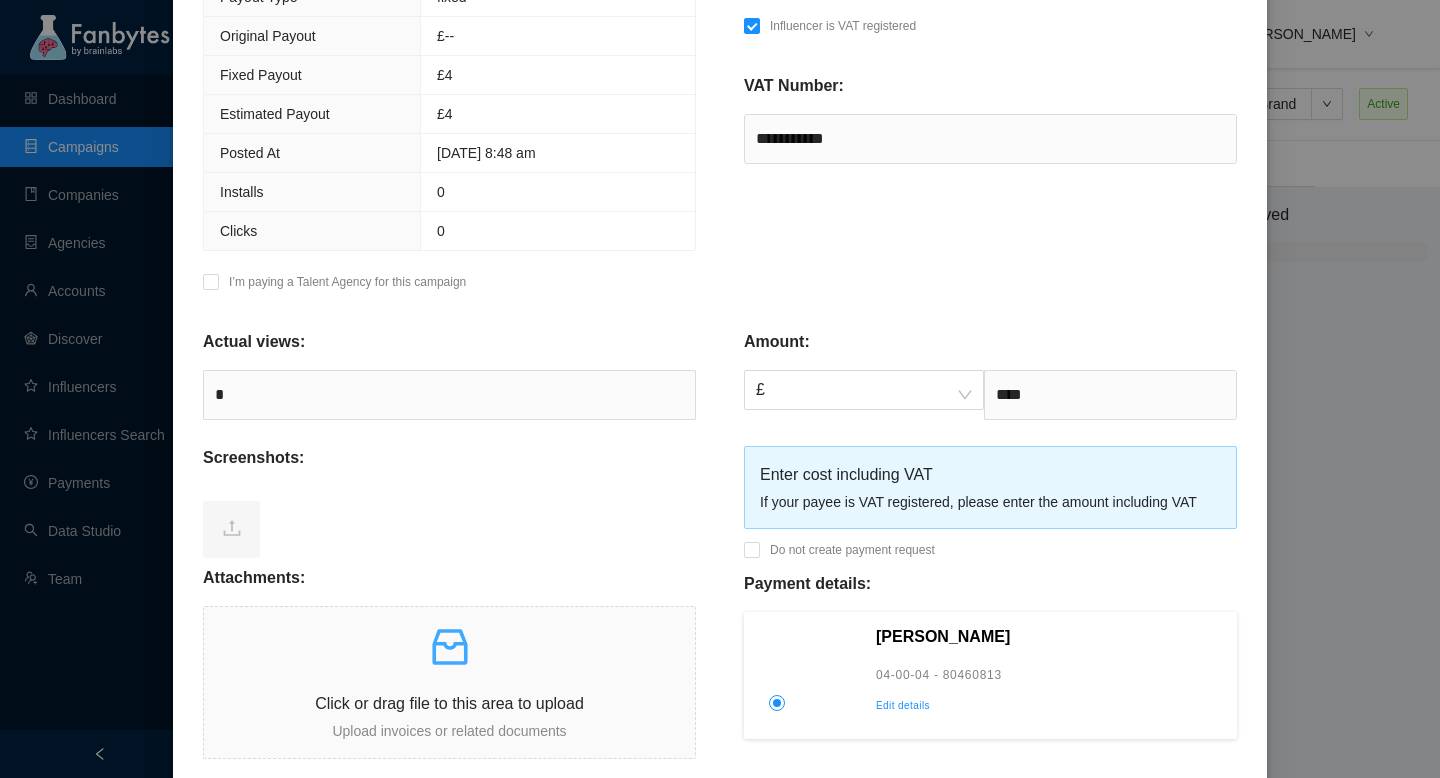 click on "**********" at bounding box center (990, 101) 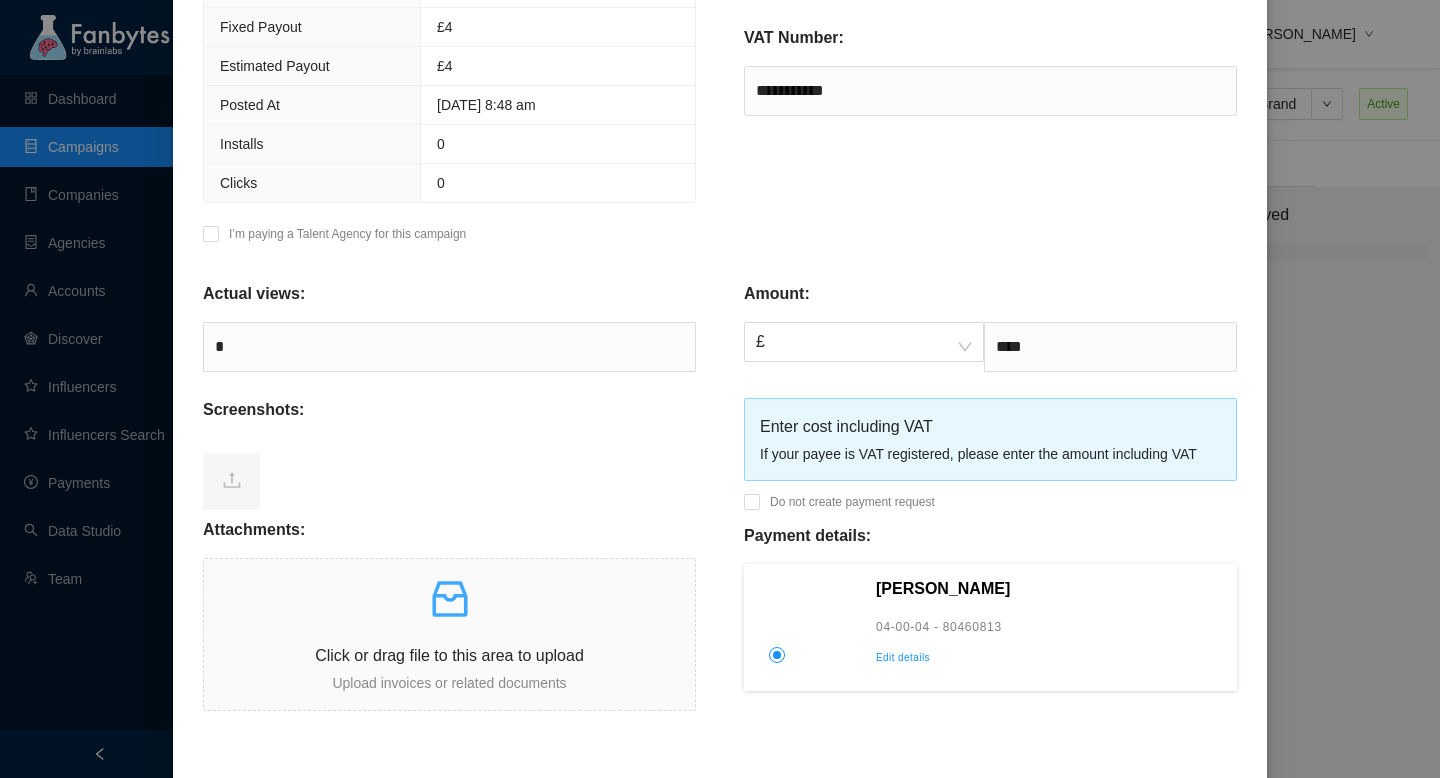 scroll, scrollTop: 670, scrollLeft: 0, axis: vertical 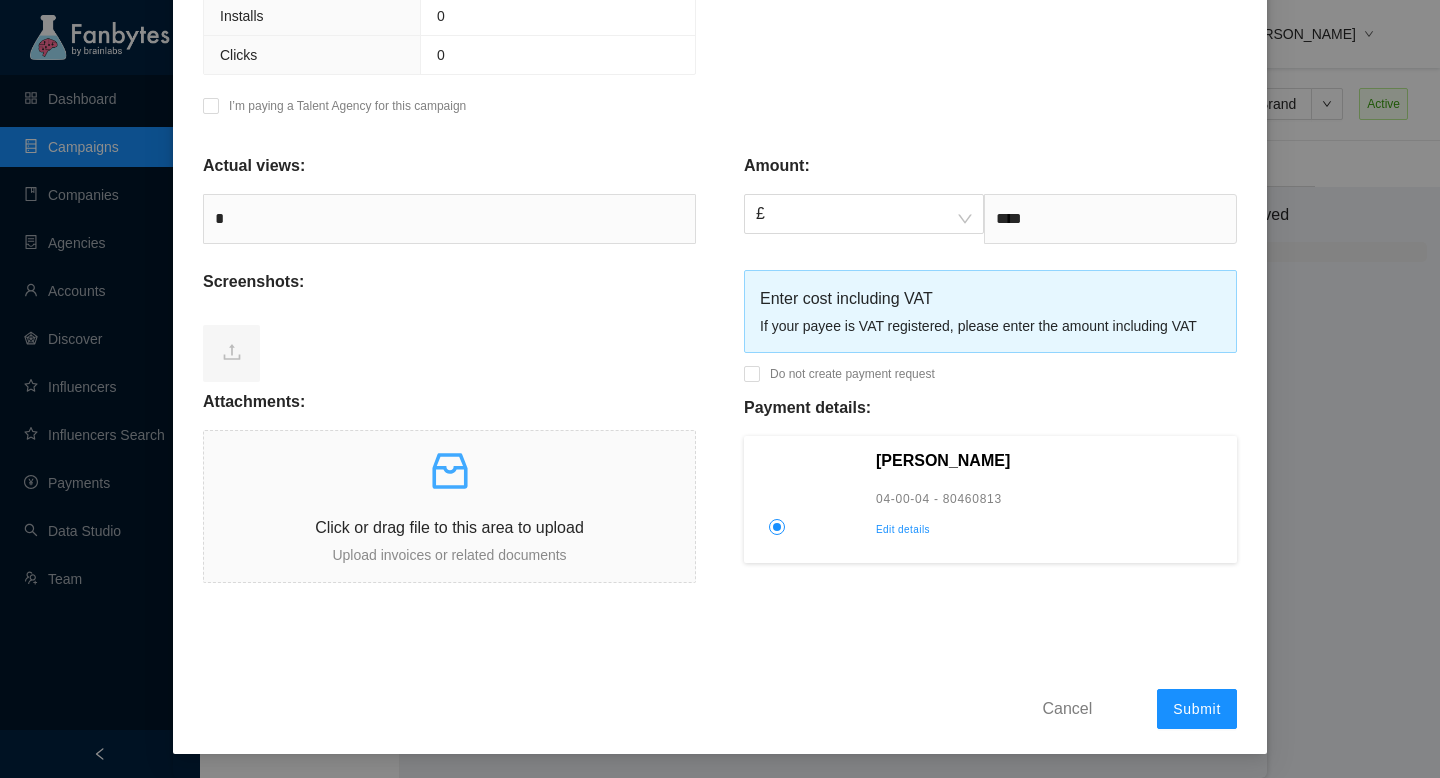 click on "Edit details" at bounding box center (1050, 530) 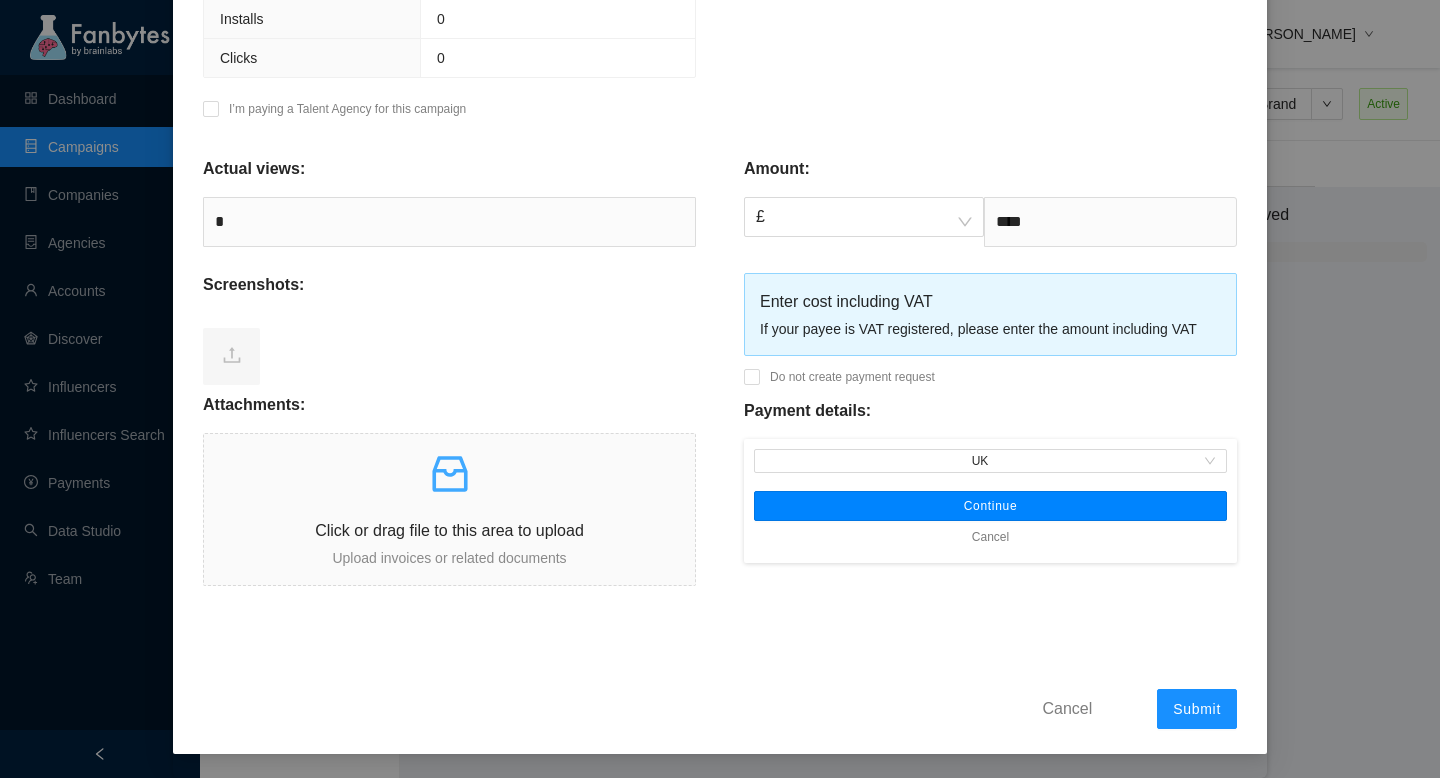 click on "Continue" at bounding box center (991, 506) 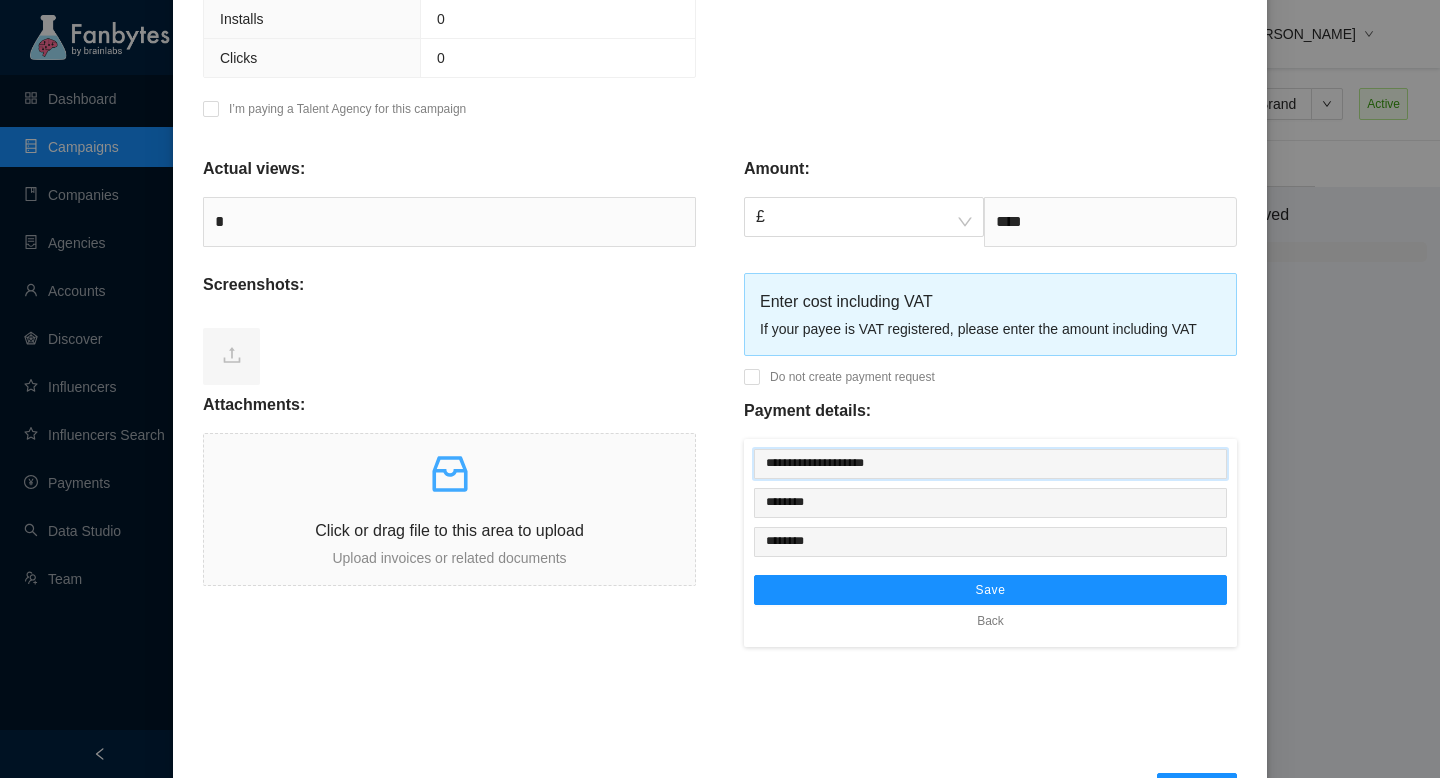 click on "**********" at bounding box center (990, 464) 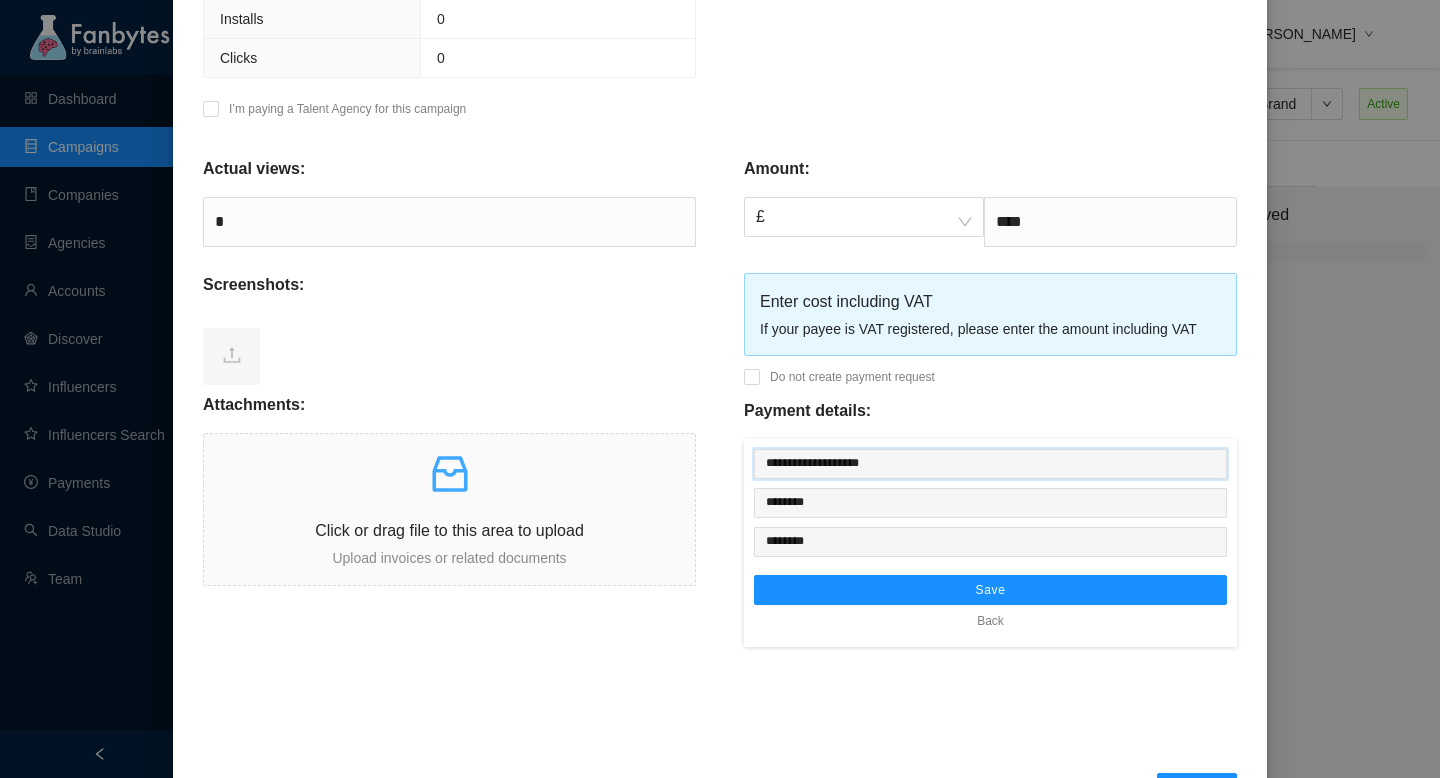 type on "**********" 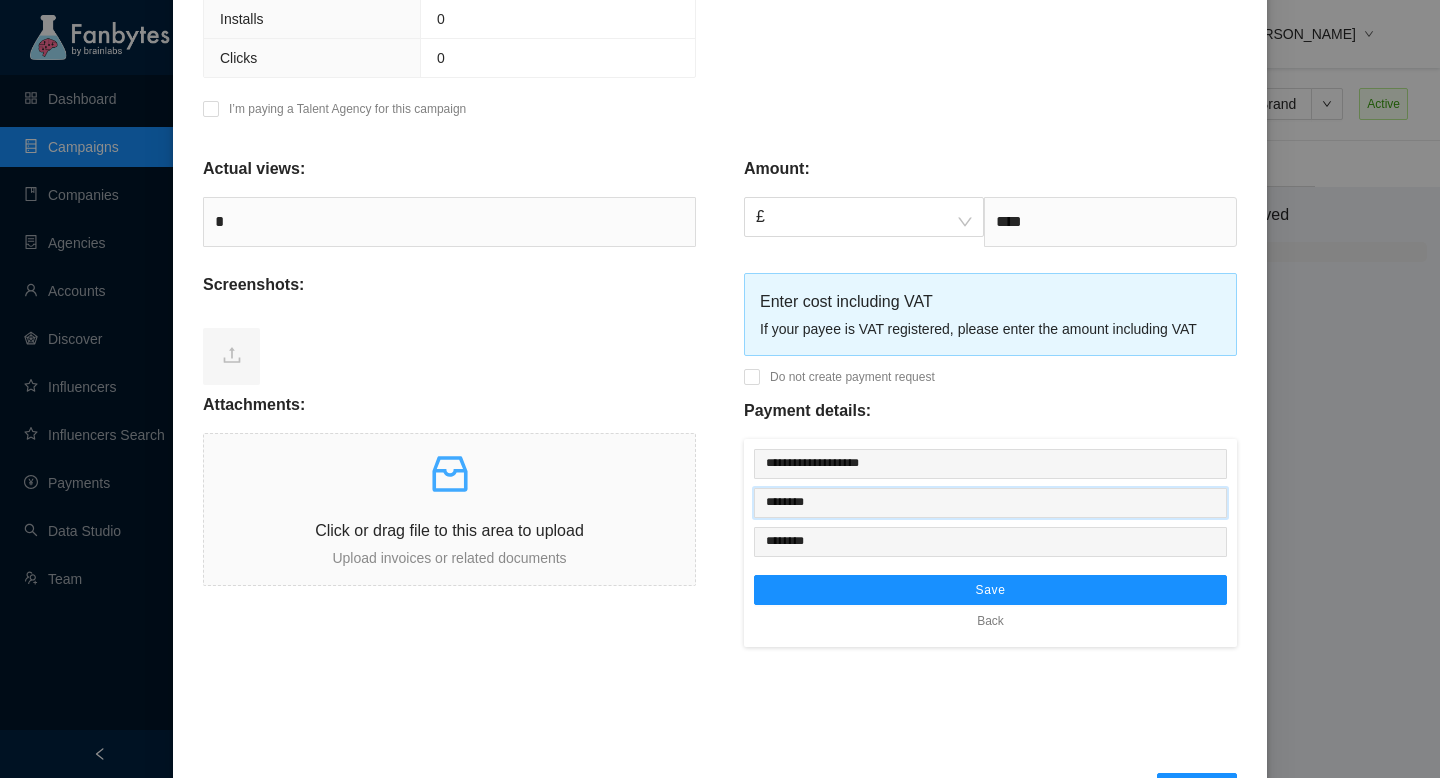 click on "********" at bounding box center [990, 503] 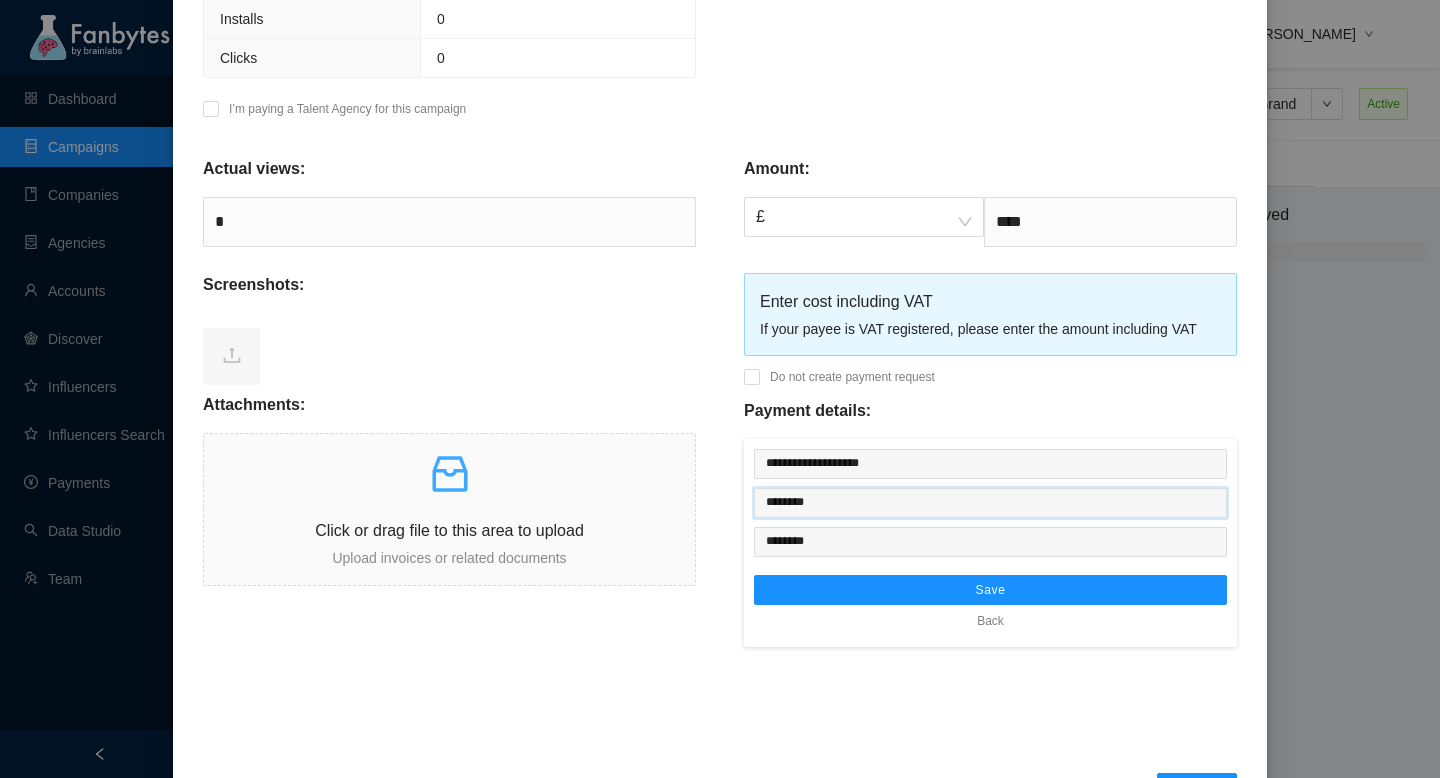 type on "********" 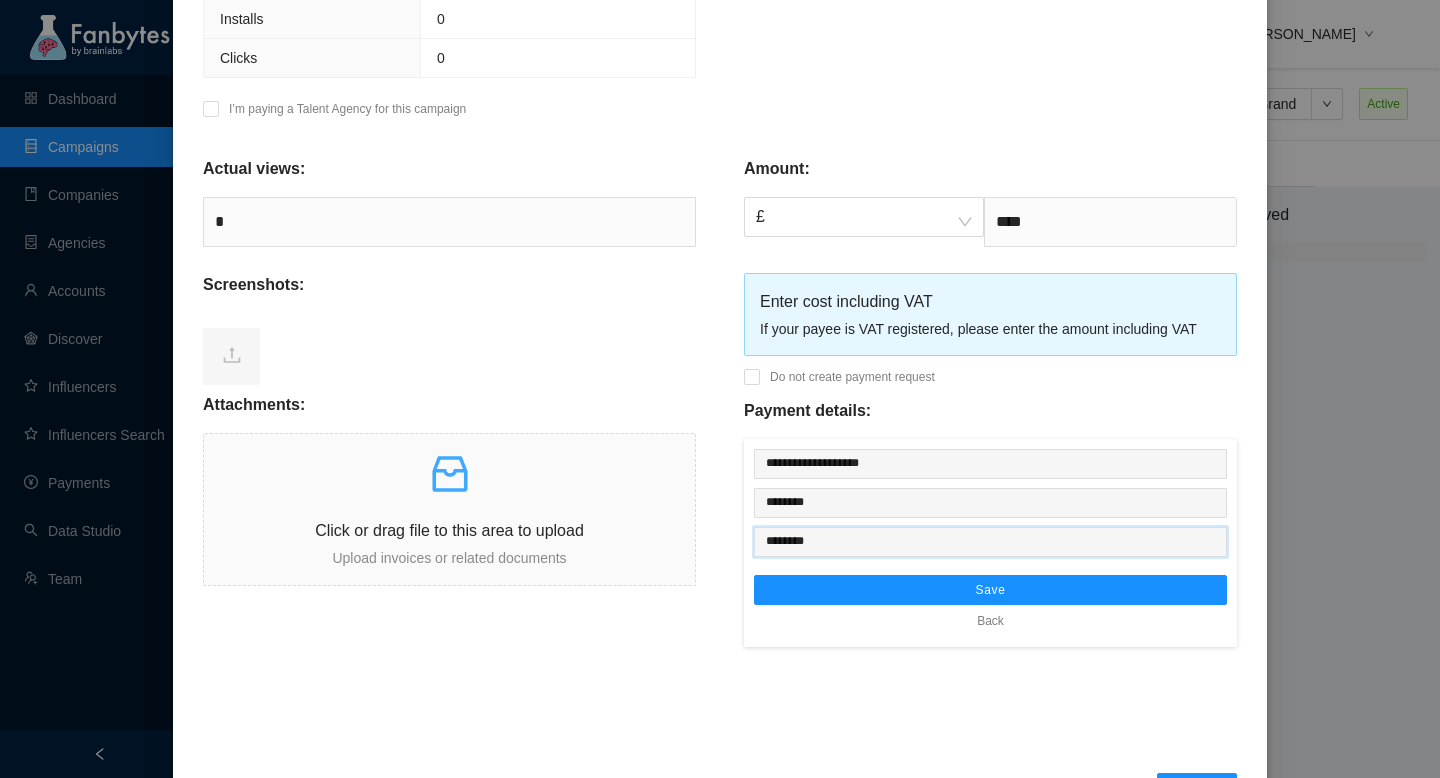 click on "********" at bounding box center (990, 542) 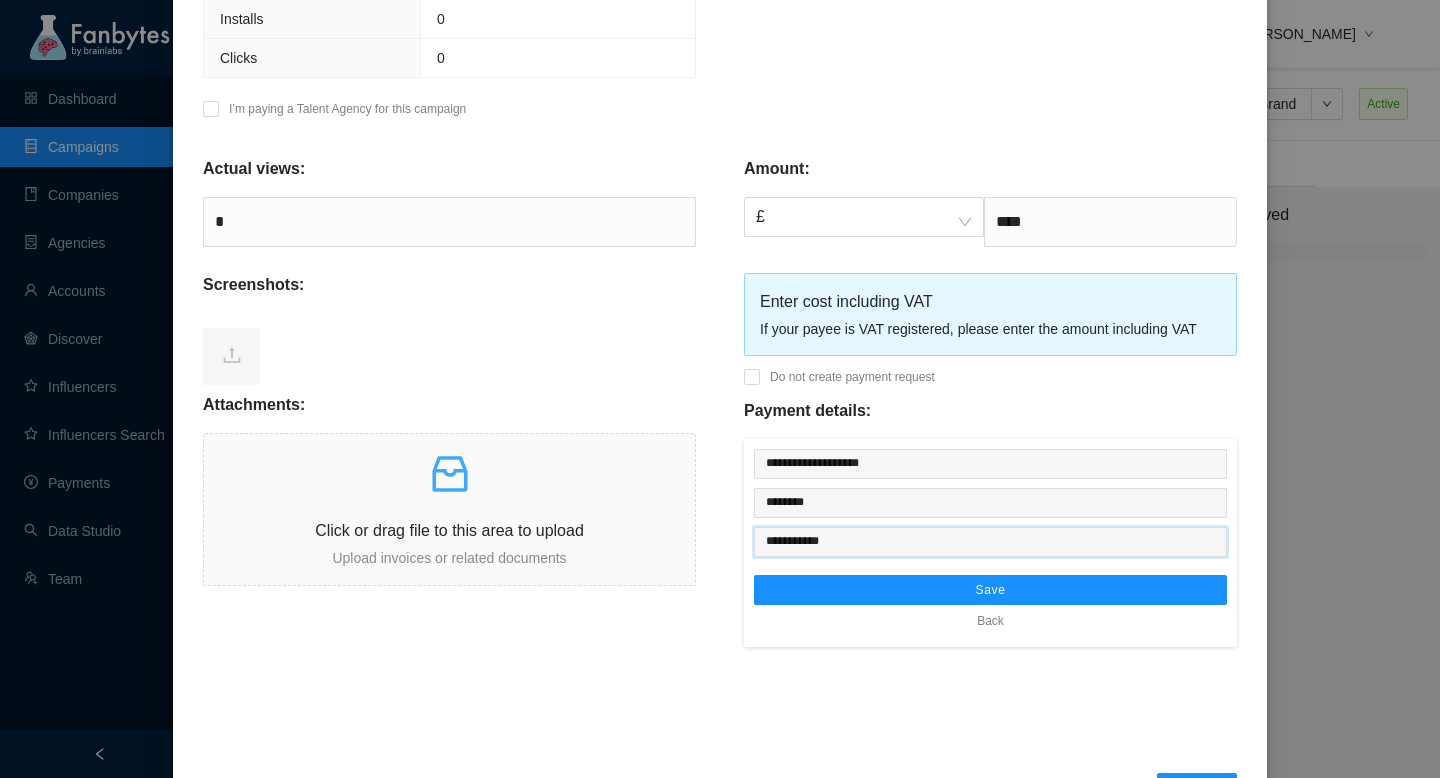 click on "**********" at bounding box center (990, 542) 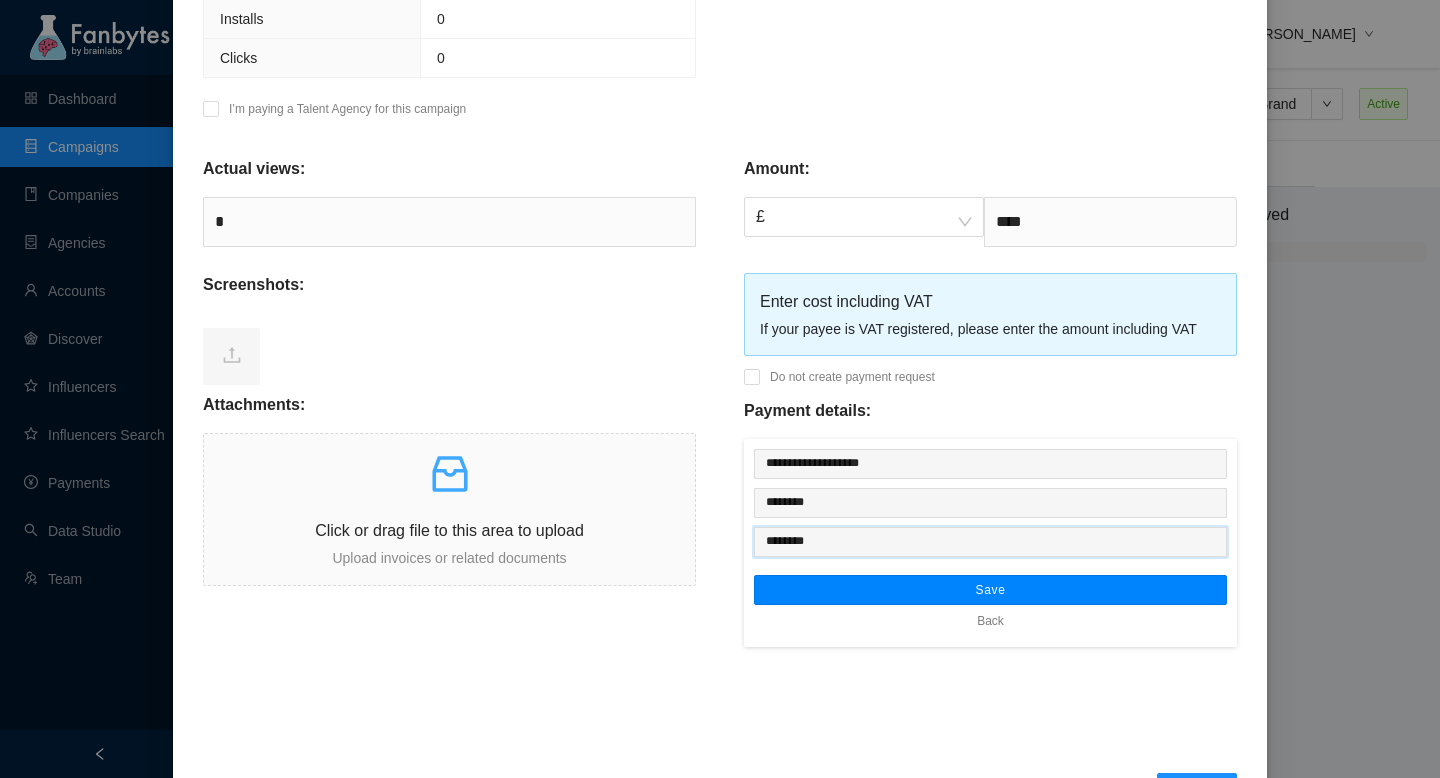 type on "********" 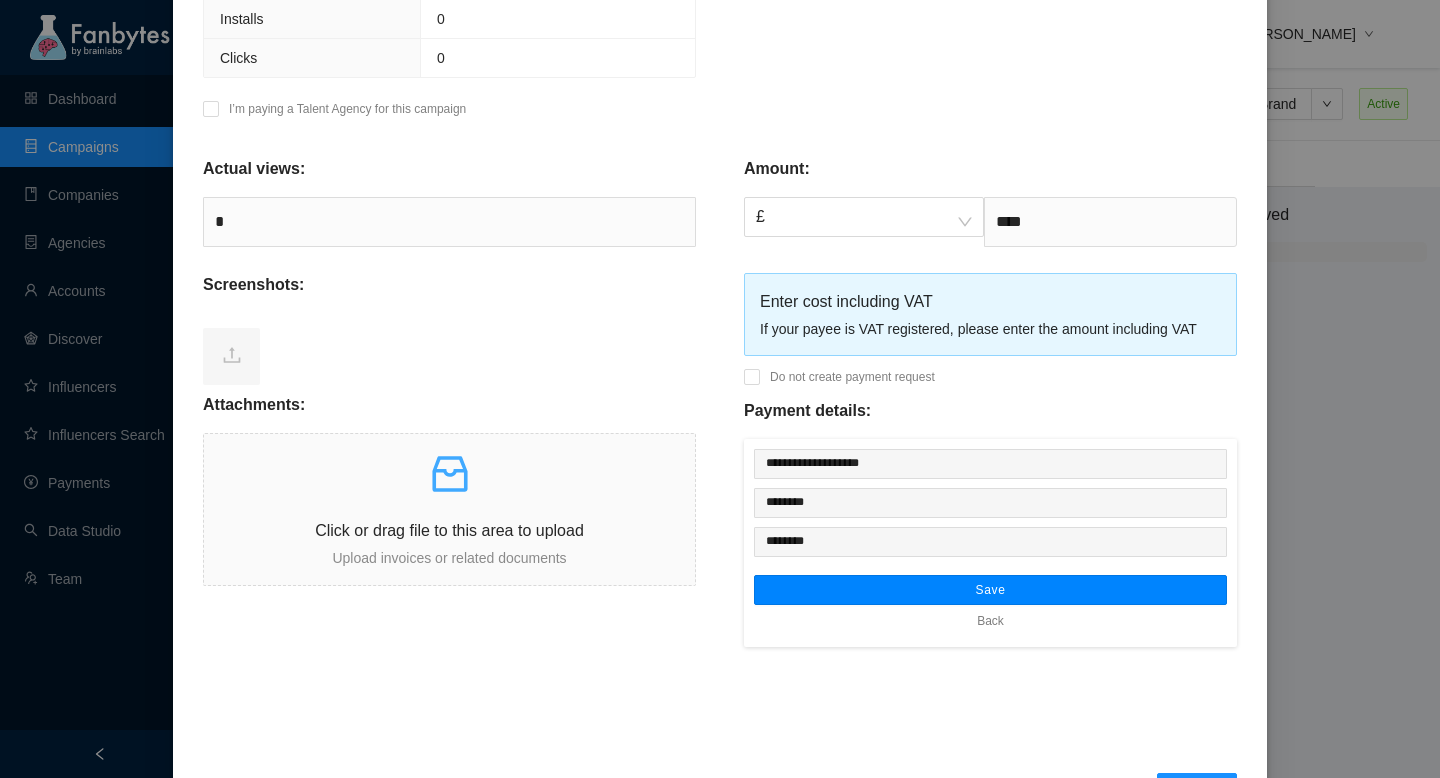 click on "Save" at bounding box center (990, 590) 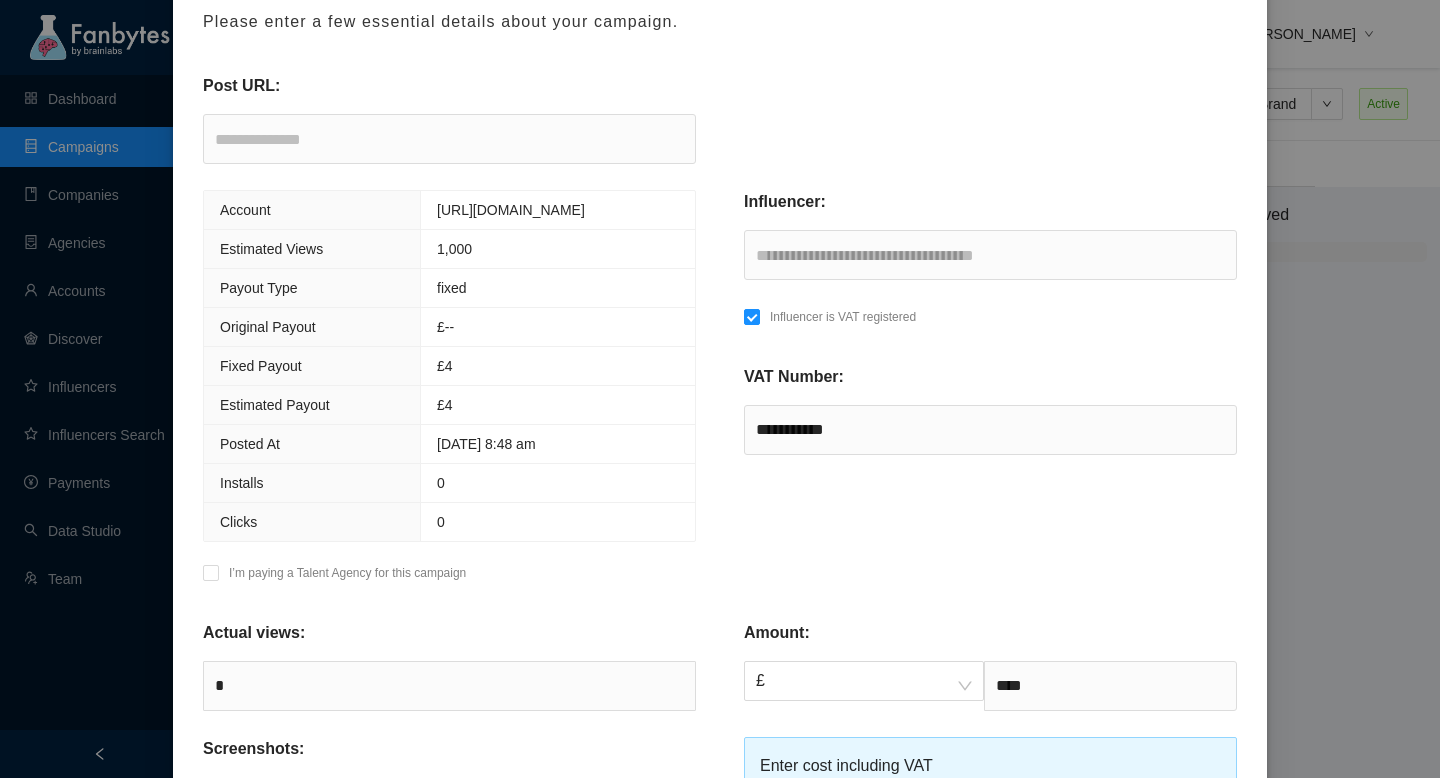 scroll, scrollTop: 619, scrollLeft: 0, axis: vertical 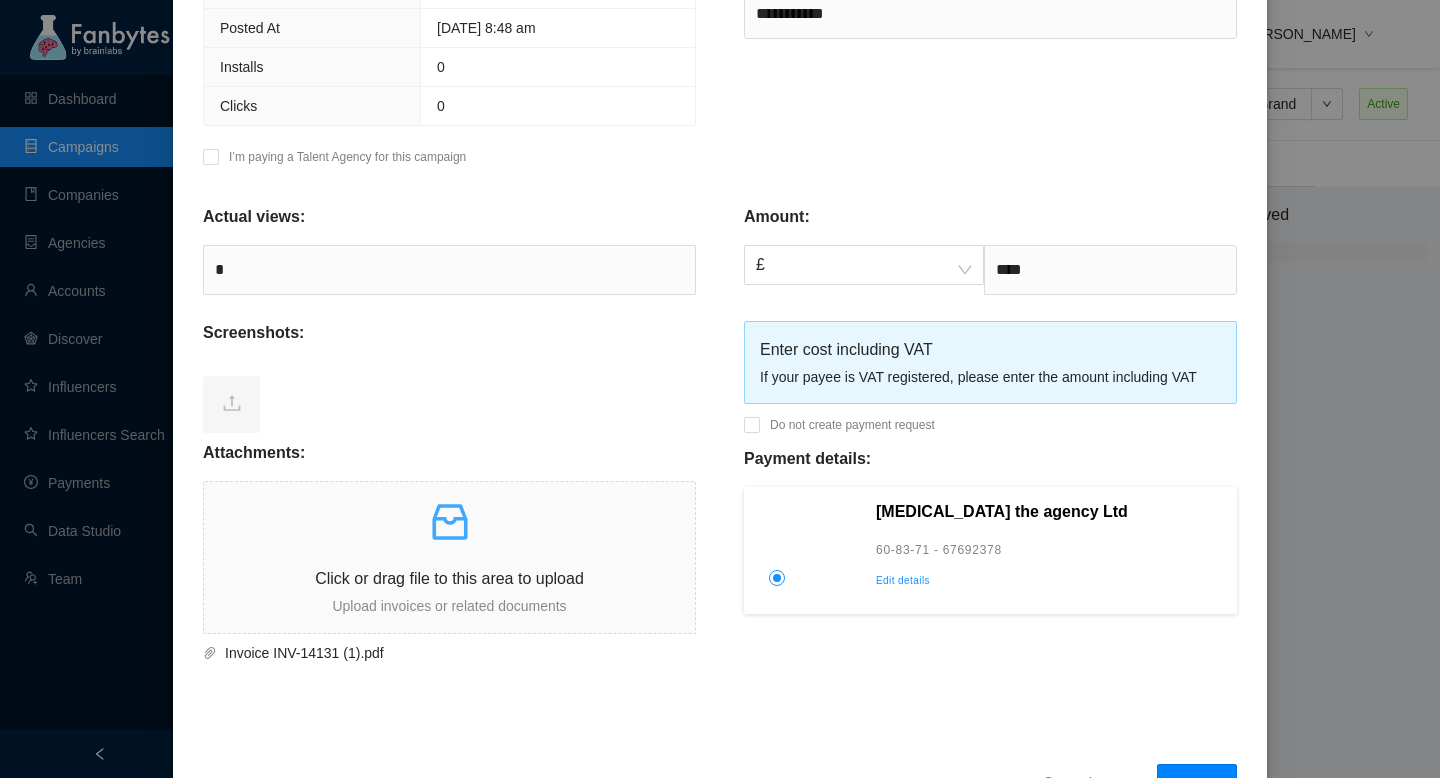 click on "Submit" at bounding box center [1197, 784] 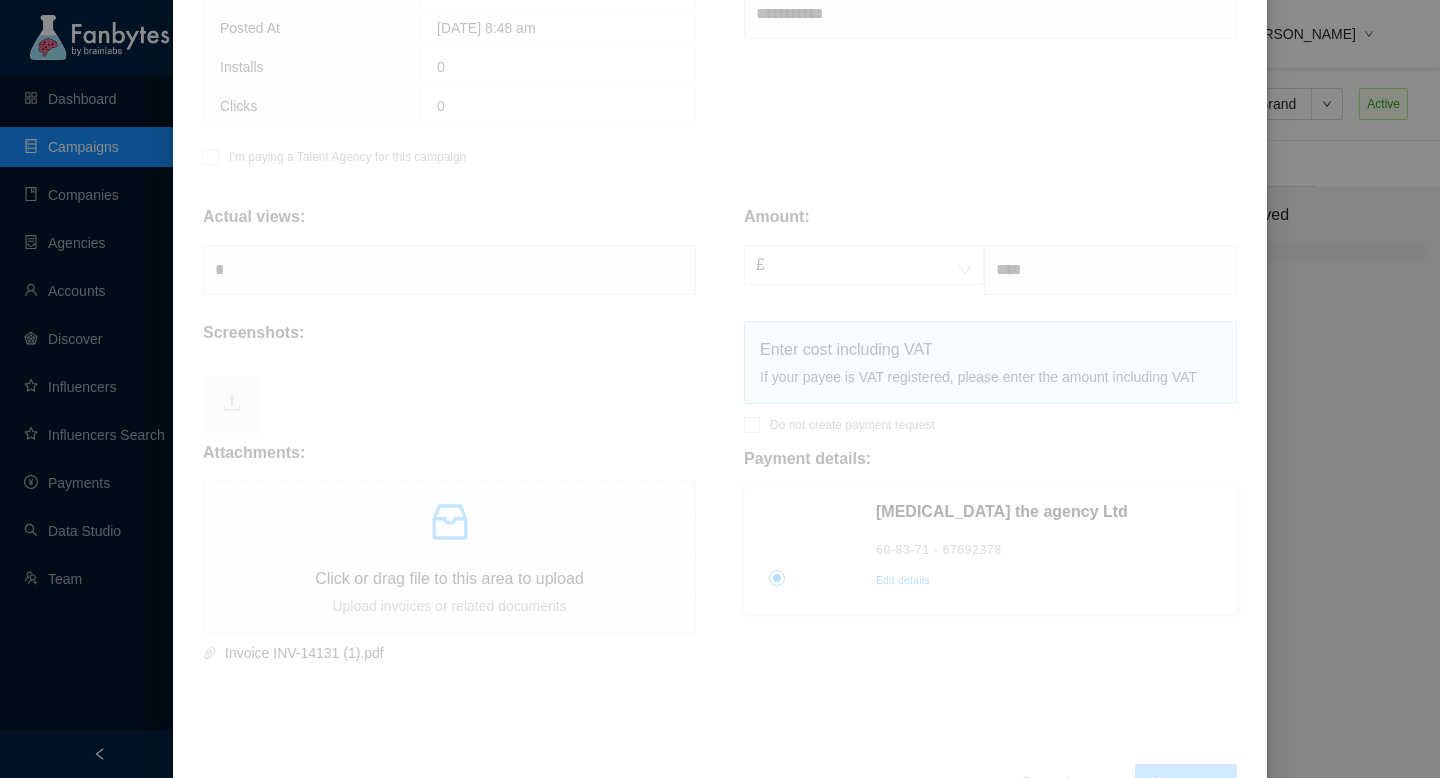 type 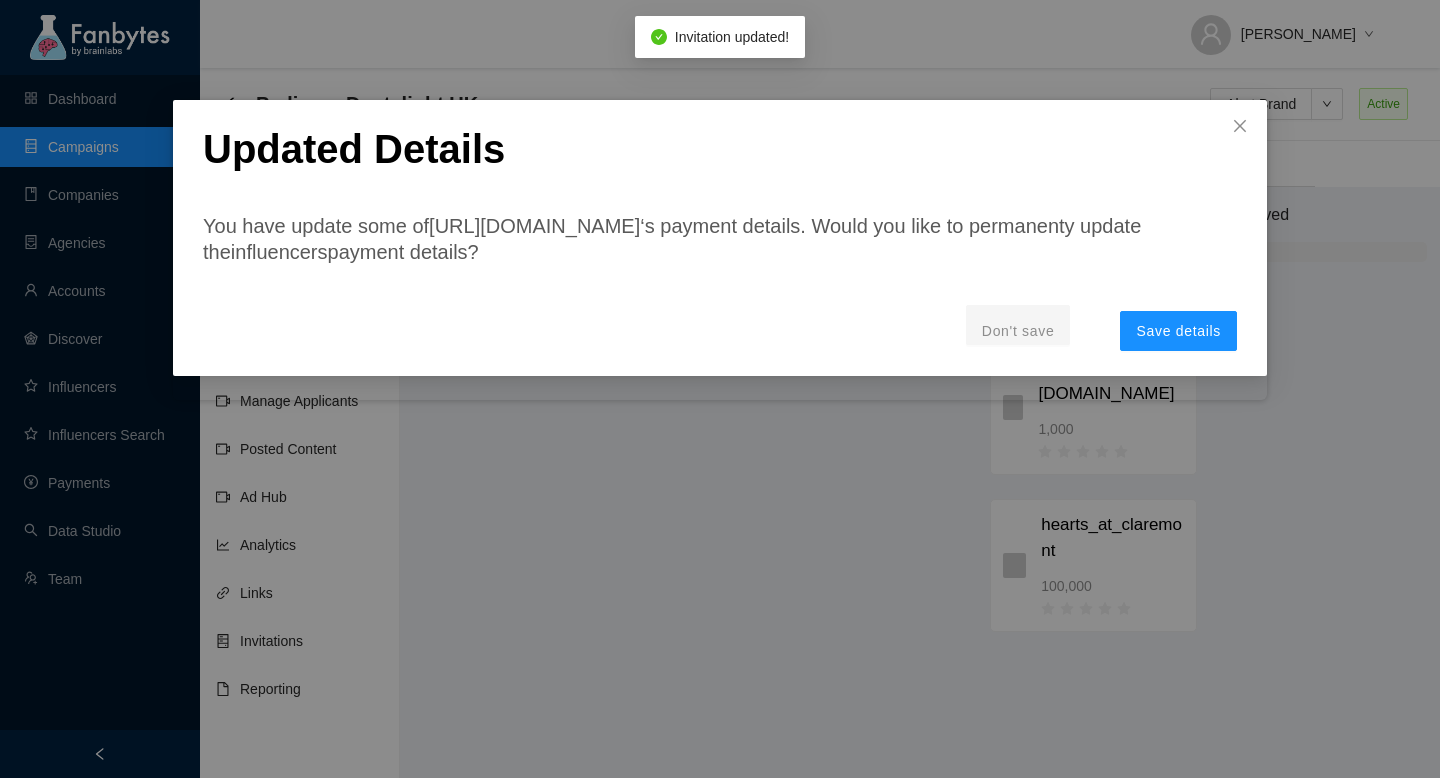 scroll, scrollTop: 0, scrollLeft: 0, axis: both 